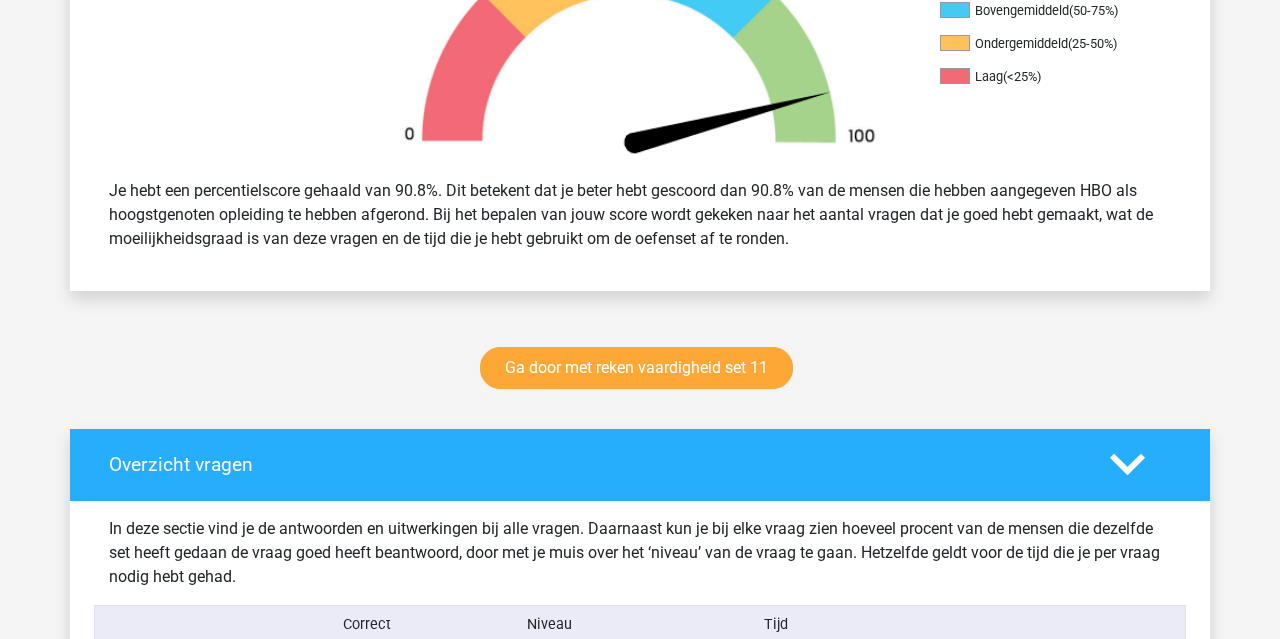 scroll, scrollTop: 744, scrollLeft: 0, axis: vertical 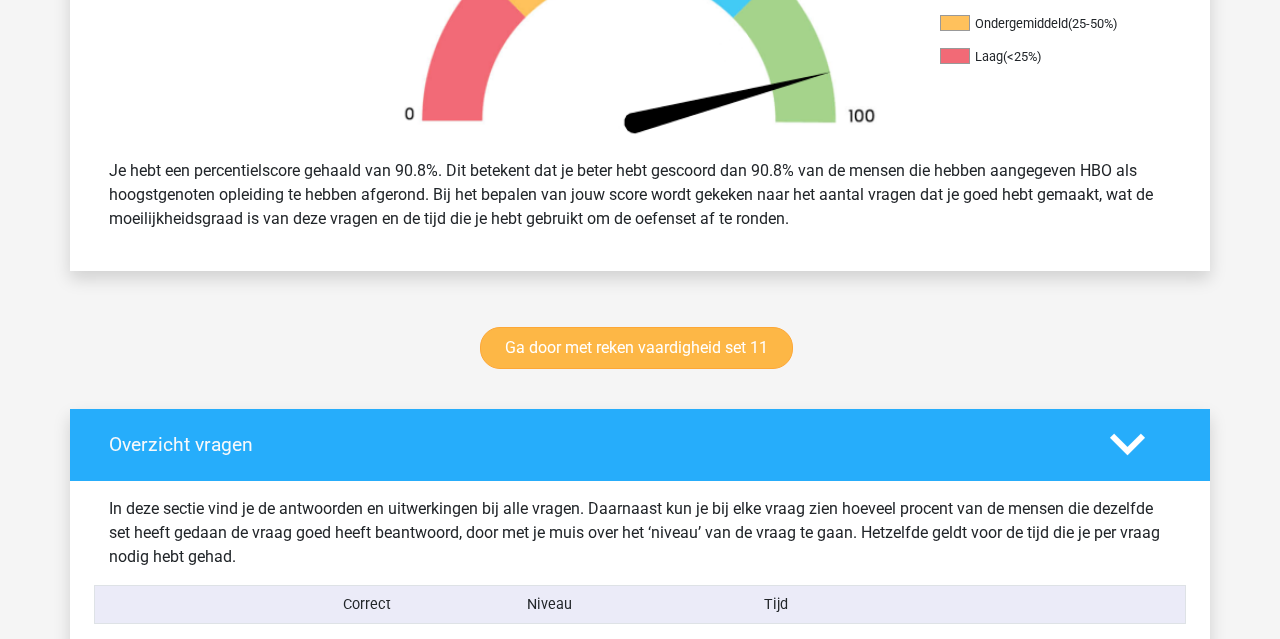 click on "Ga door met reken vaardigheid set 11" at bounding box center [636, 348] 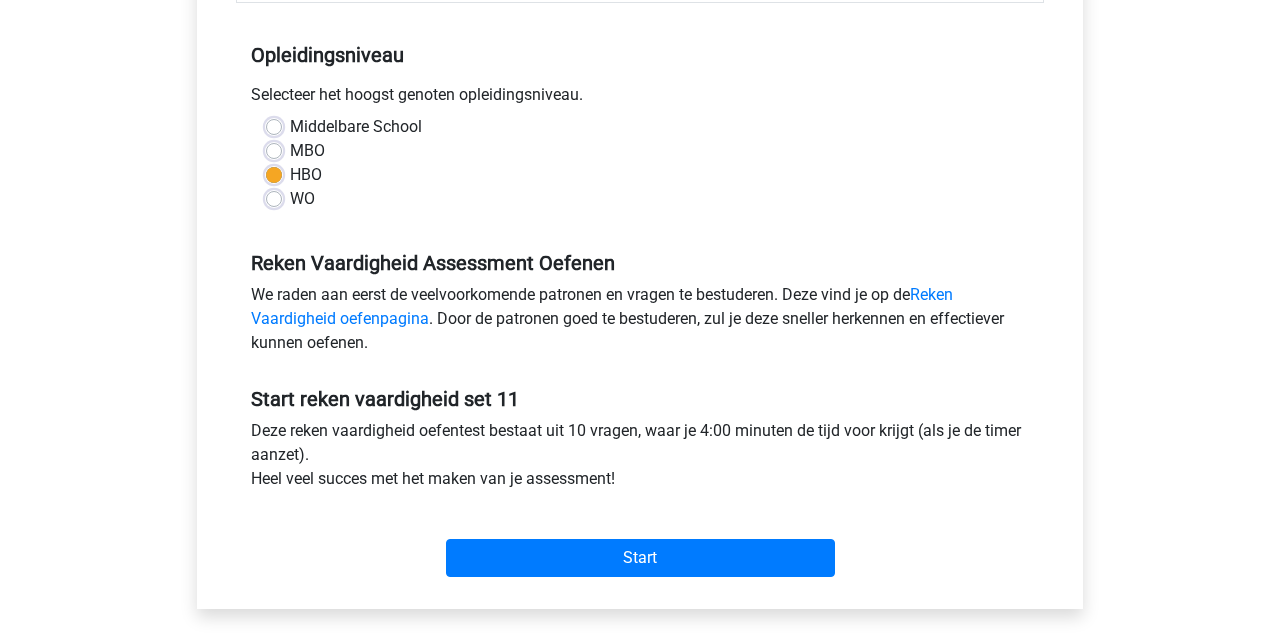 scroll, scrollTop: 395, scrollLeft: 0, axis: vertical 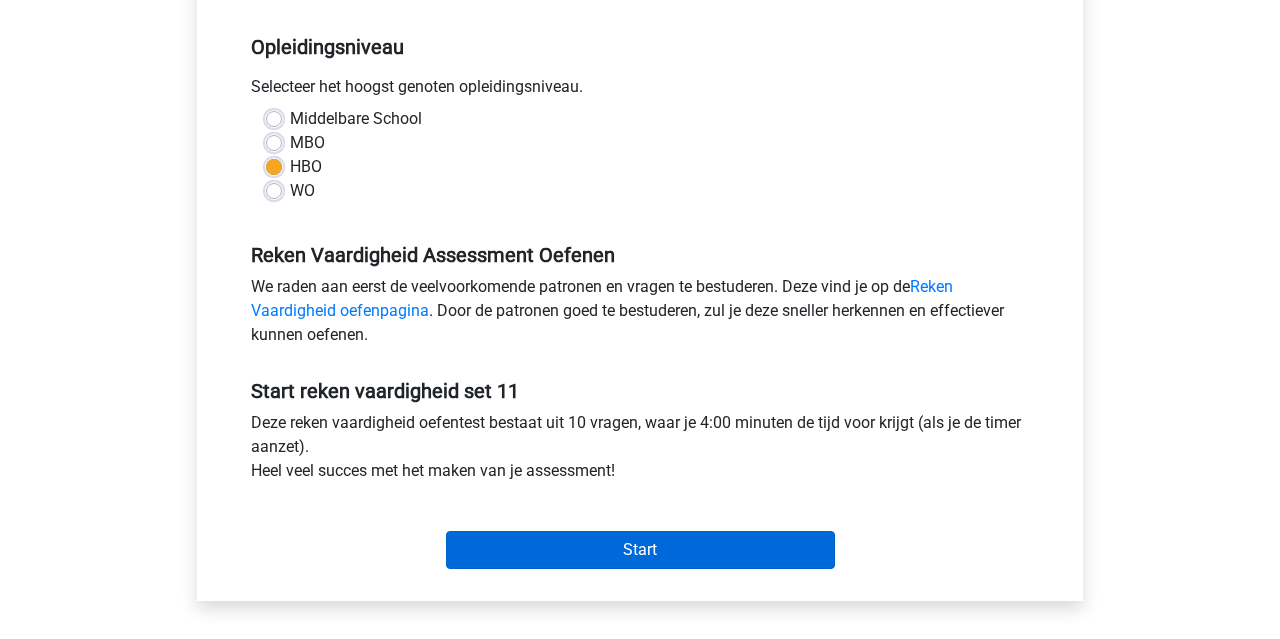 click on "Start" at bounding box center [640, 550] 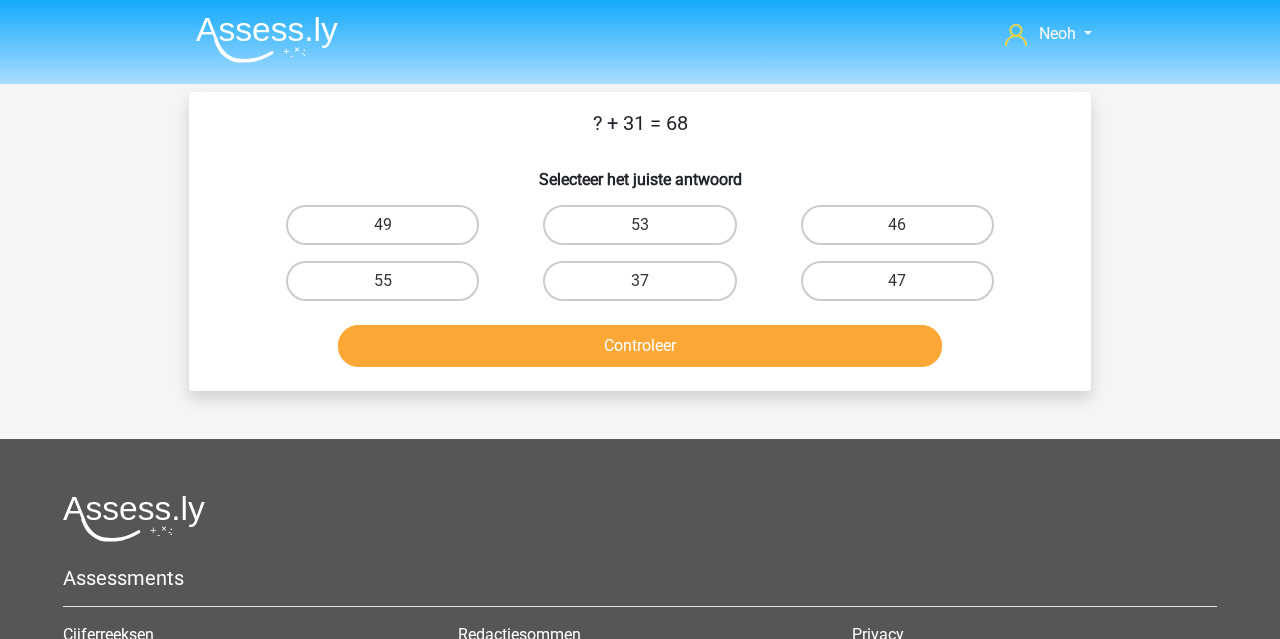 scroll, scrollTop: 0, scrollLeft: 0, axis: both 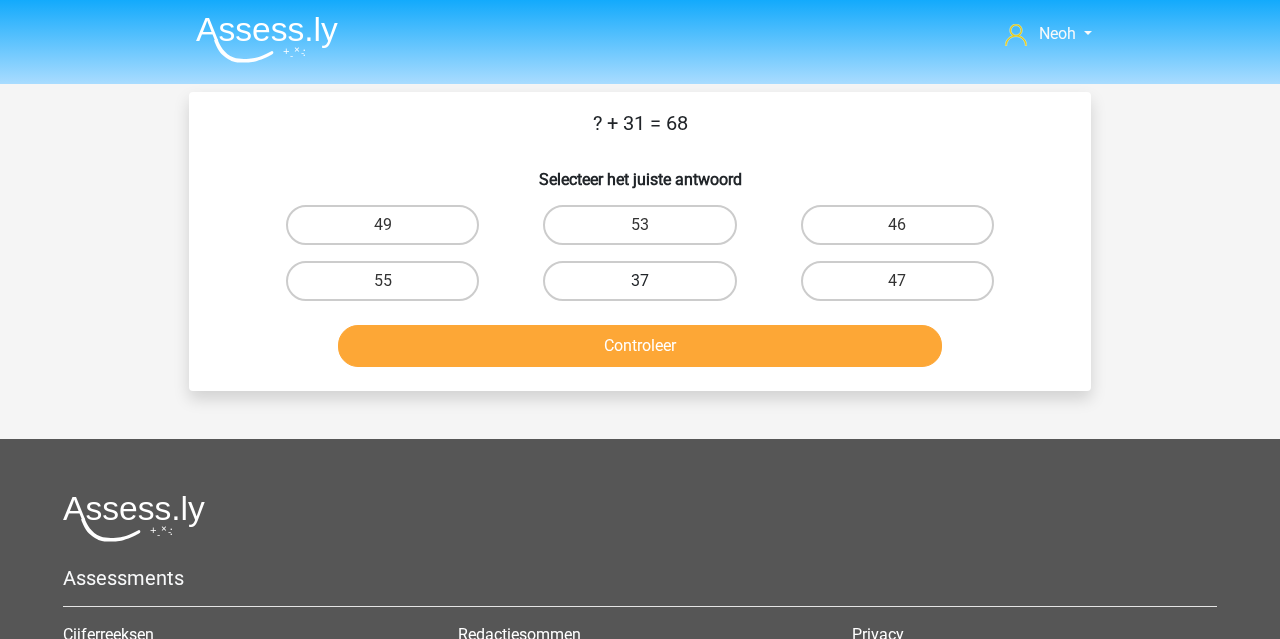click on "37" at bounding box center (639, 281) 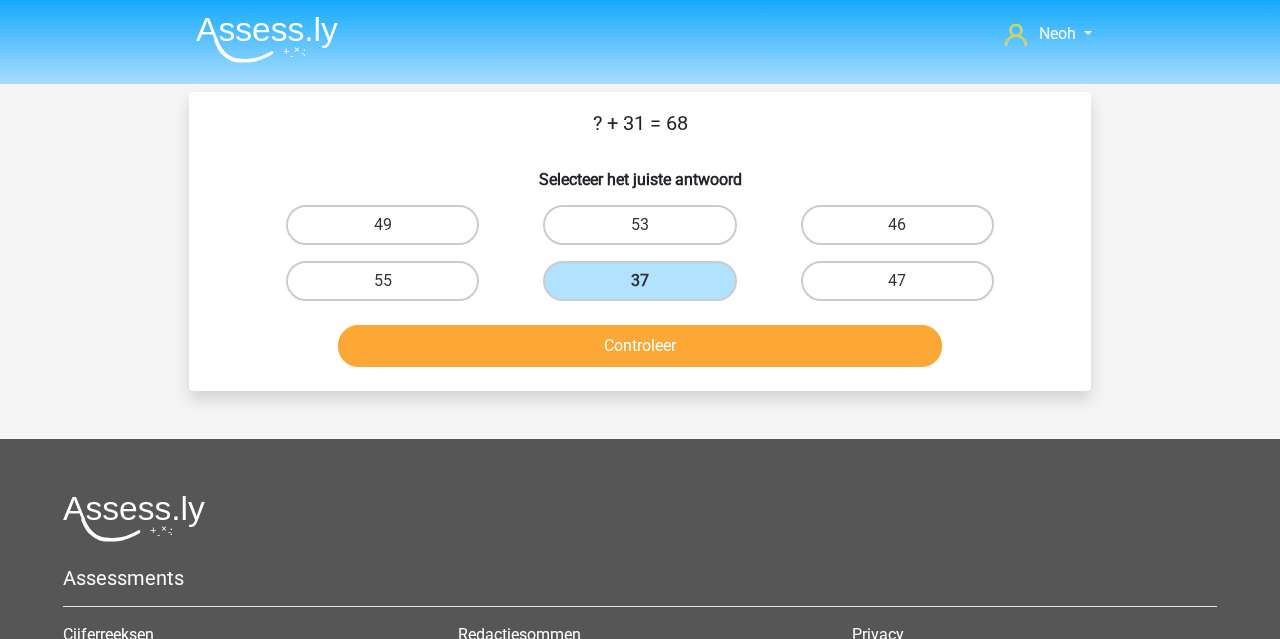 click on "Controleer" at bounding box center (640, 346) 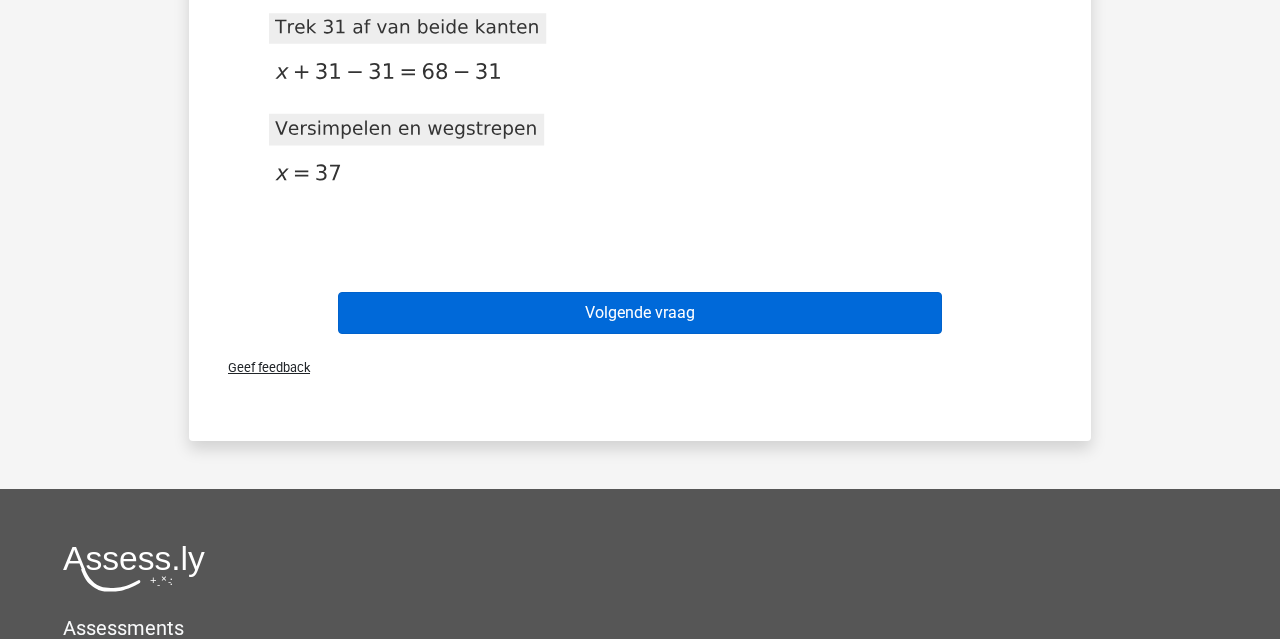 click on "Volgende vraag" at bounding box center [640, 313] 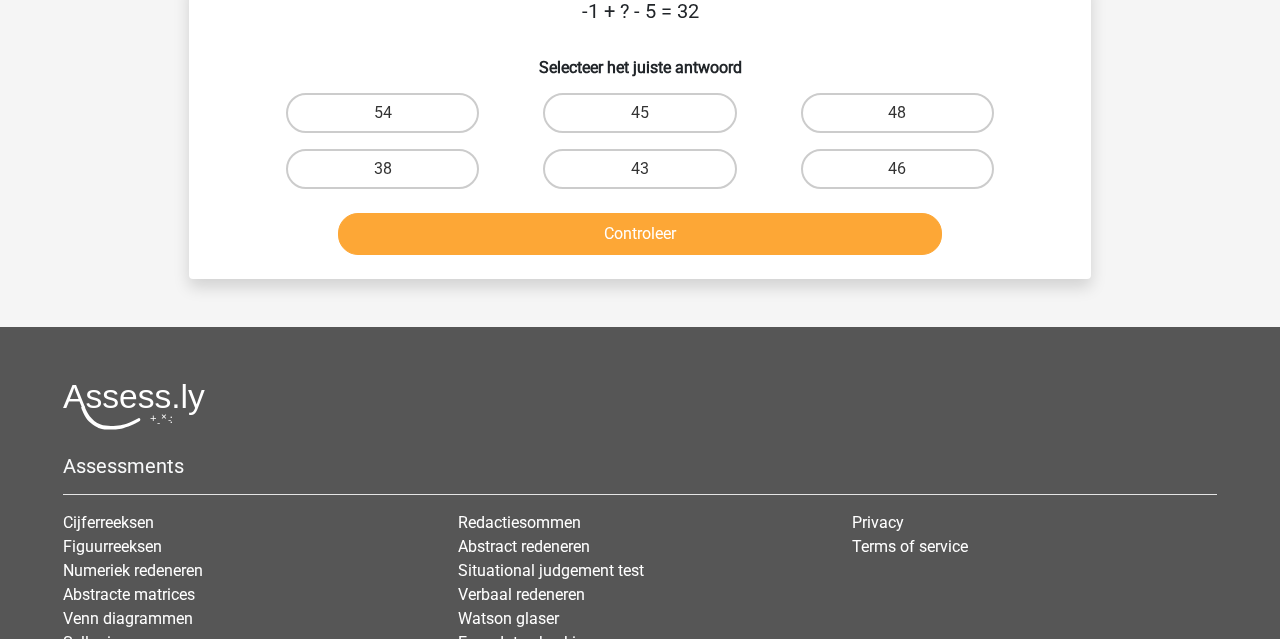 scroll, scrollTop: 92, scrollLeft: 0, axis: vertical 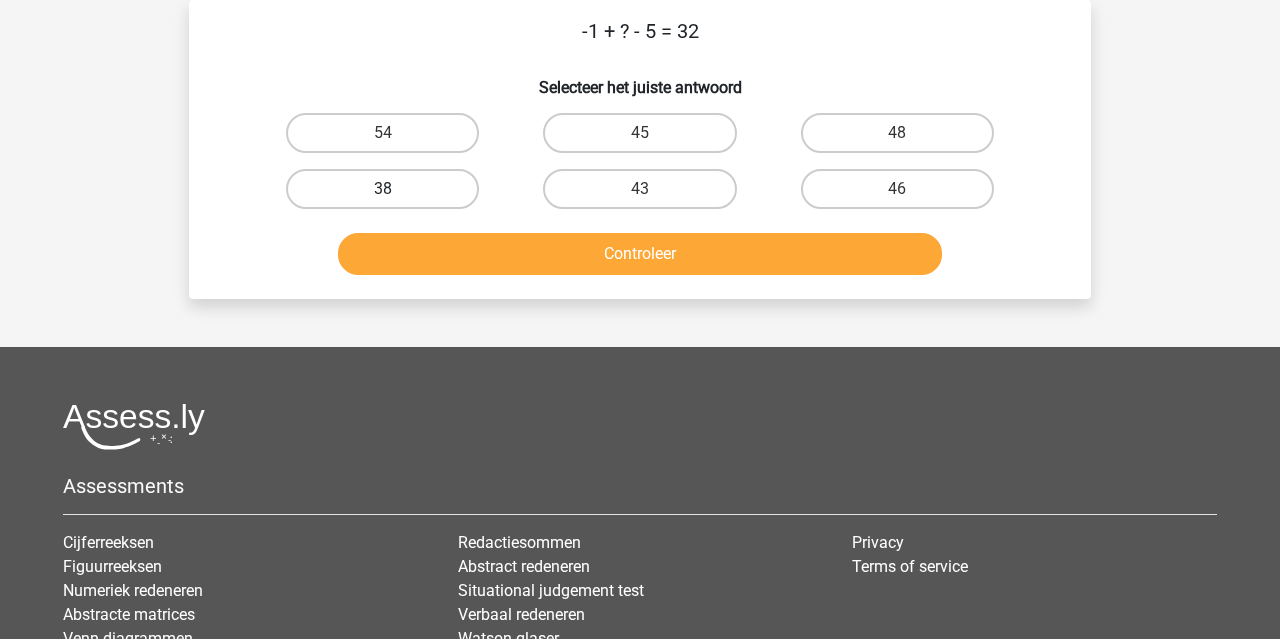 click on "38" at bounding box center (382, 189) 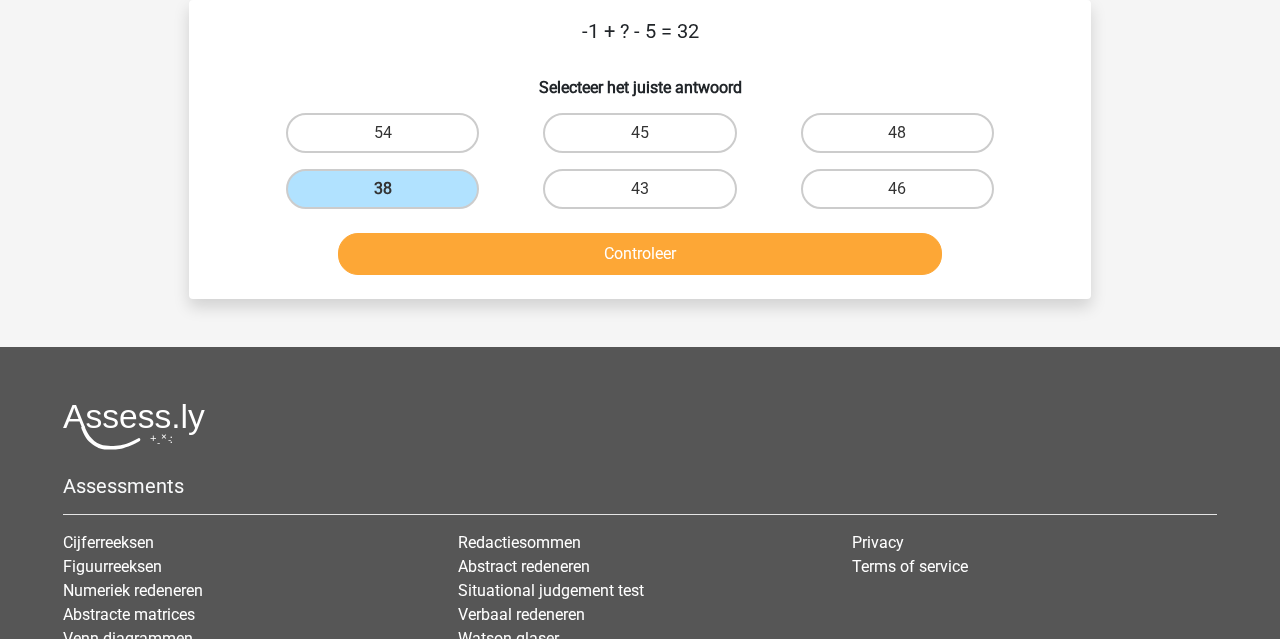 click on "Controleer" at bounding box center [640, 250] 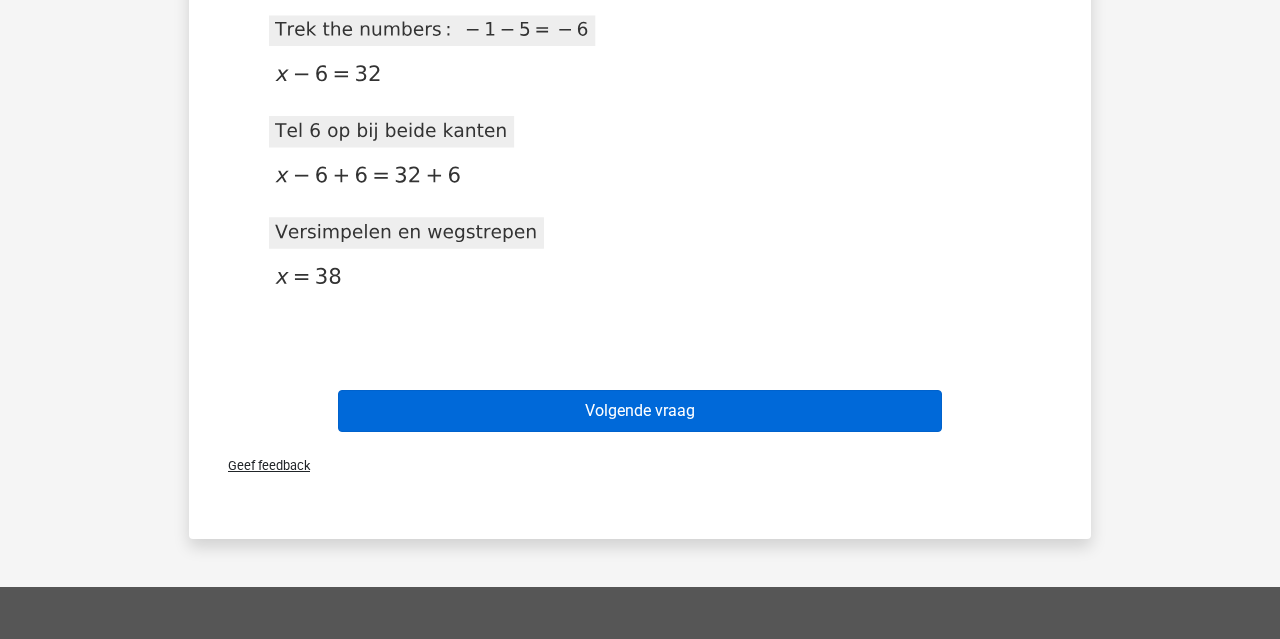 click on "Volgende vraag" at bounding box center (640, 411) 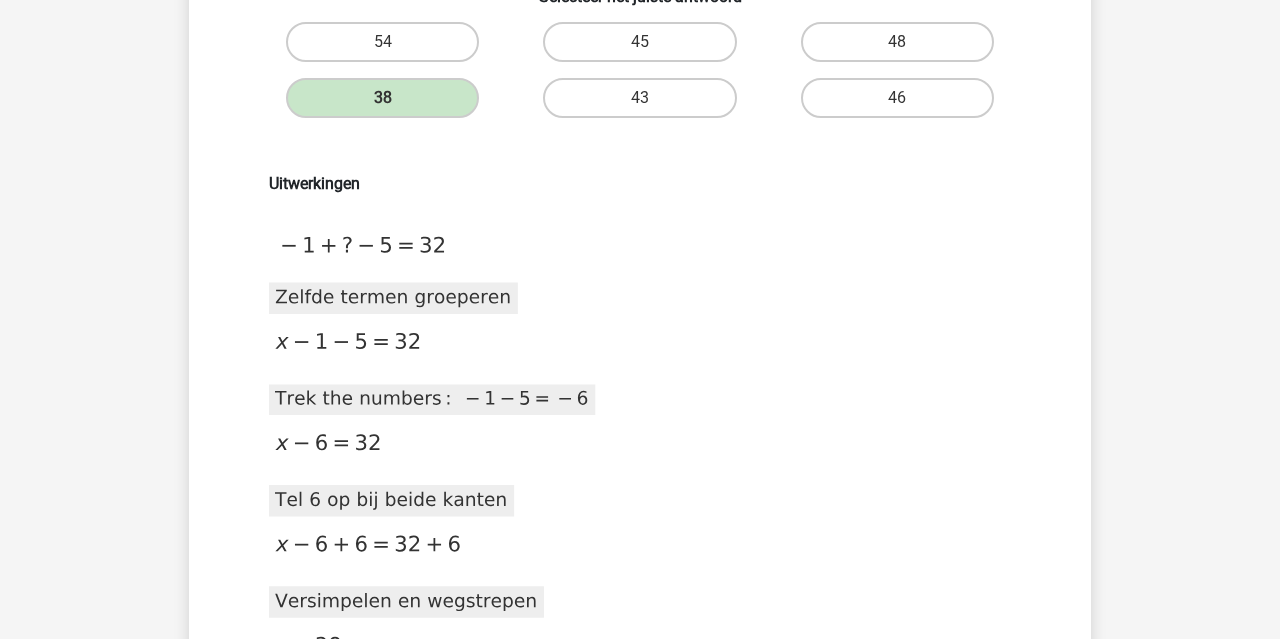 scroll, scrollTop: 92, scrollLeft: 0, axis: vertical 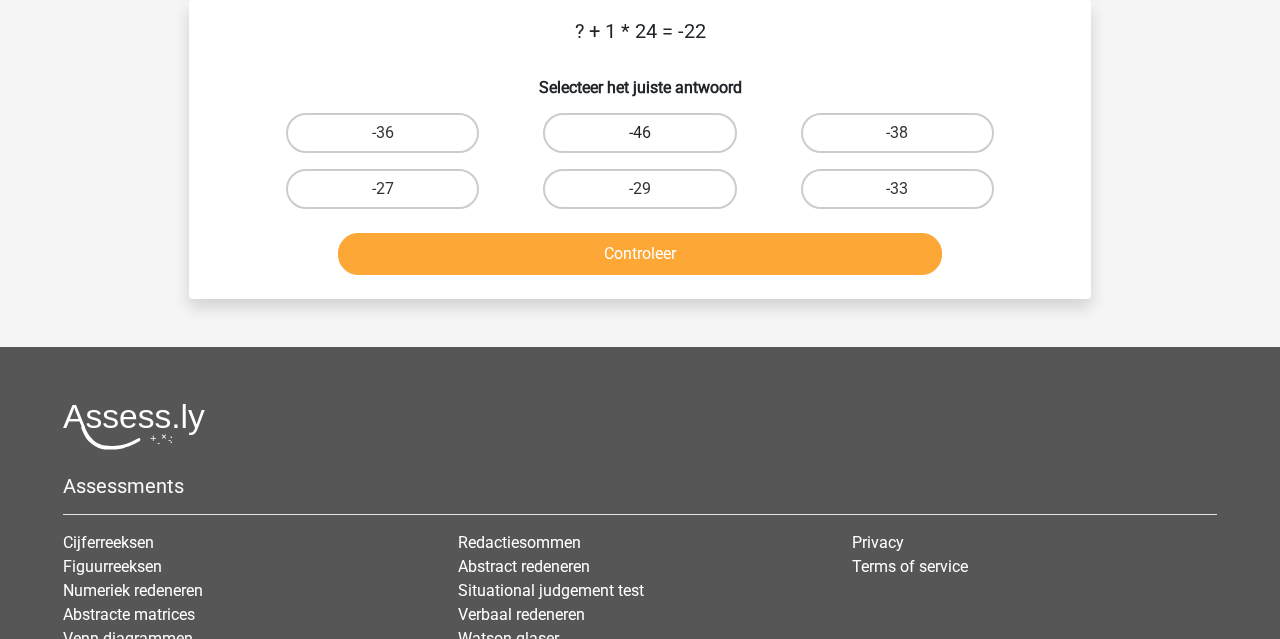 click on "-46" at bounding box center [639, 133] 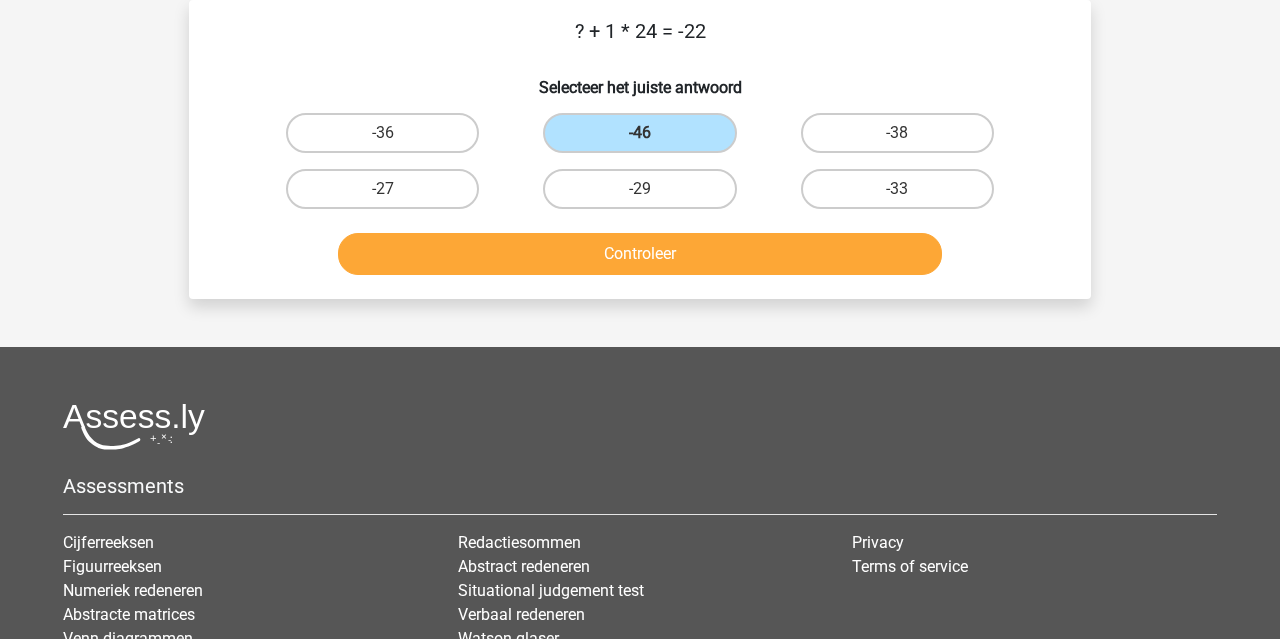 click on "Controleer" at bounding box center [640, 254] 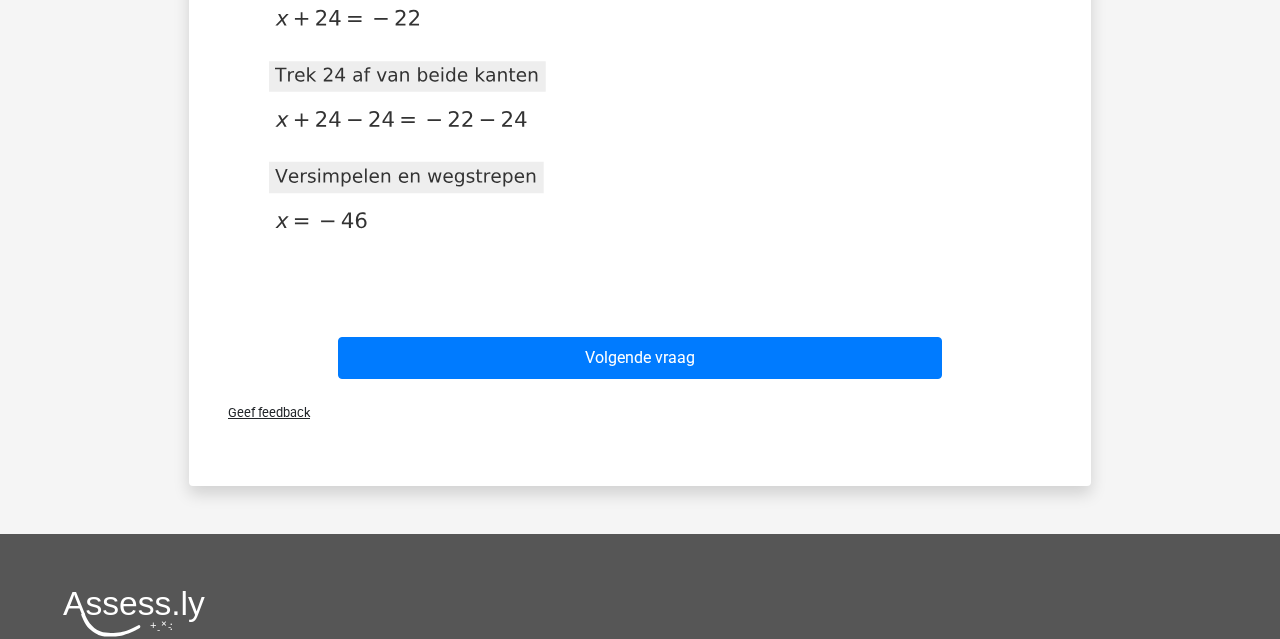 scroll, scrollTop: 620, scrollLeft: 0, axis: vertical 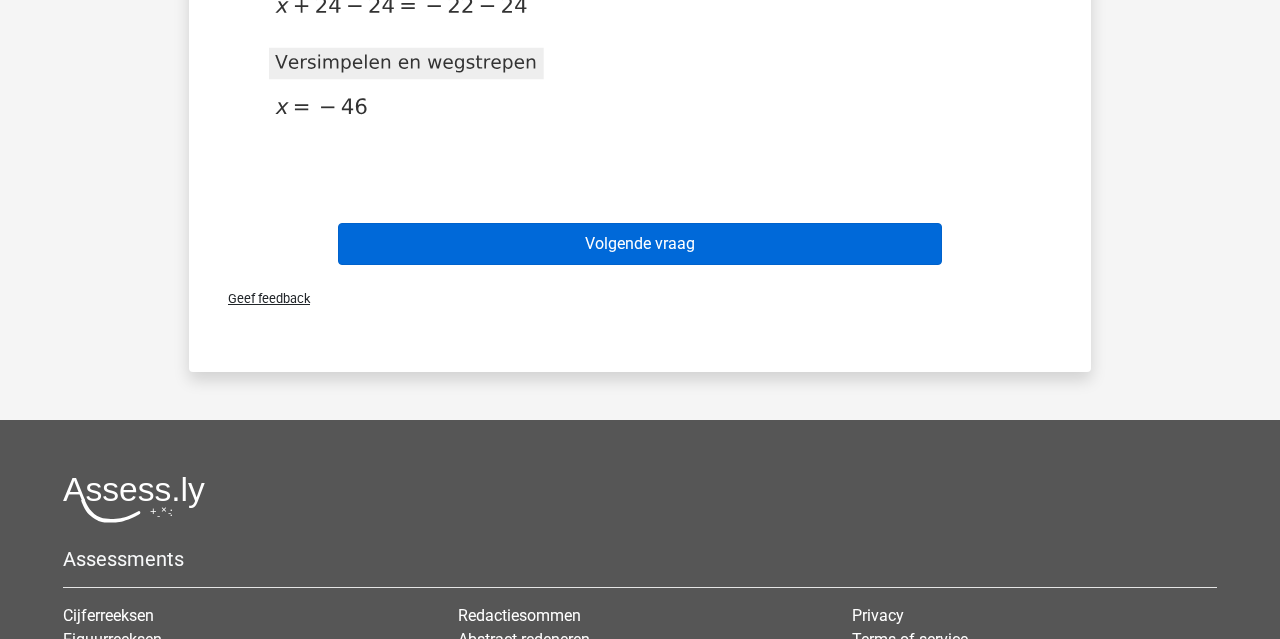 click on "Volgende vraag" at bounding box center [640, 244] 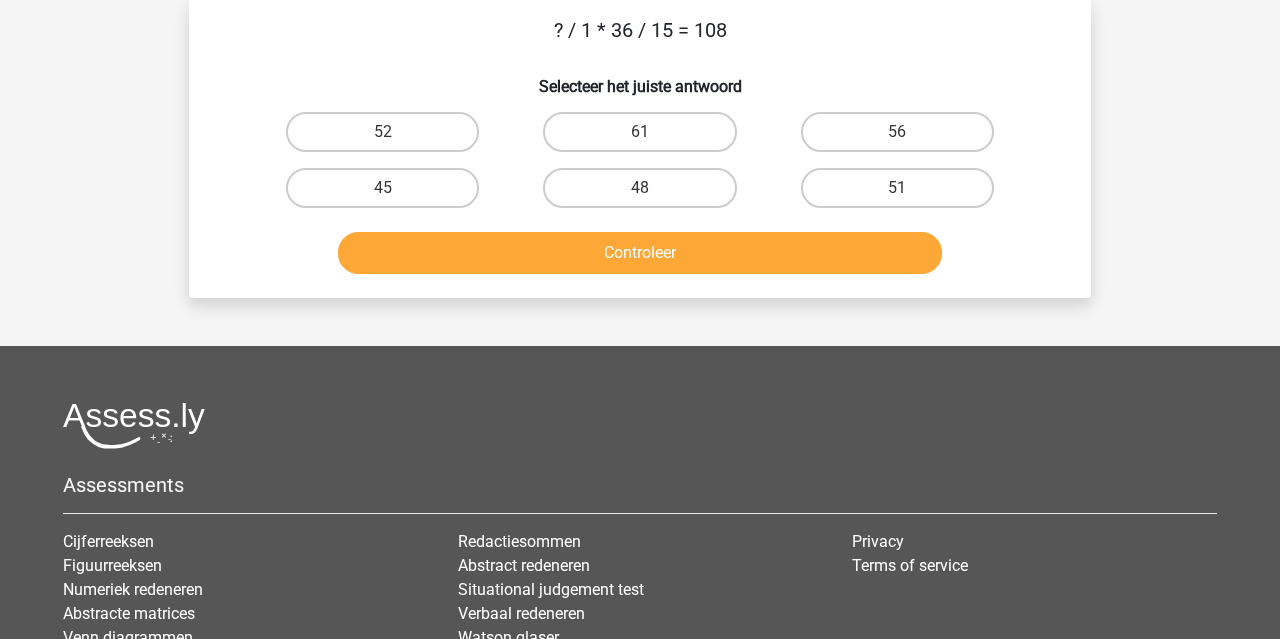 scroll, scrollTop: 92, scrollLeft: 0, axis: vertical 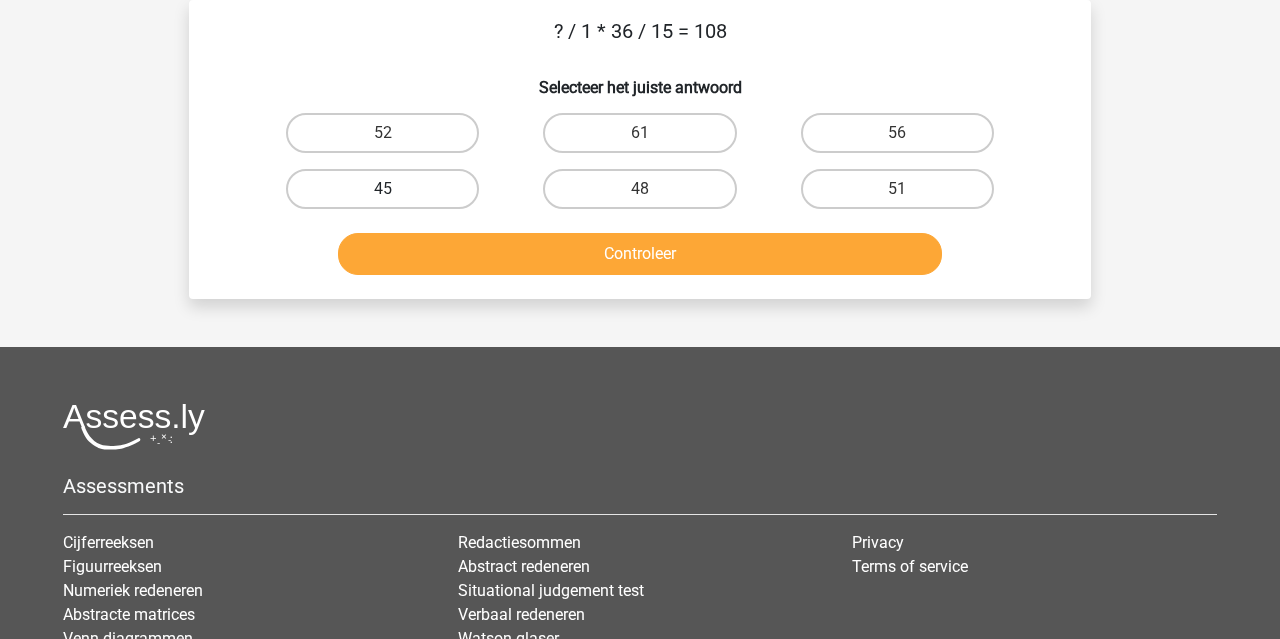 click on "45" at bounding box center [382, 189] 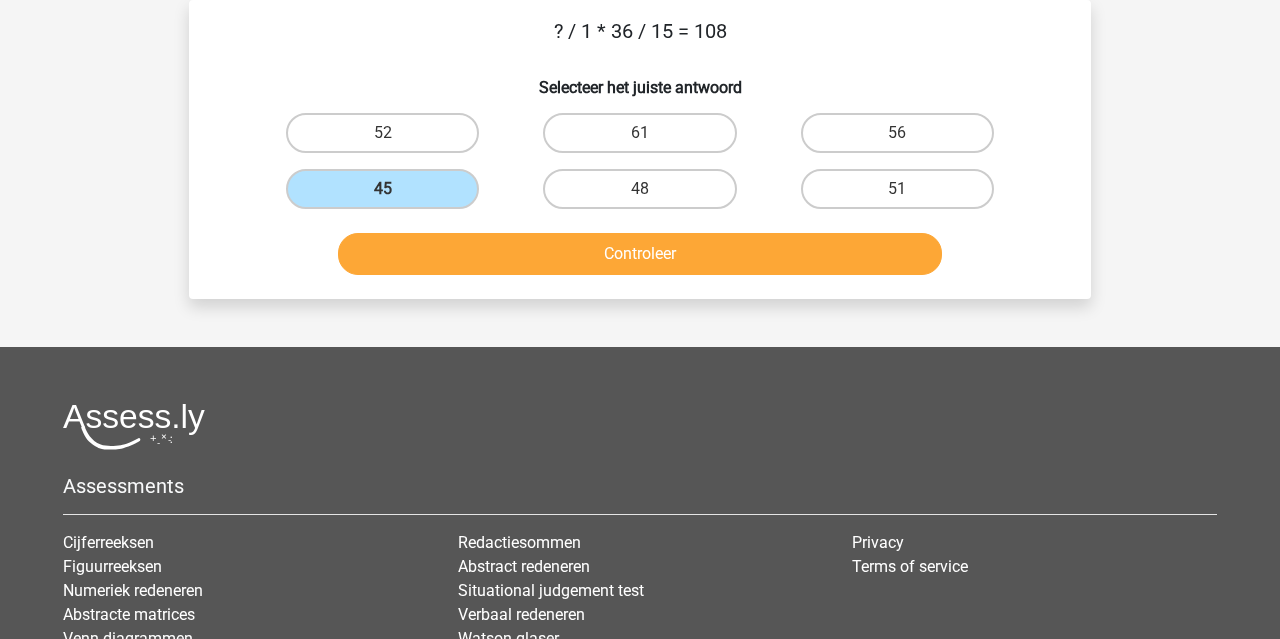 click on "Controleer" at bounding box center [640, 254] 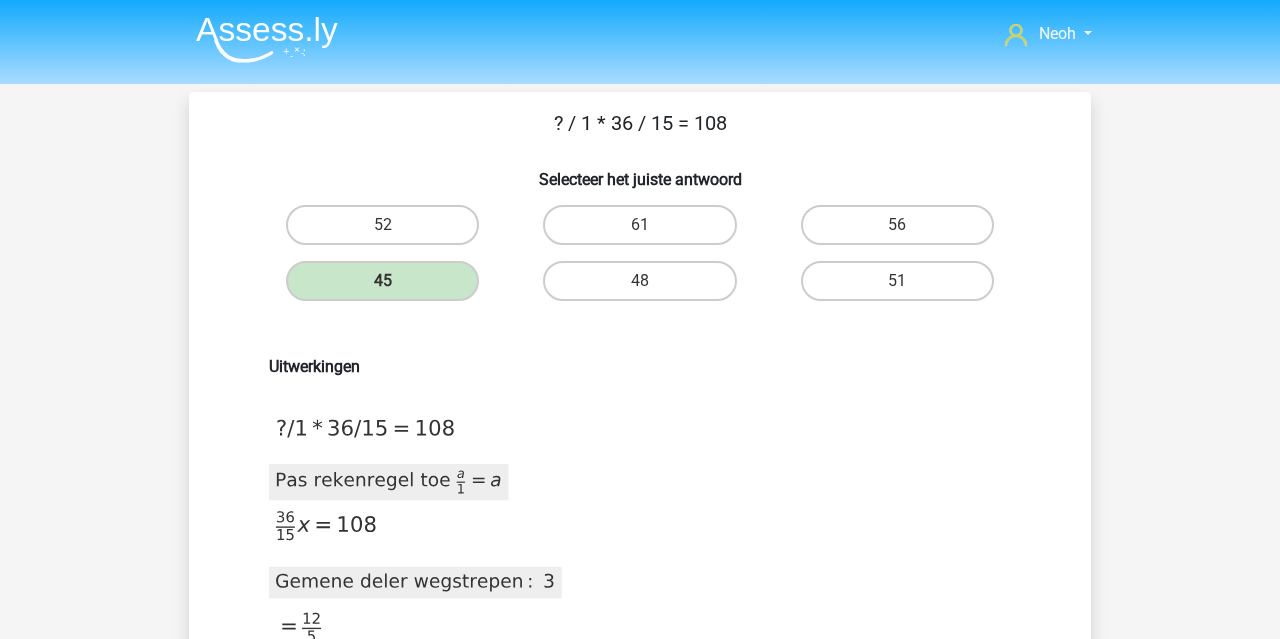 scroll, scrollTop: 0, scrollLeft: 0, axis: both 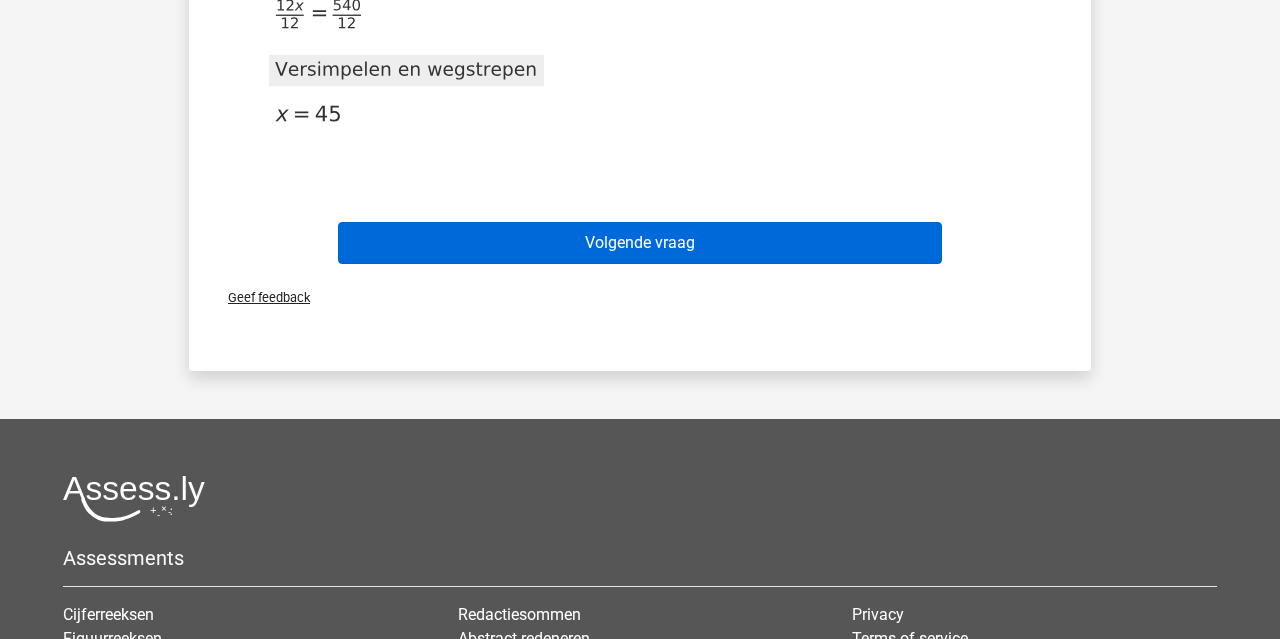 click on "Volgende vraag" at bounding box center [640, 243] 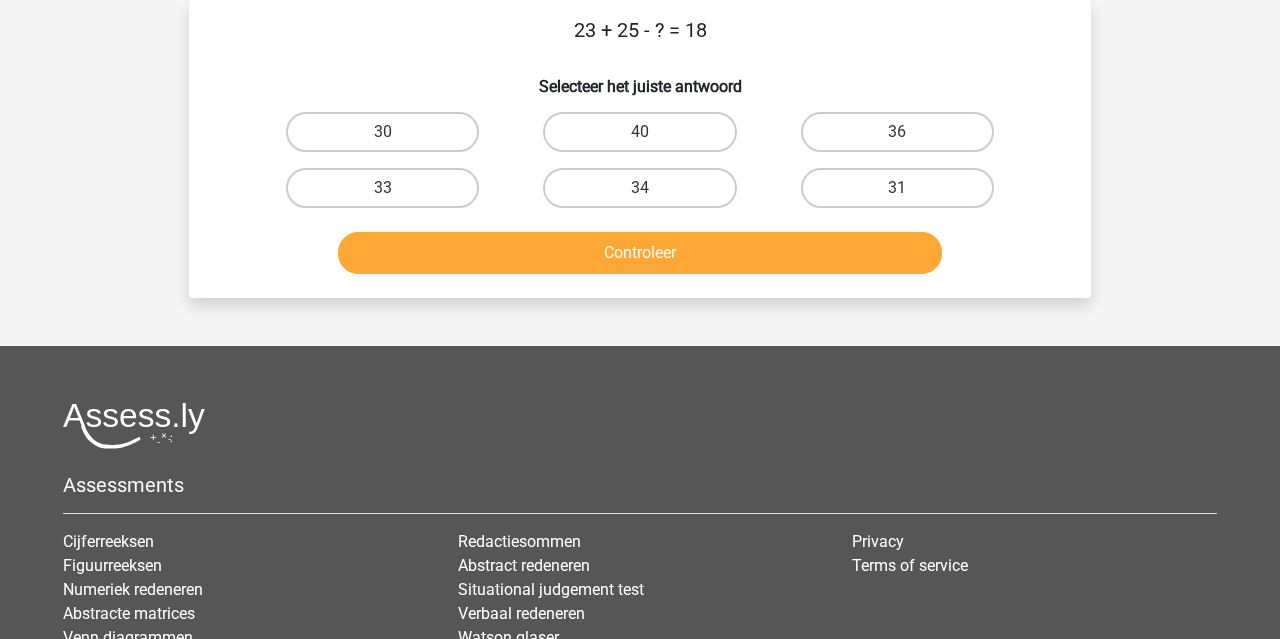 scroll, scrollTop: 92, scrollLeft: 0, axis: vertical 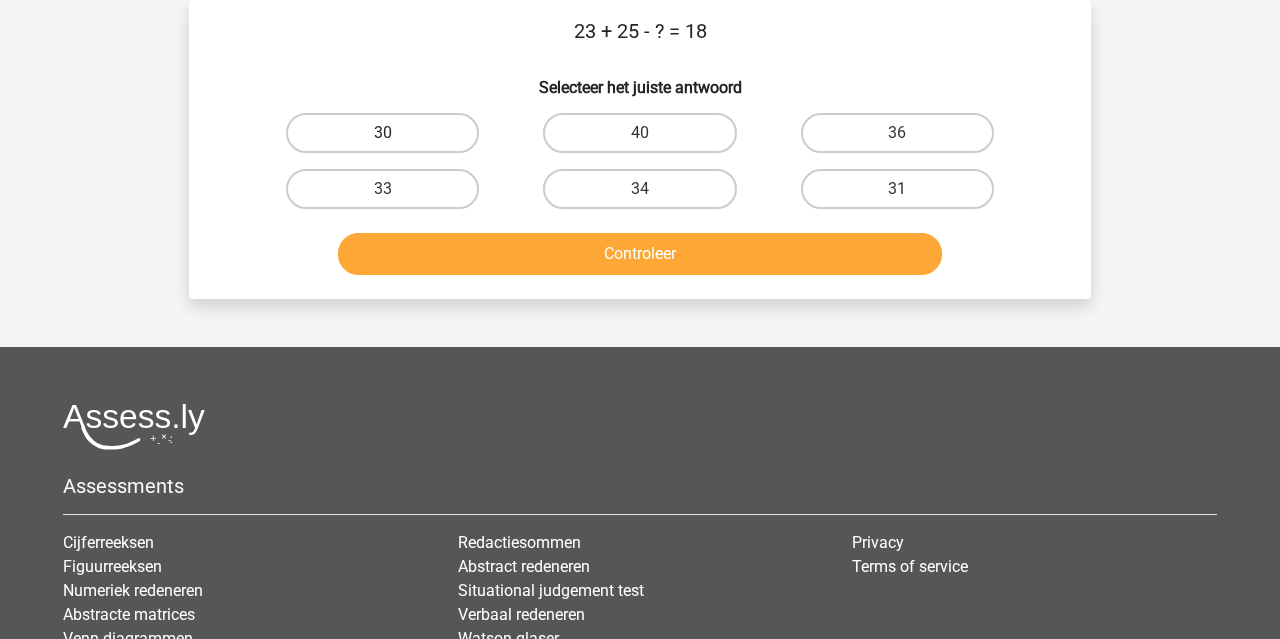 click on "30" at bounding box center [382, 133] 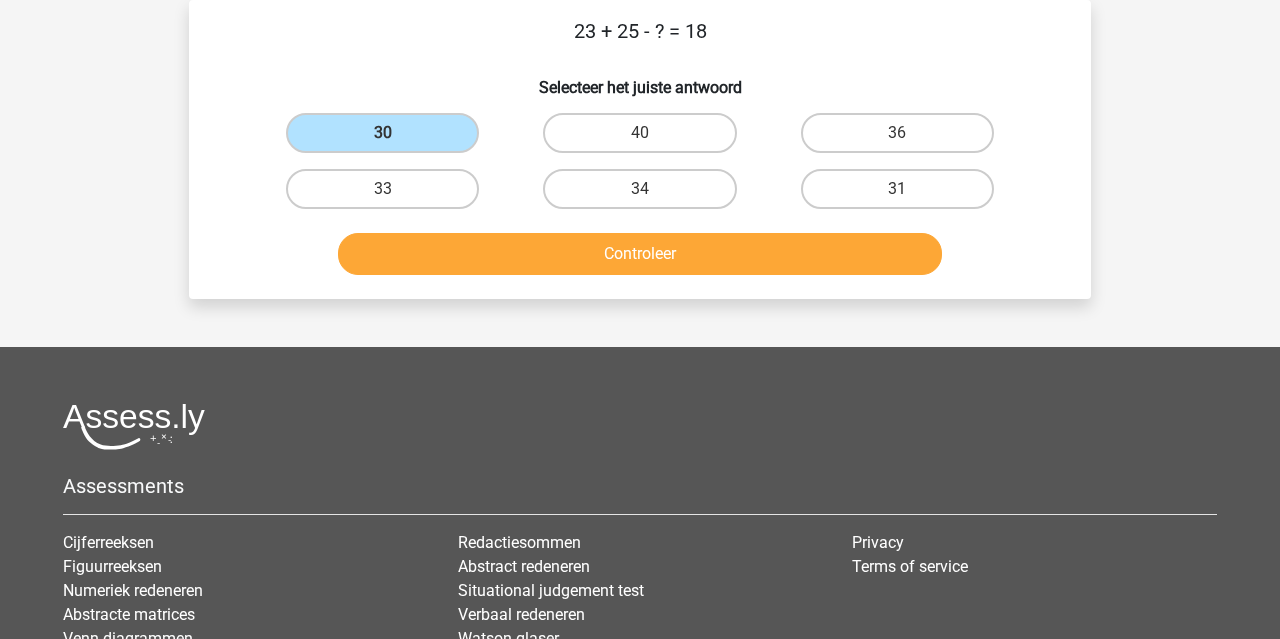 click on "Controleer" at bounding box center (640, 254) 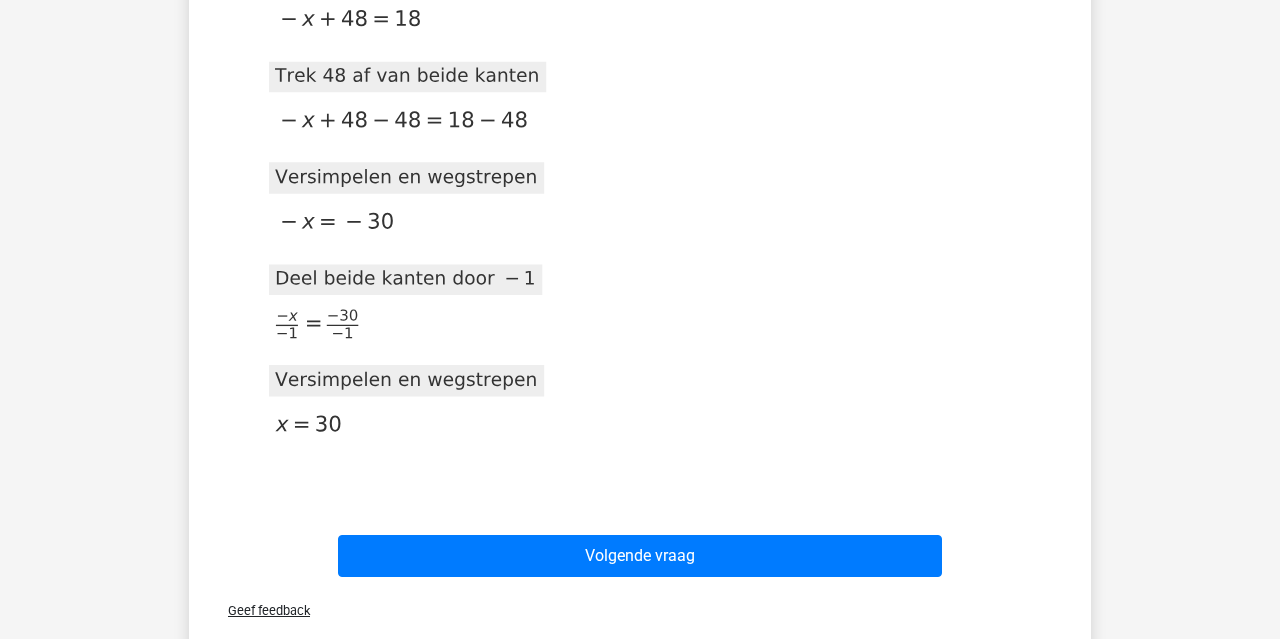 scroll, scrollTop: 671, scrollLeft: 0, axis: vertical 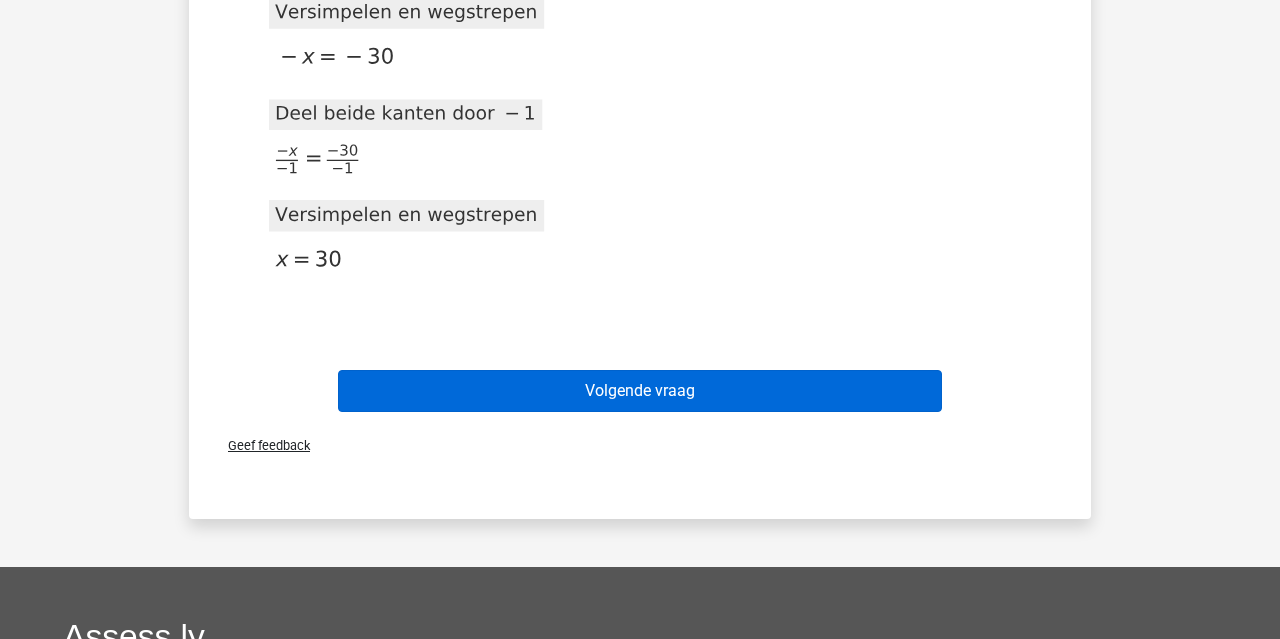 click on "Volgende vraag" at bounding box center [640, 391] 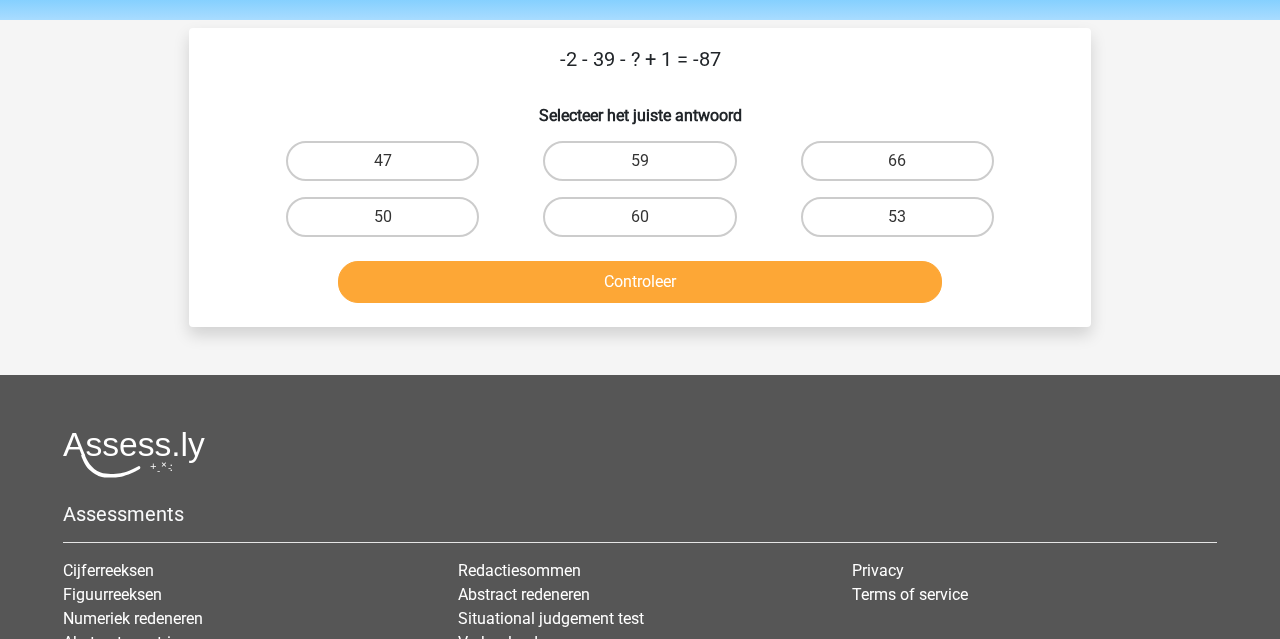 scroll, scrollTop: 56, scrollLeft: 0, axis: vertical 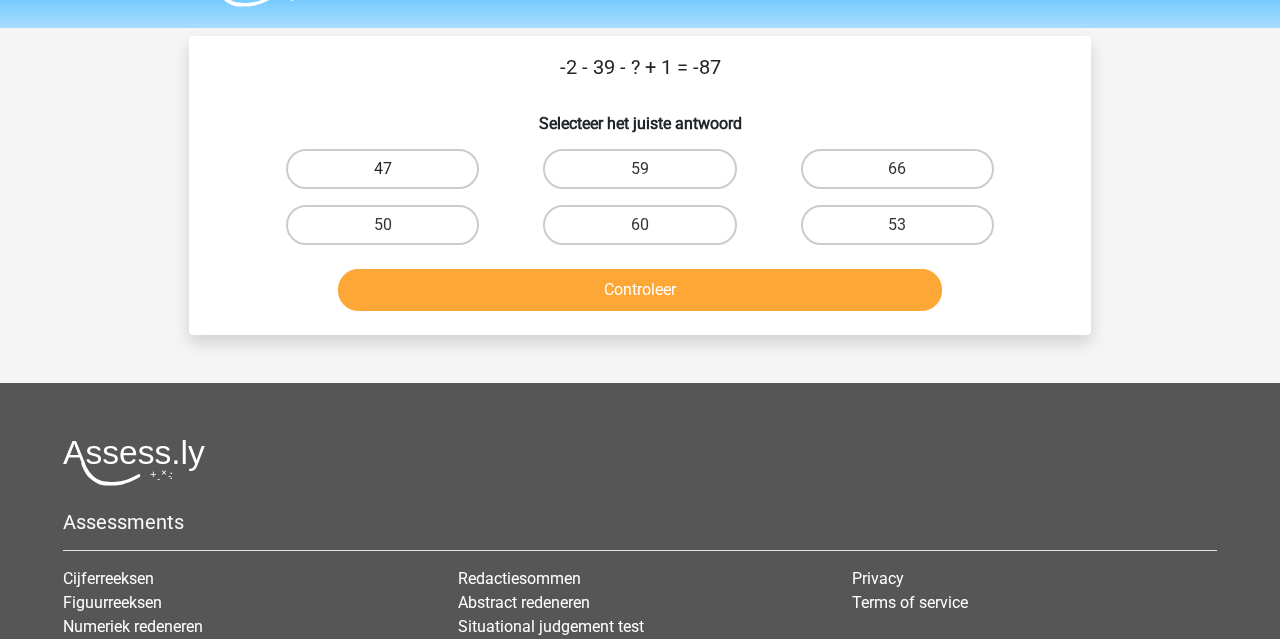 click on "47" at bounding box center [382, 169] 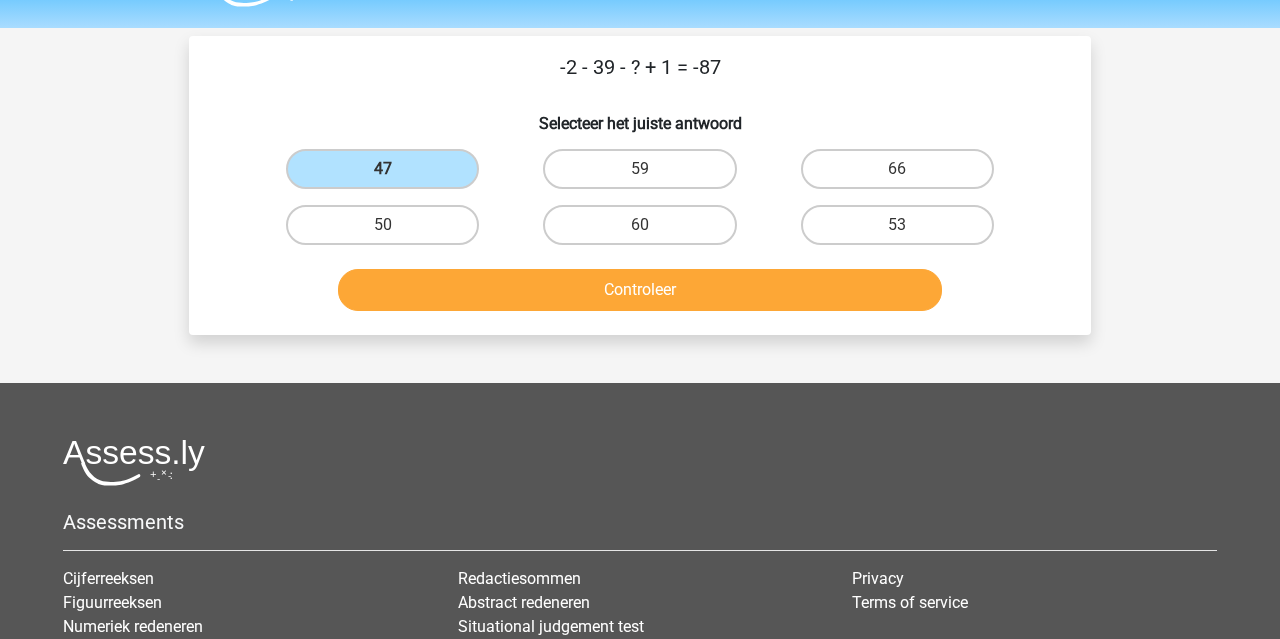 click on "Controleer" at bounding box center (640, 290) 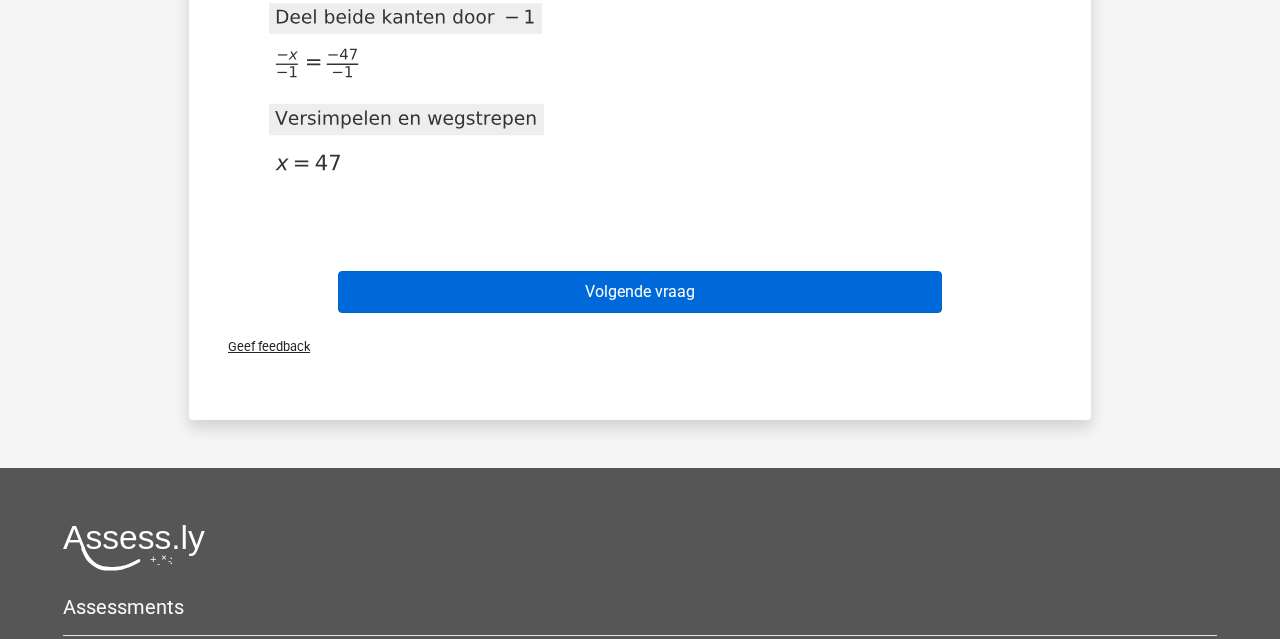 click on "Volgende vraag" at bounding box center (640, 292) 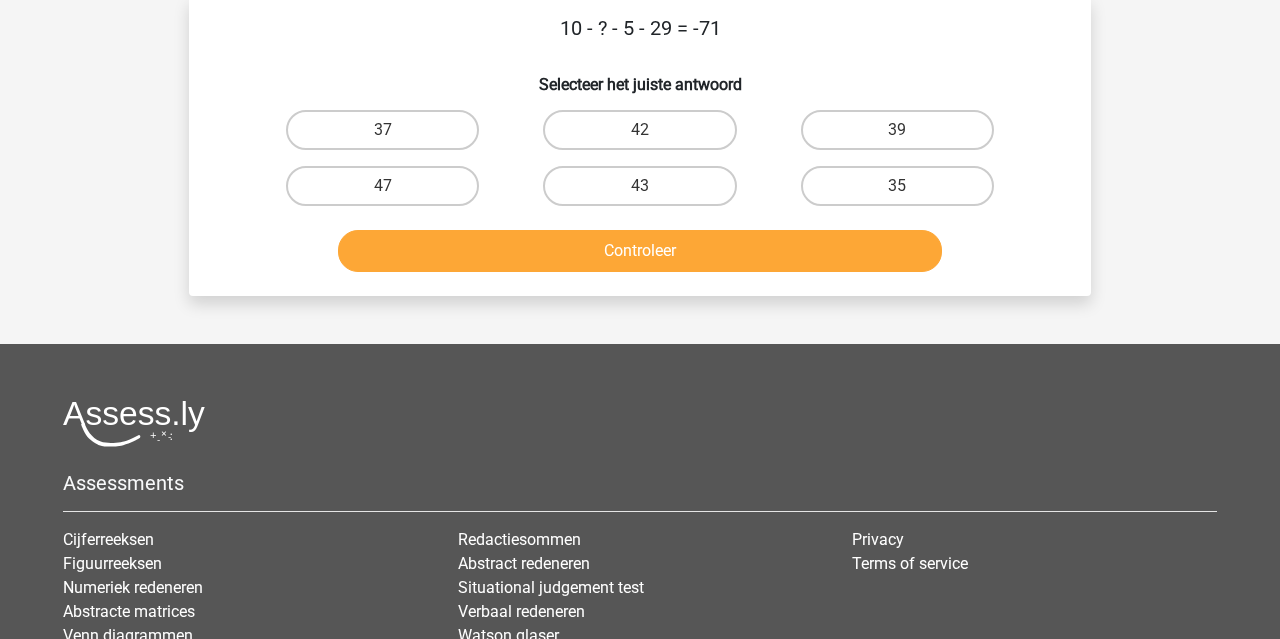 scroll, scrollTop: 92, scrollLeft: 0, axis: vertical 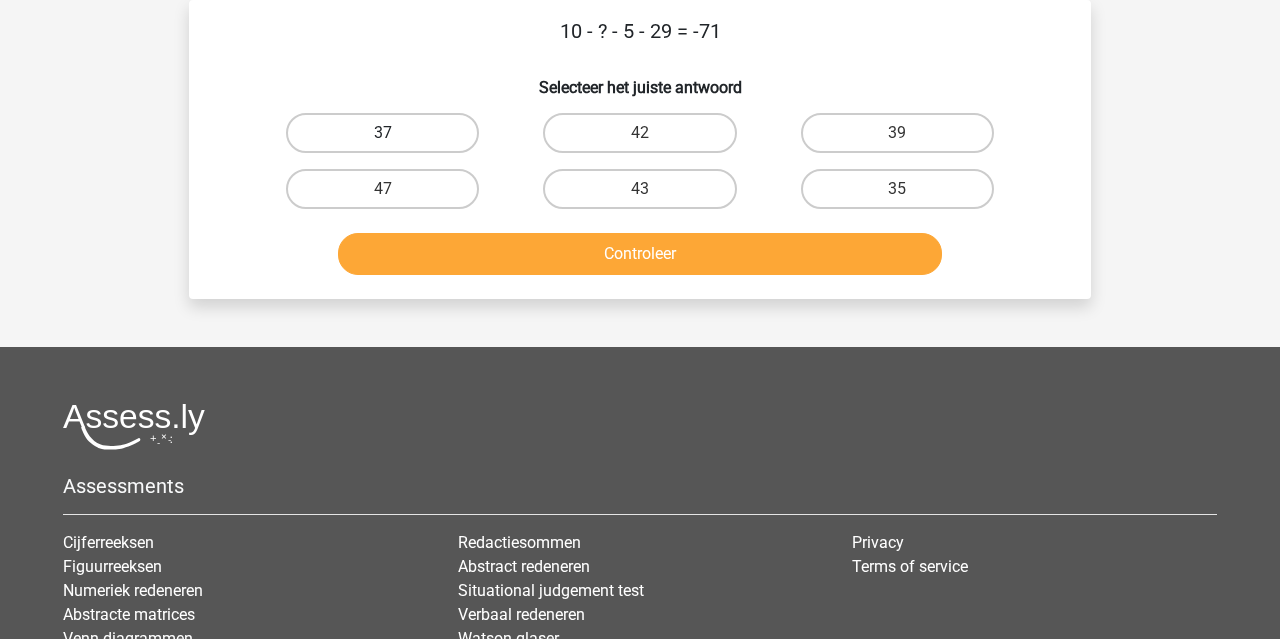 click on "37" at bounding box center [382, 133] 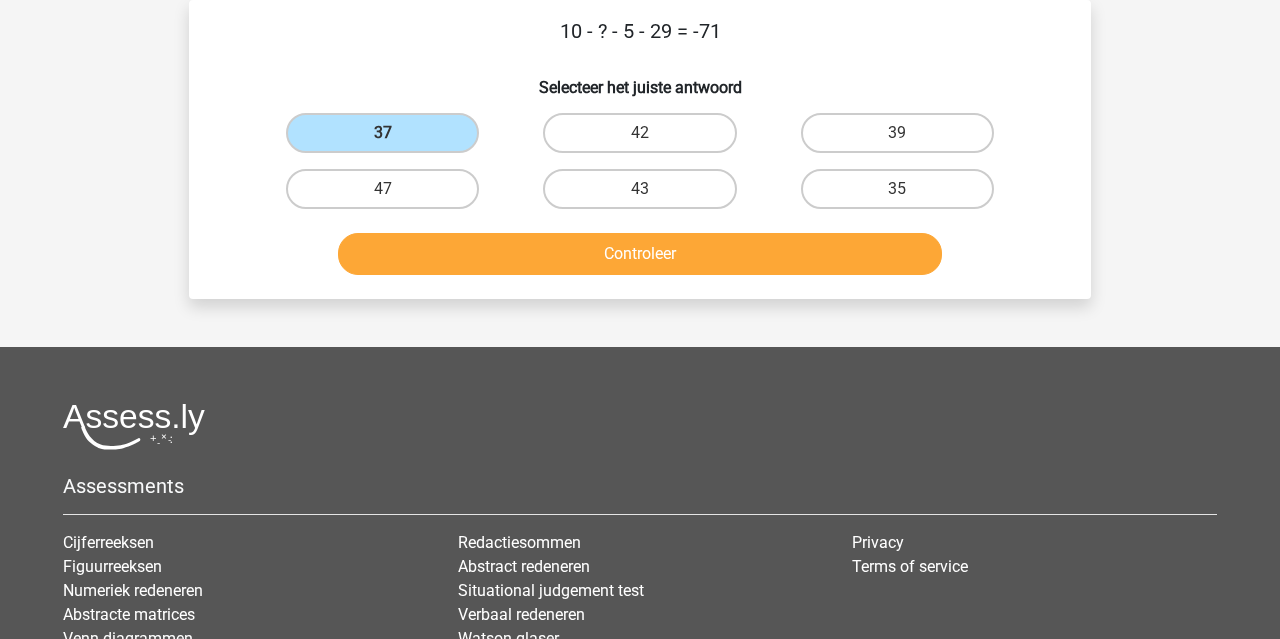 click on "Controleer" at bounding box center (640, 254) 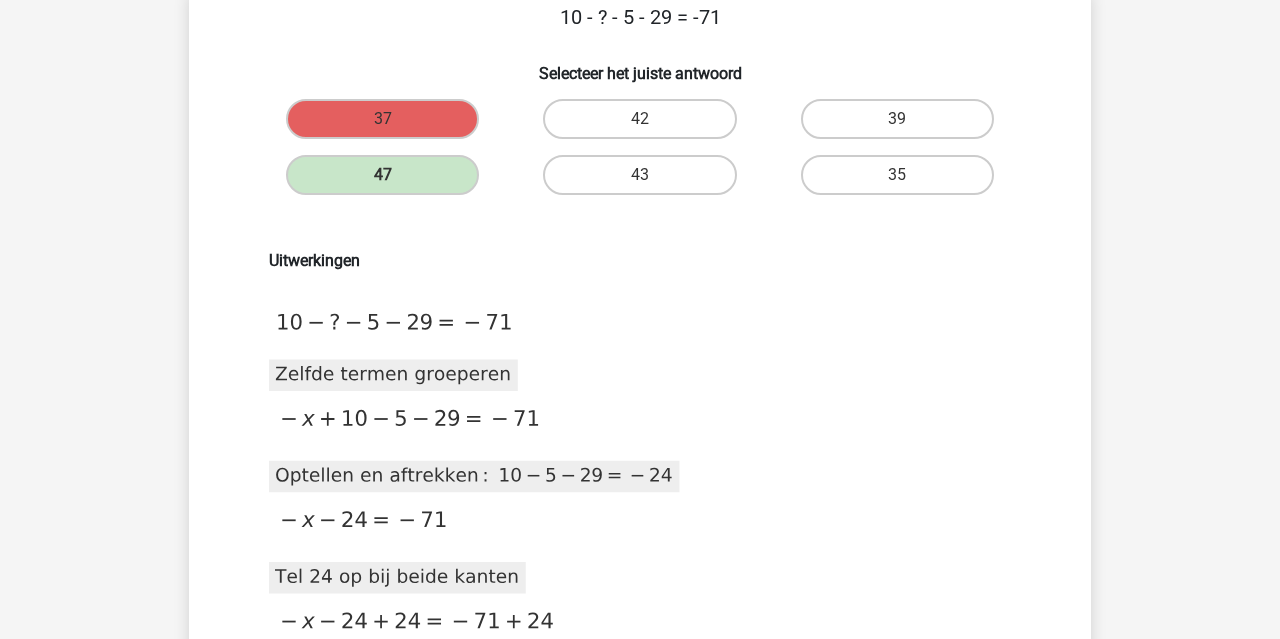 scroll, scrollTop: 107, scrollLeft: 0, axis: vertical 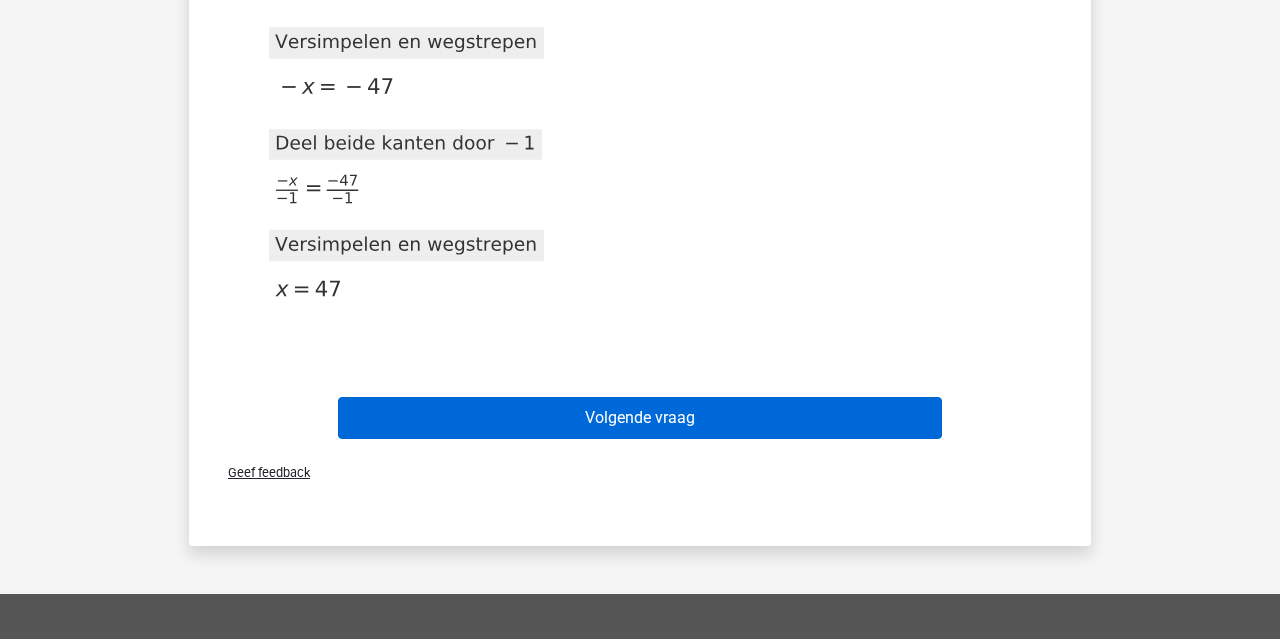 click on "Volgende vraag" at bounding box center (640, 418) 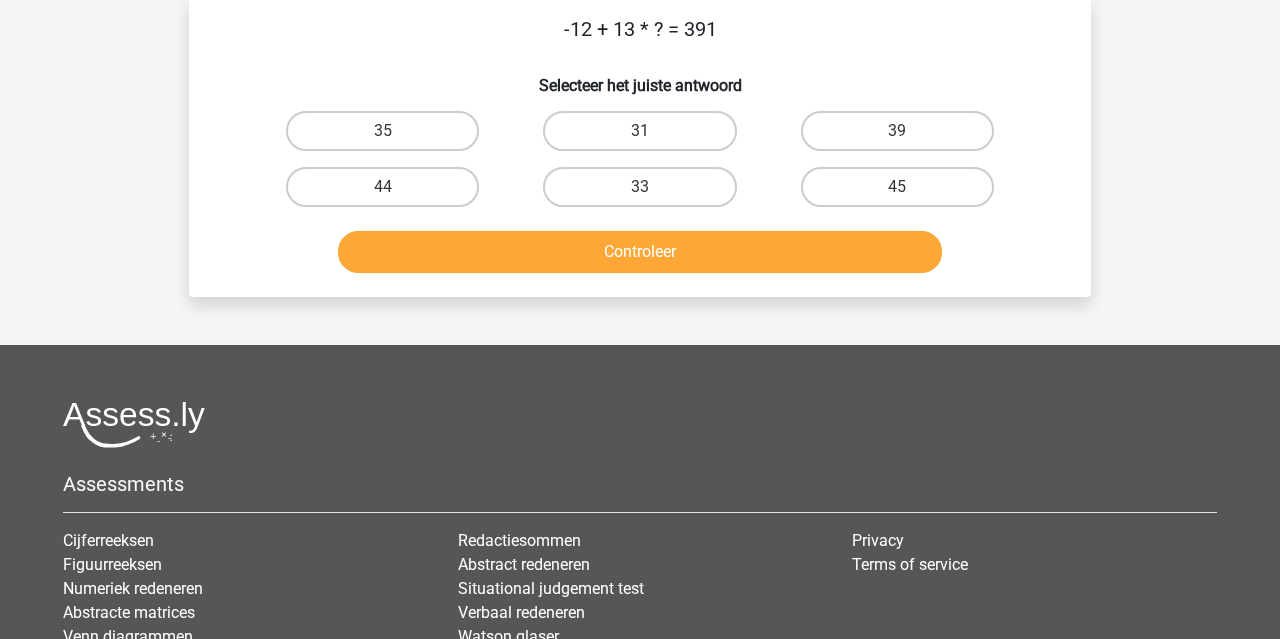 scroll, scrollTop: 92, scrollLeft: 0, axis: vertical 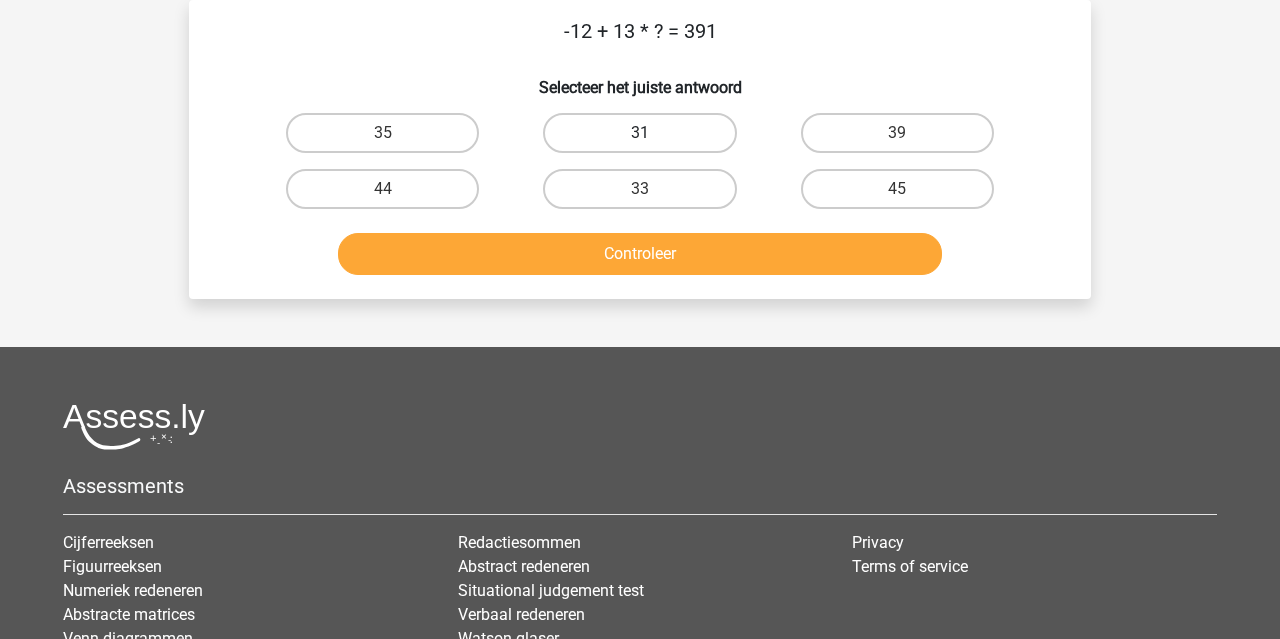 click on "31" at bounding box center [639, 133] 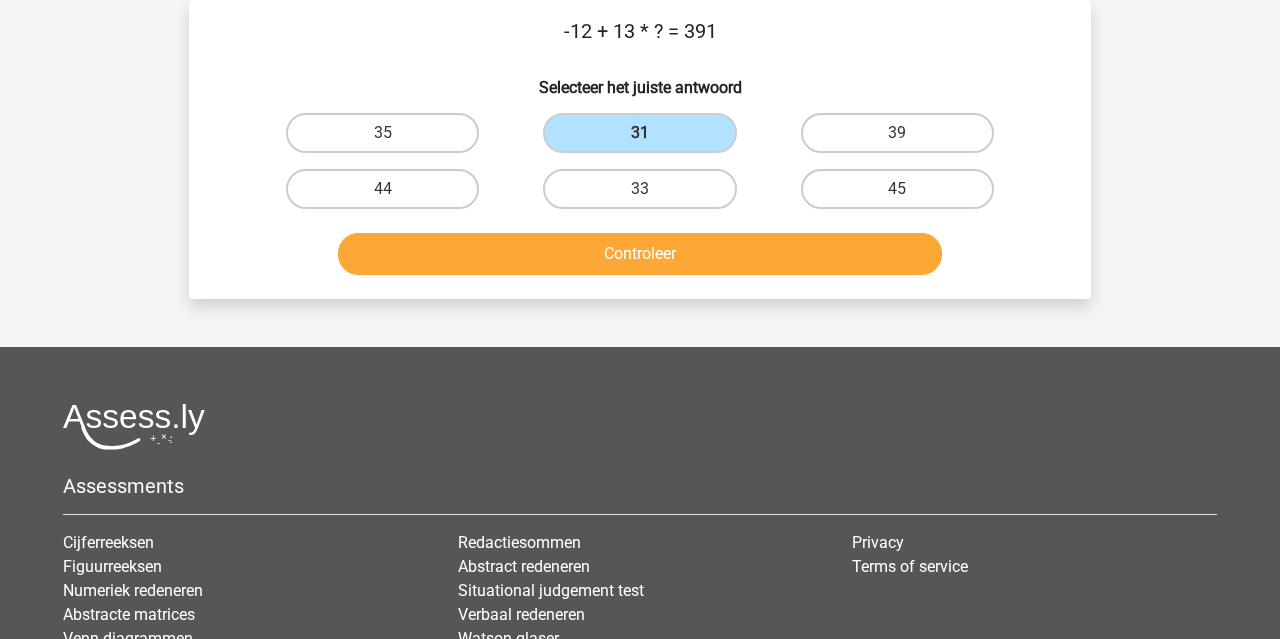 click on "Controleer" at bounding box center (640, 254) 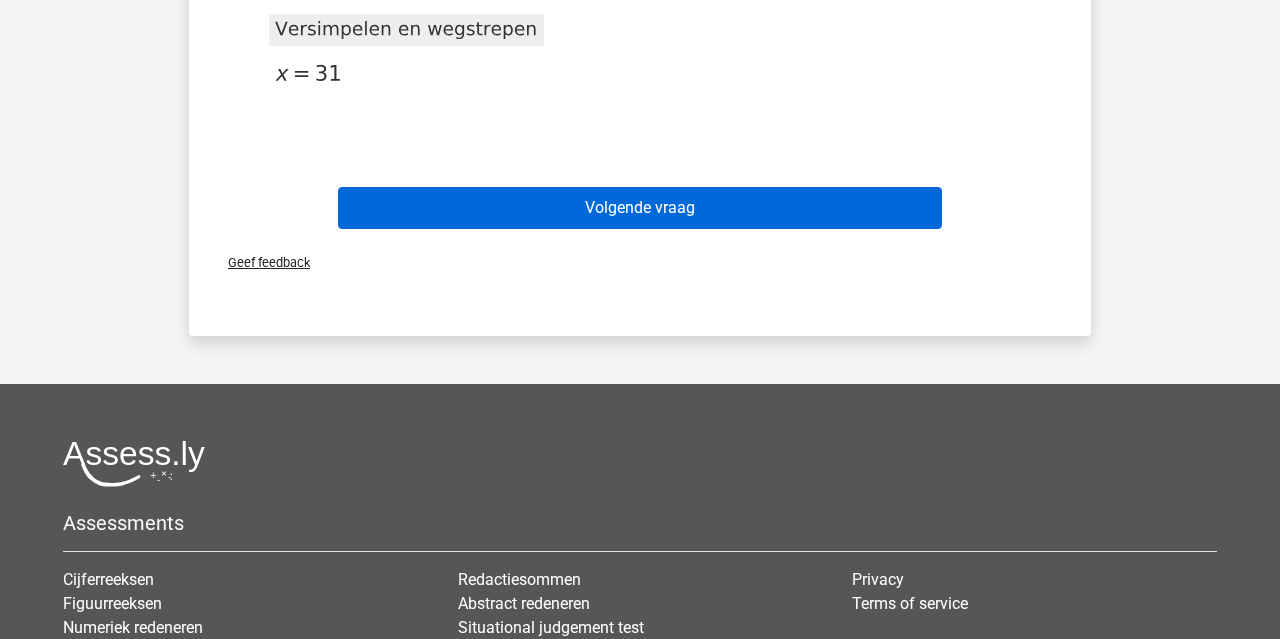click on "Volgende vraag" at bounding box center (640, 208) 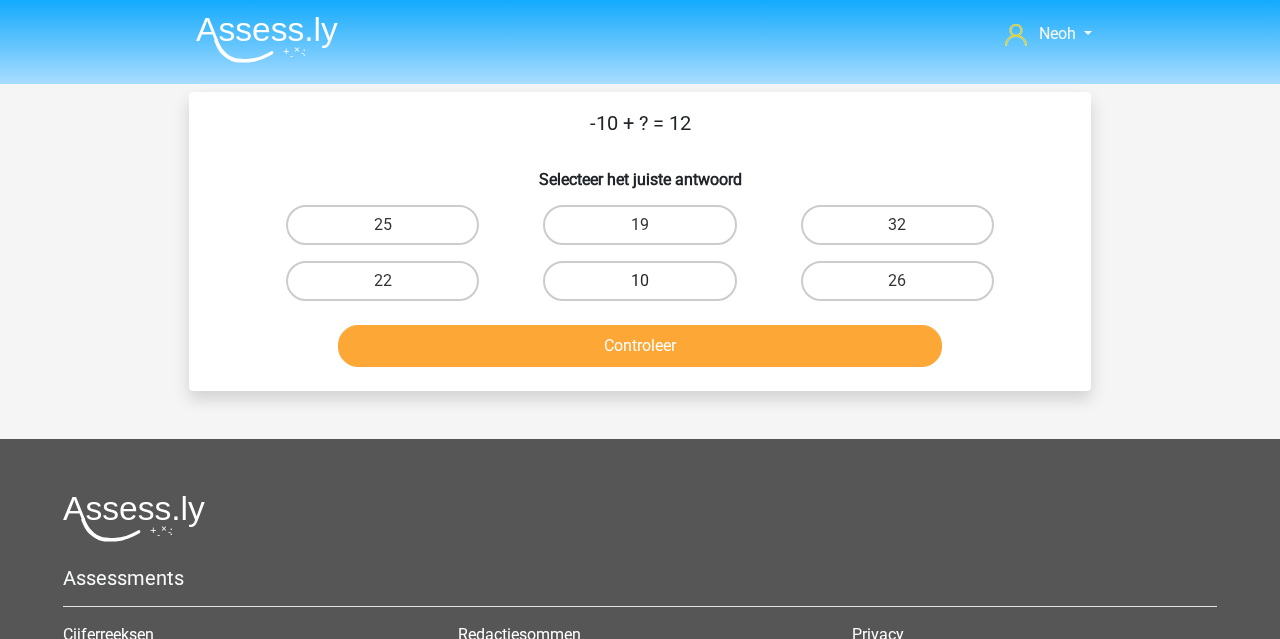 scroll, scrollTop: 0, scrollLeft: 0, axis: both 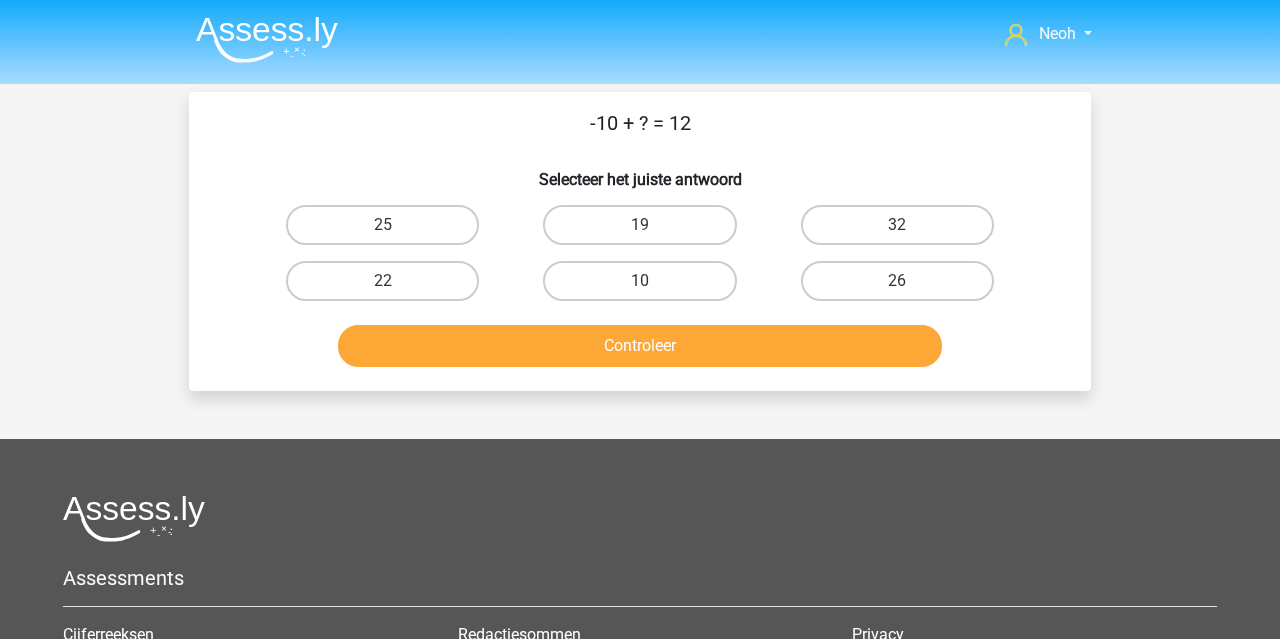 click on "22" at bounding box center (382, 281) 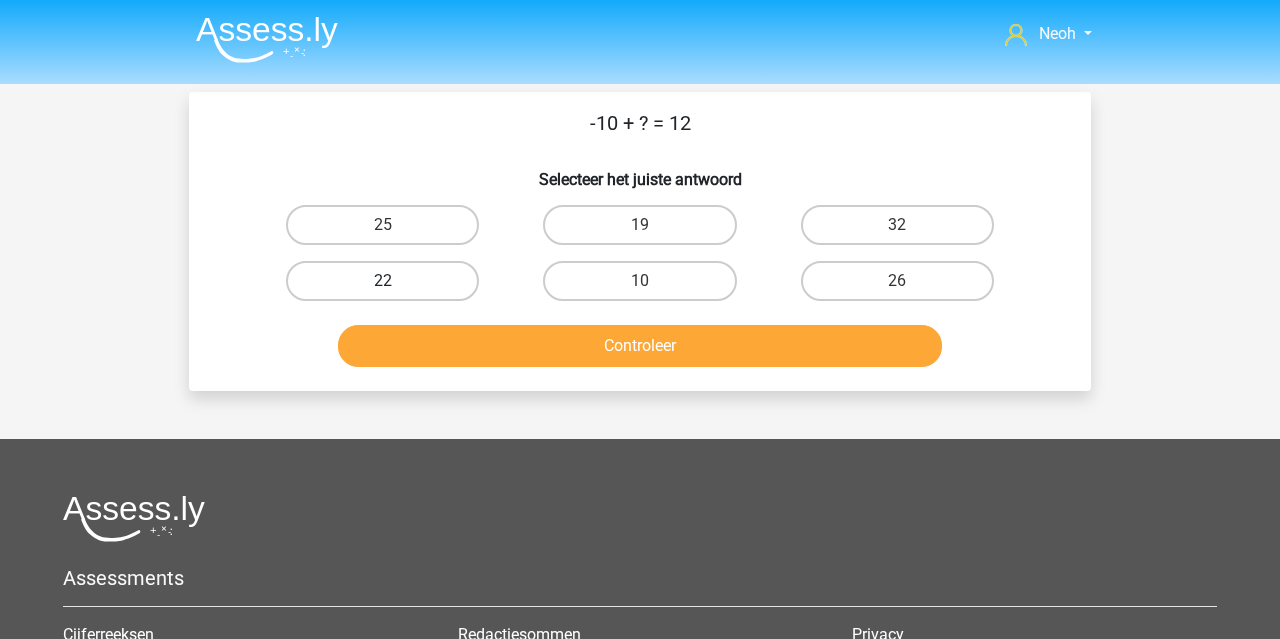 click on "22" at bounding box center [382, 281] 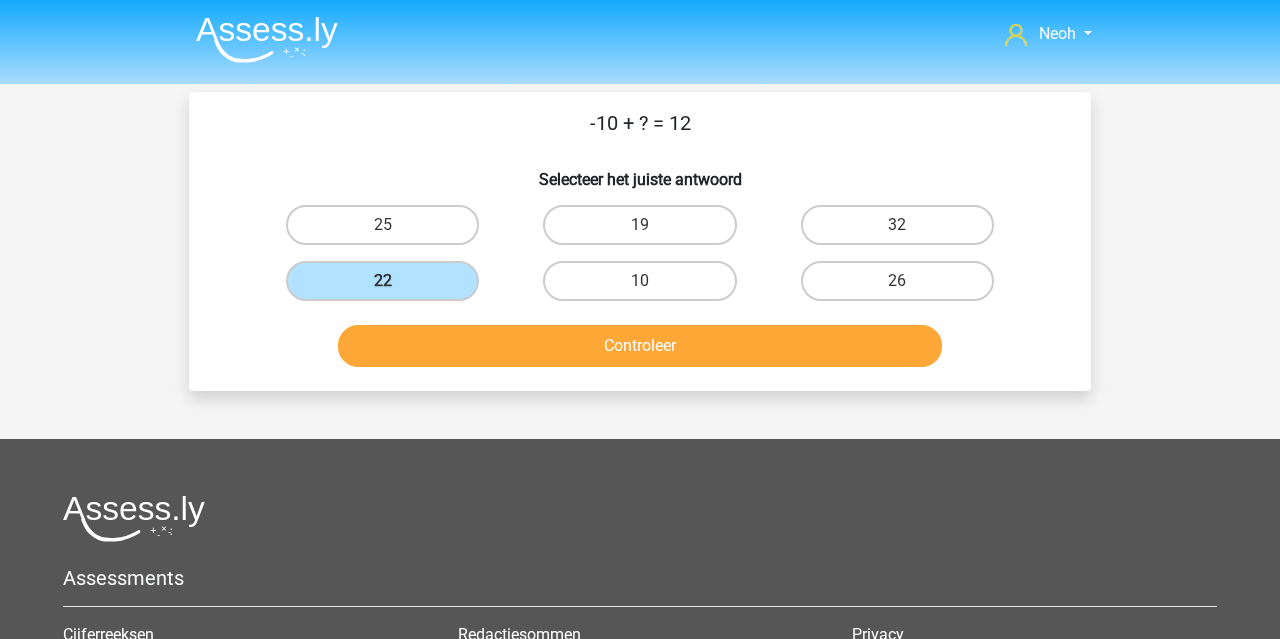 click on "Controleer" at bounding box center (640, 346) 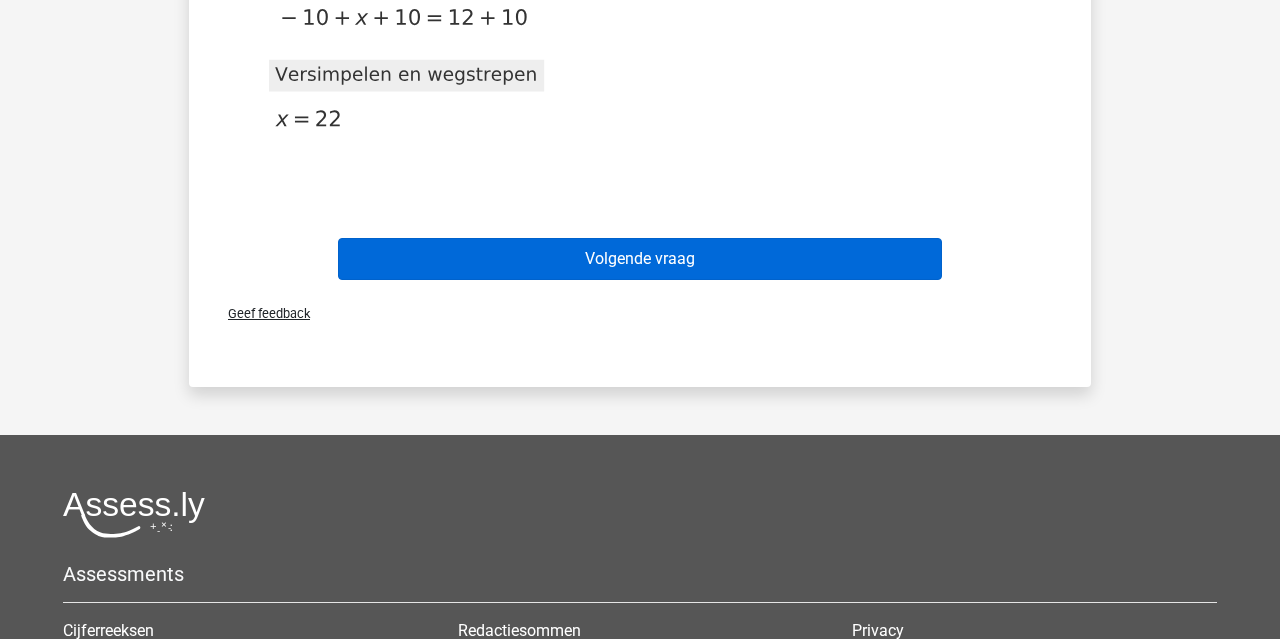 click on "Volgende vraag" at bounding box center (640, 259) 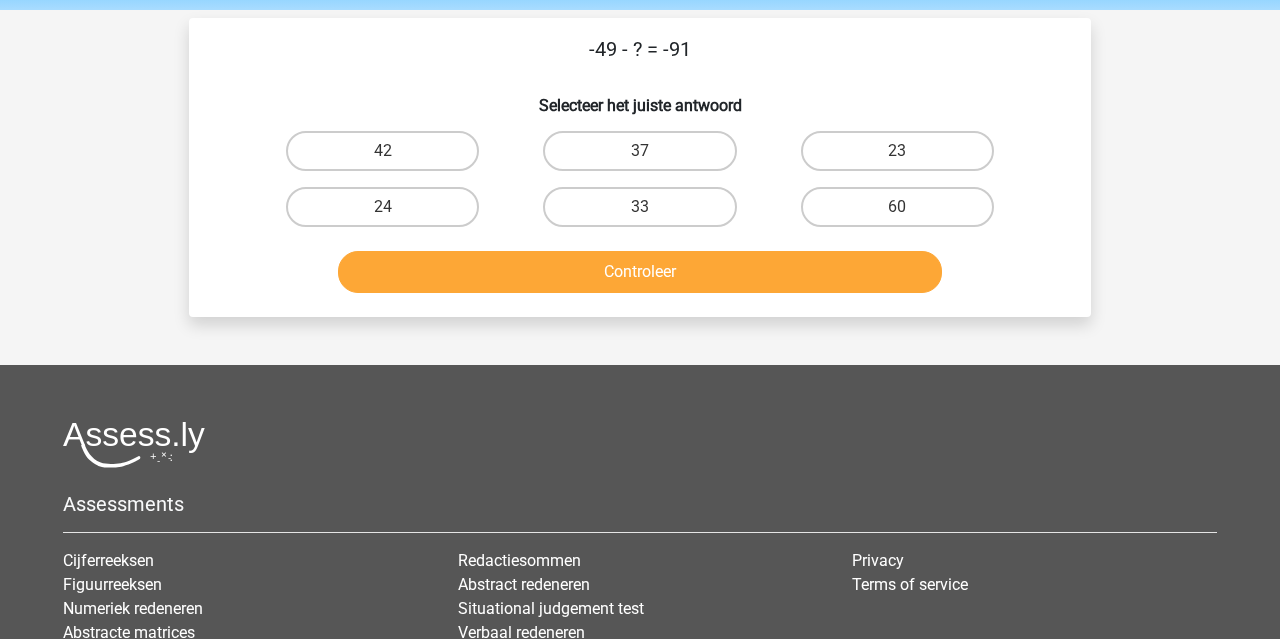 scroll, scrollTop: 69, scrollLeft: 0, axis: vertical 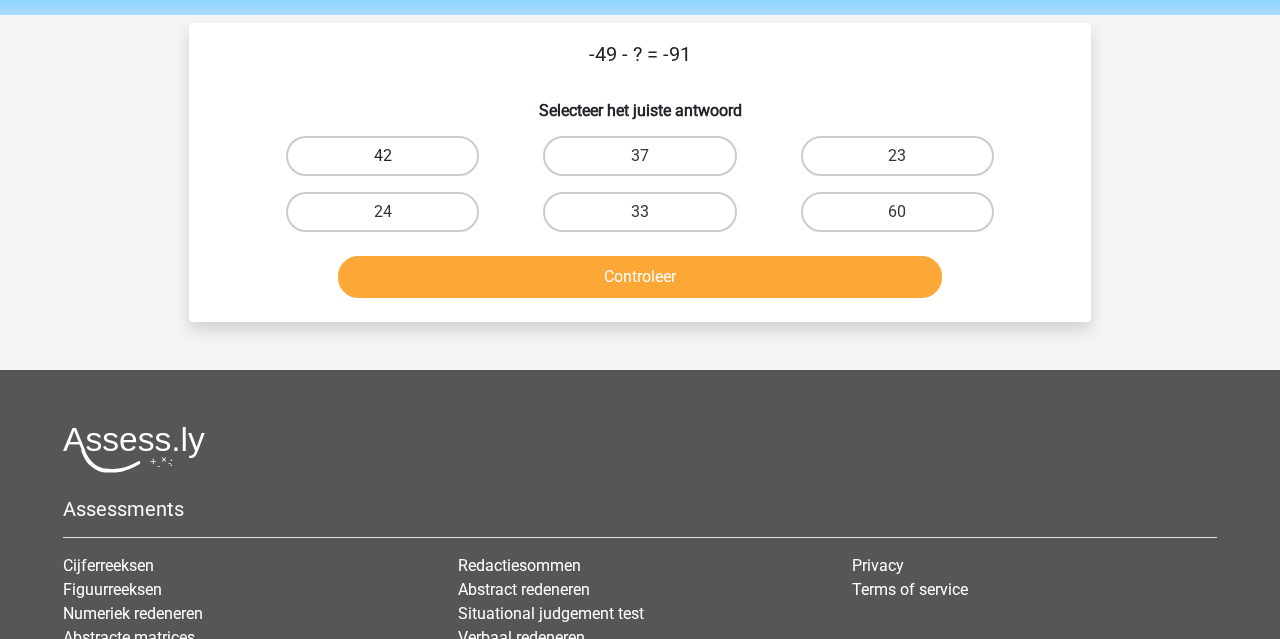 click on "42" at bounding box center (382, 156) 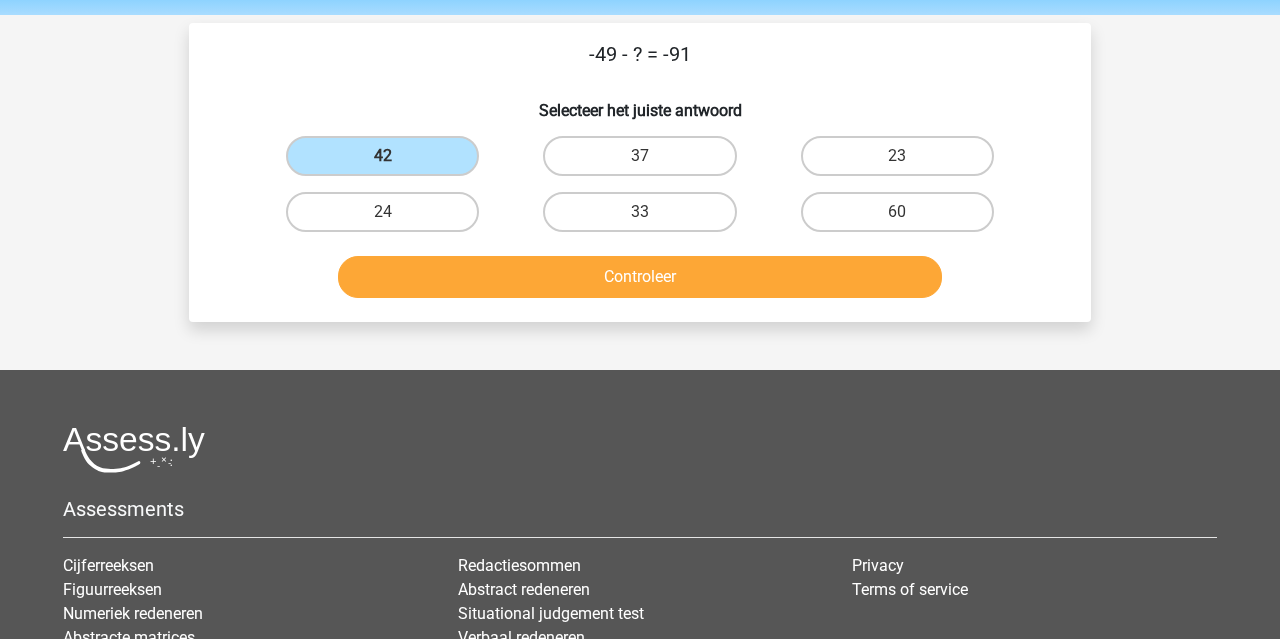 click on "Controleer" at bounding box center (640, 277) 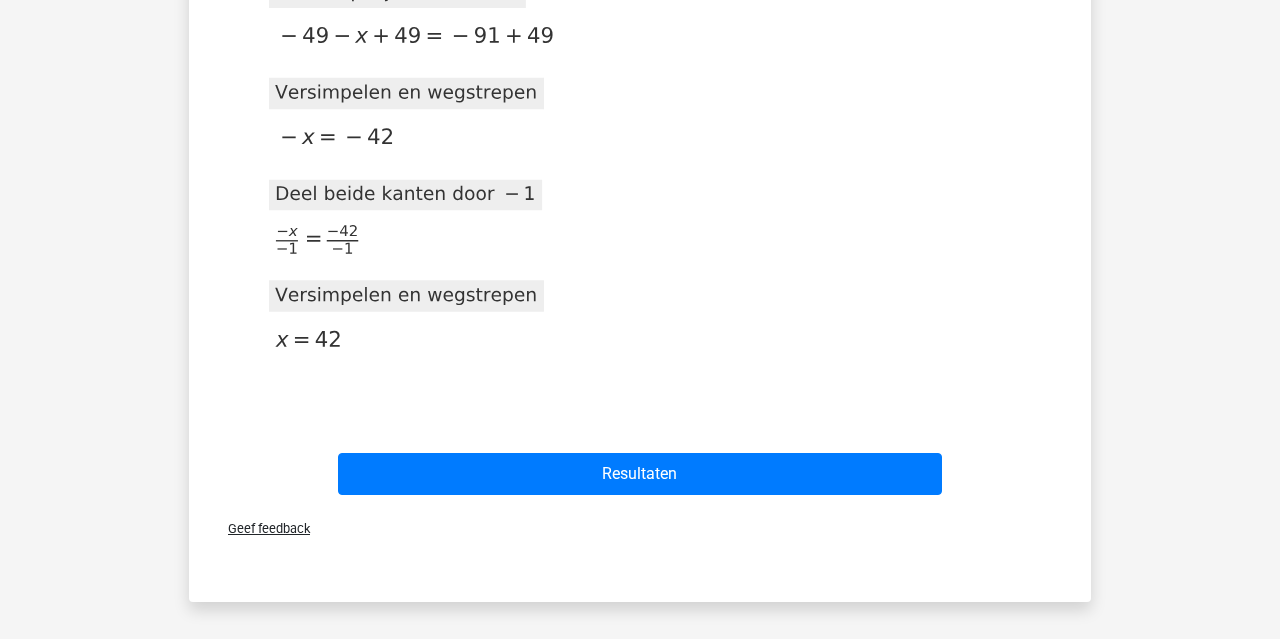 scroll, scrollTop: 503, scrollLeft: 0, axis: vertical 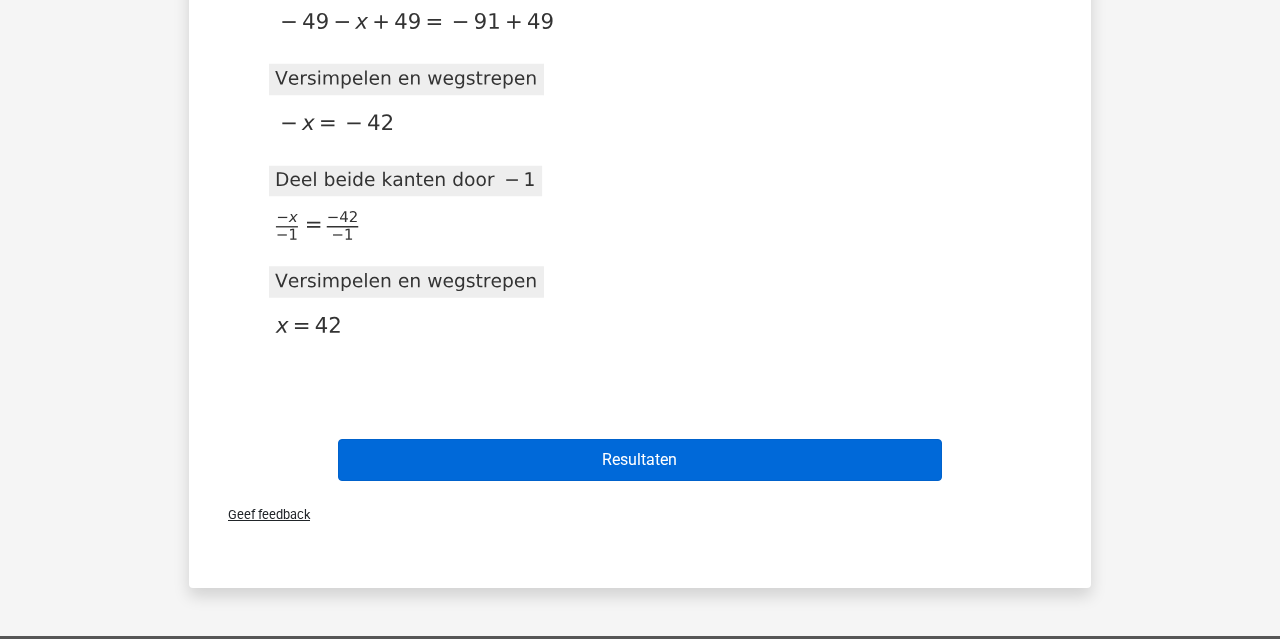 click on "Resultaten" at bounding box center (640, 460) 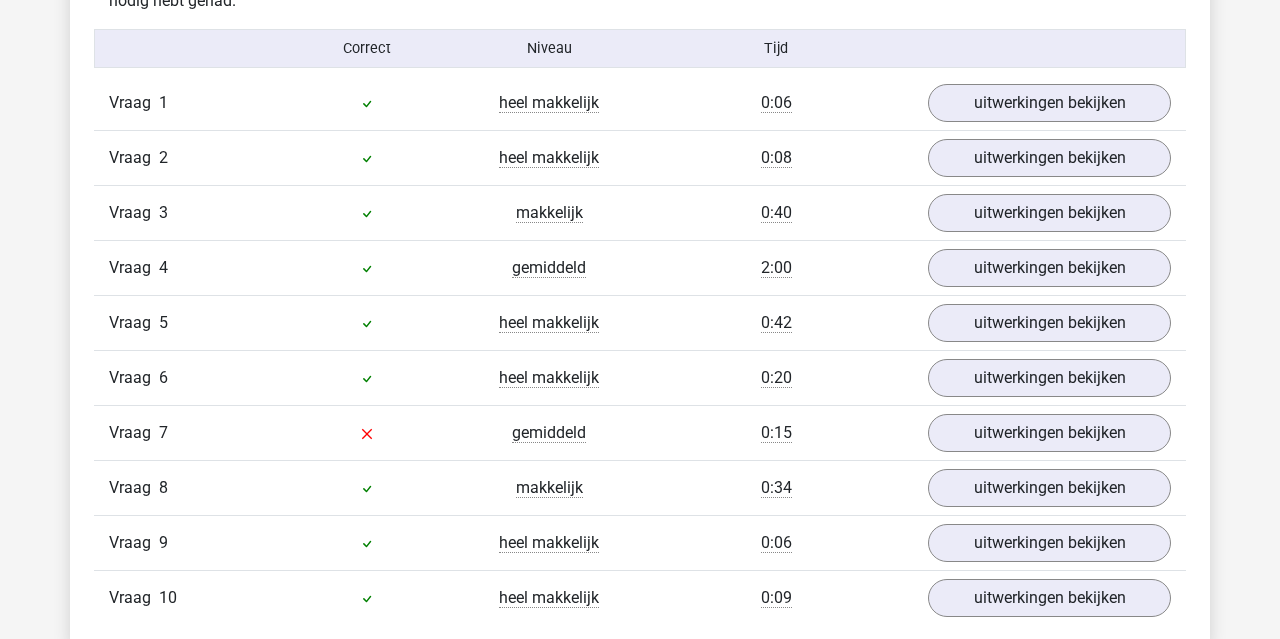scroll, scrollTop: 1299, scrollLeft: 0, axis: vertical 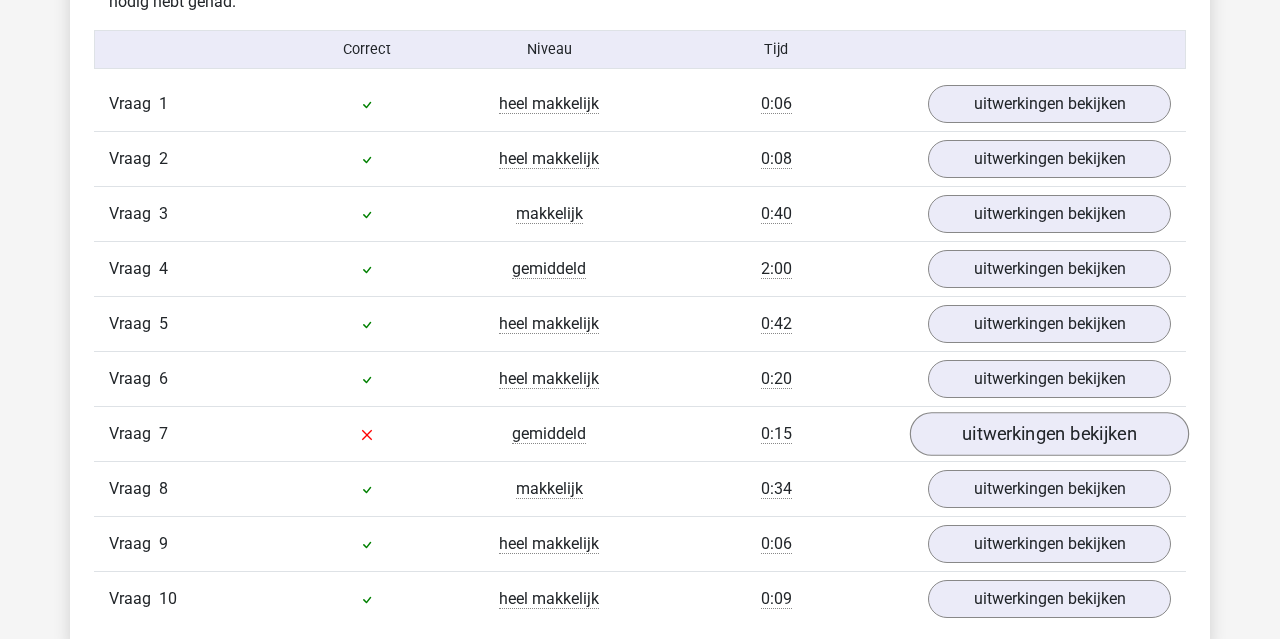 click on "uitwerkingen bekijken" at bounding box center (1049, 434) 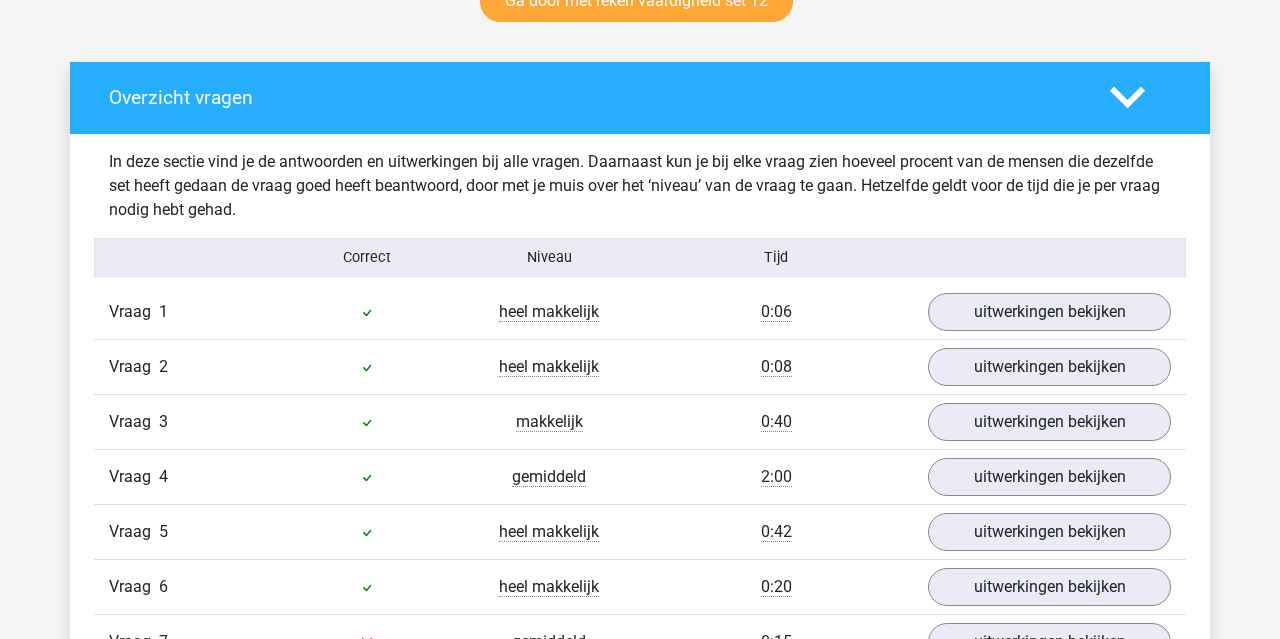 scroll, scrollTop: 1088, scrollLeft: 0, axis: vertical 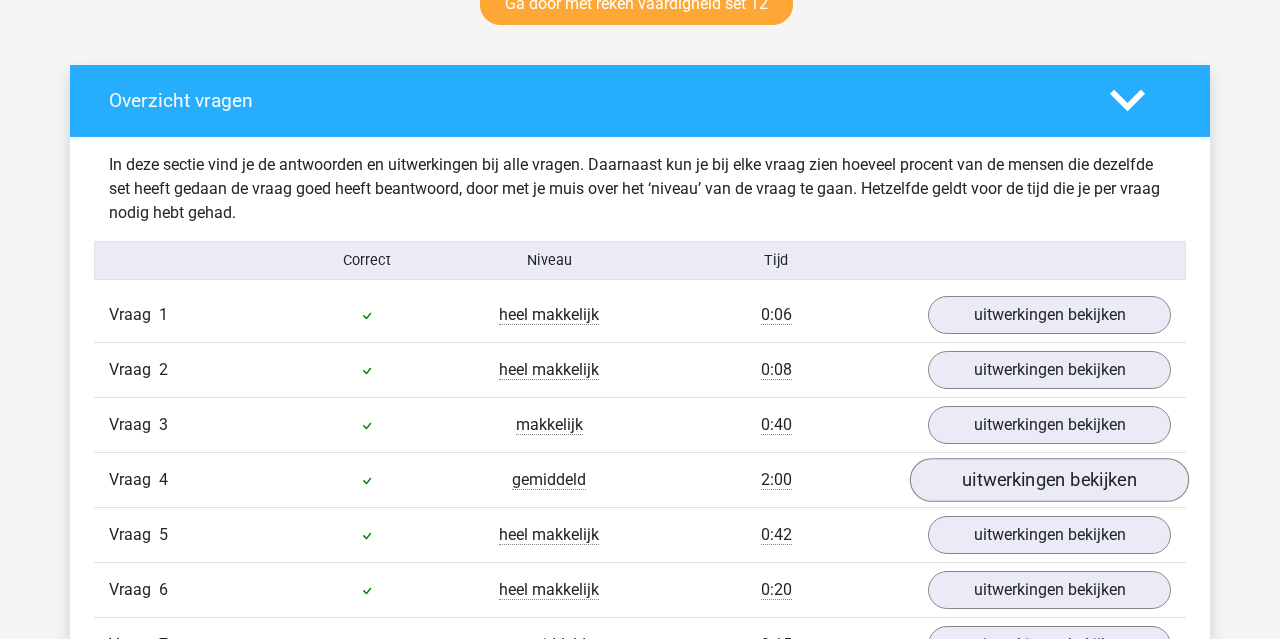 click on "uitwerkingen bekijken" at bounding box center (1049, 480) 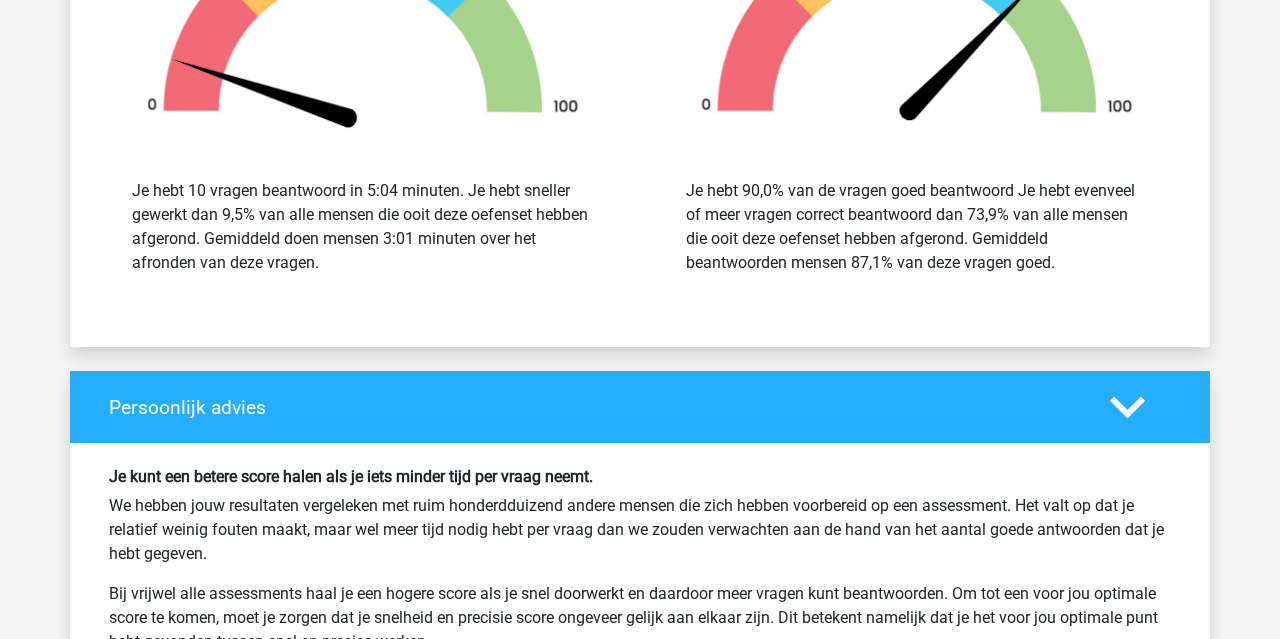 scroll, scrollTop: 5065, scrollLeft: 0, axis: vertical 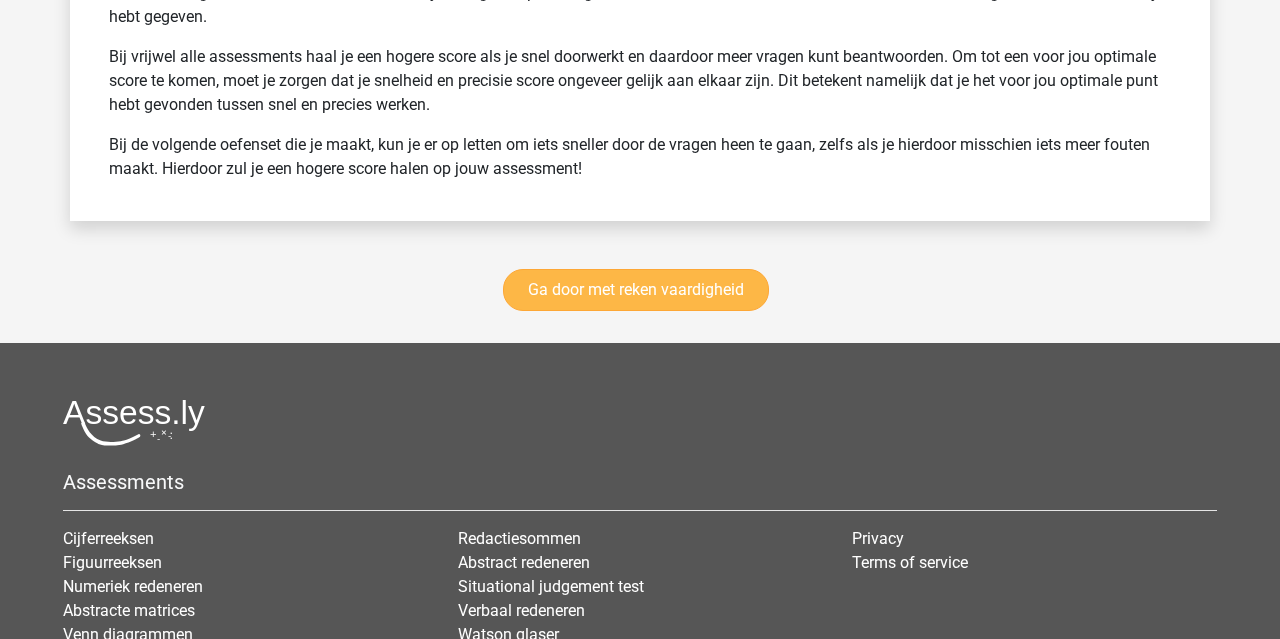 click on "Ga door met reken vaardigheid" at bounding box center [636, 290] 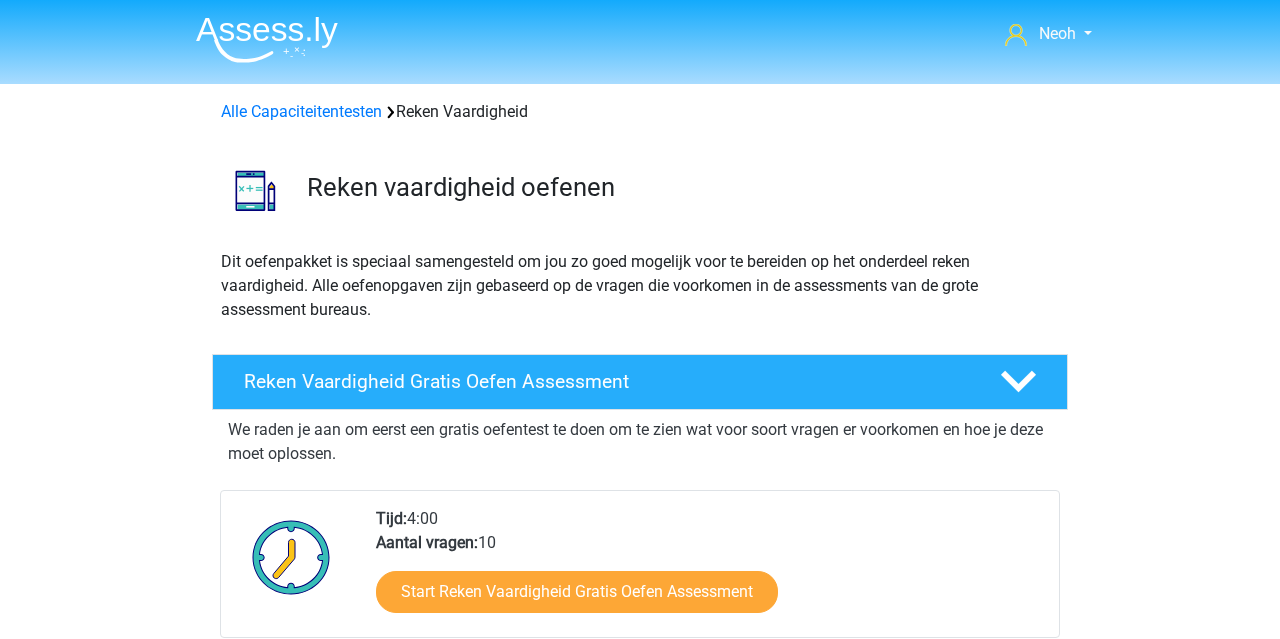 scroll, scrollTop: 0, scrollLeft: 0, axis: both 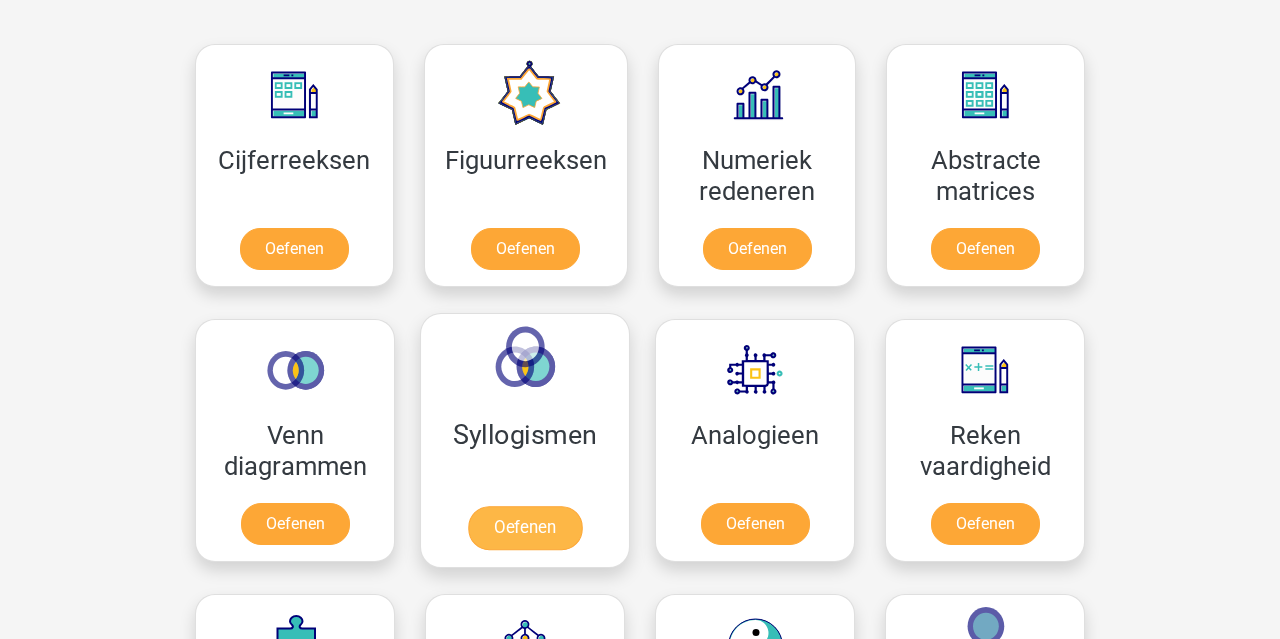 click on "Oefenen" at bounding box center [525, 528] 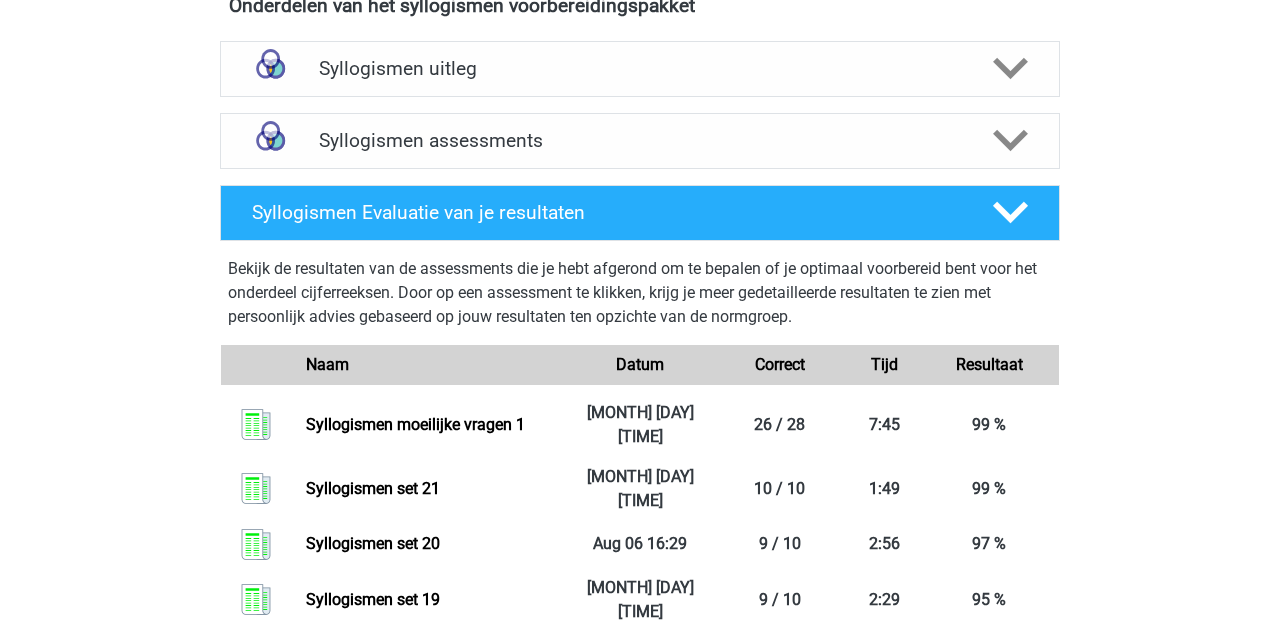scroll, scrollTop: 636, scrollLeft: 0, axis: vertical 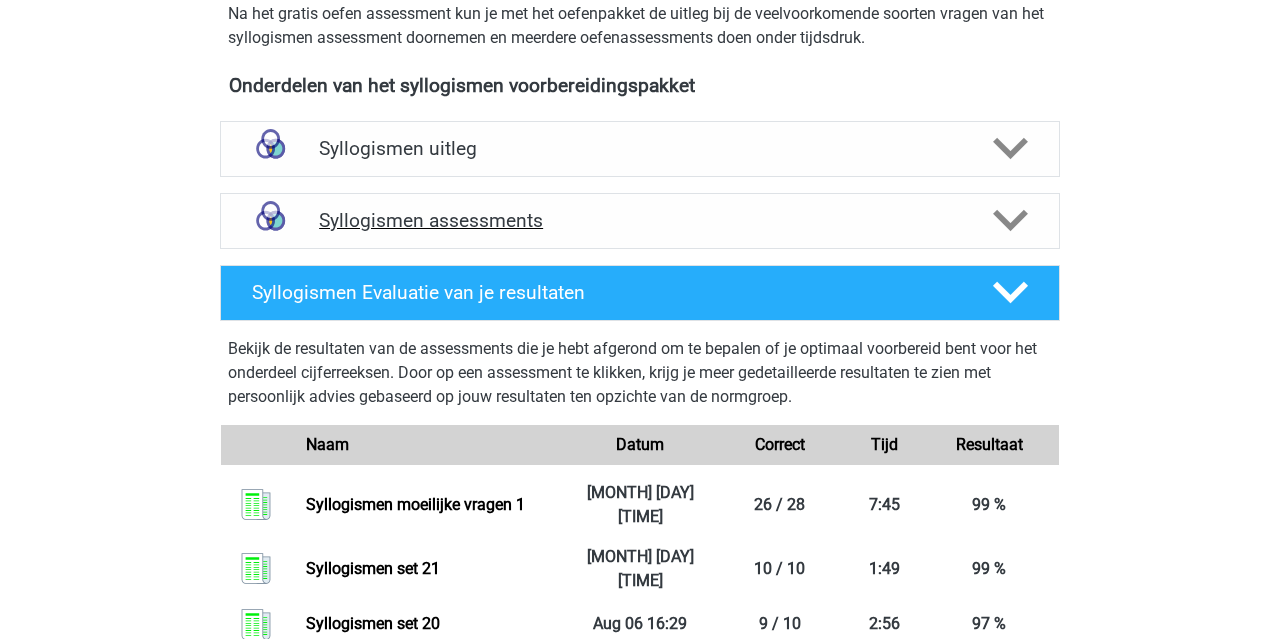 click on "Syllogismen assessments" at bounding box center [640, 220] 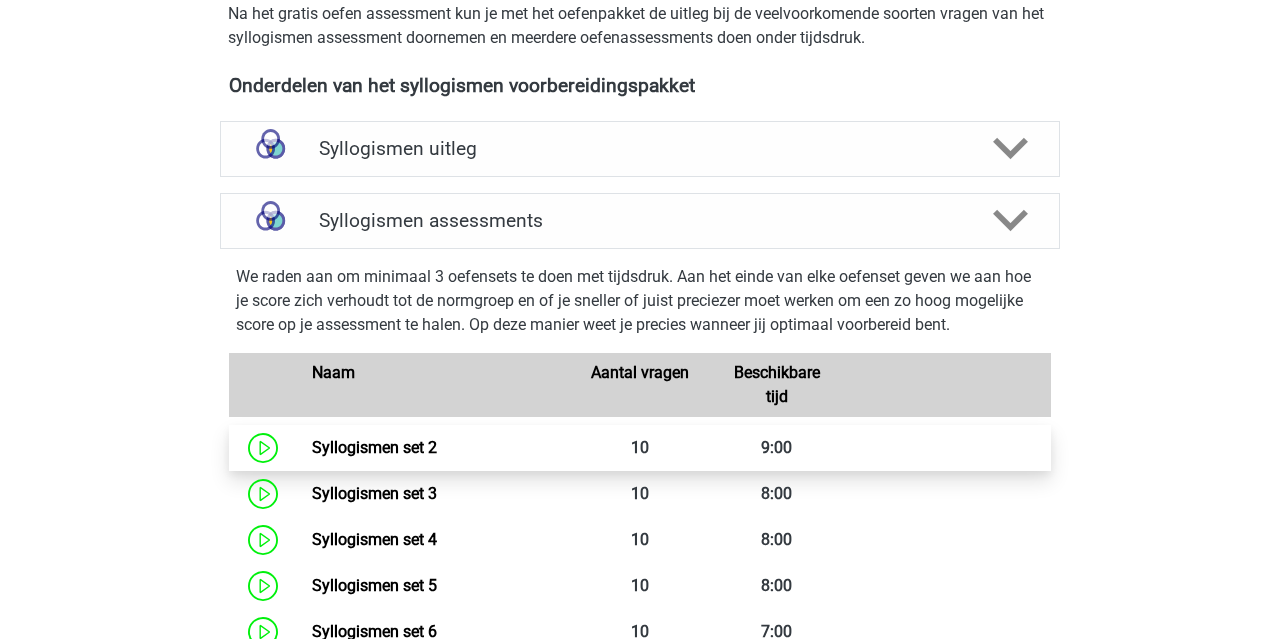 click on "Syllogismen
set 2" at bounding box center (374, 447) 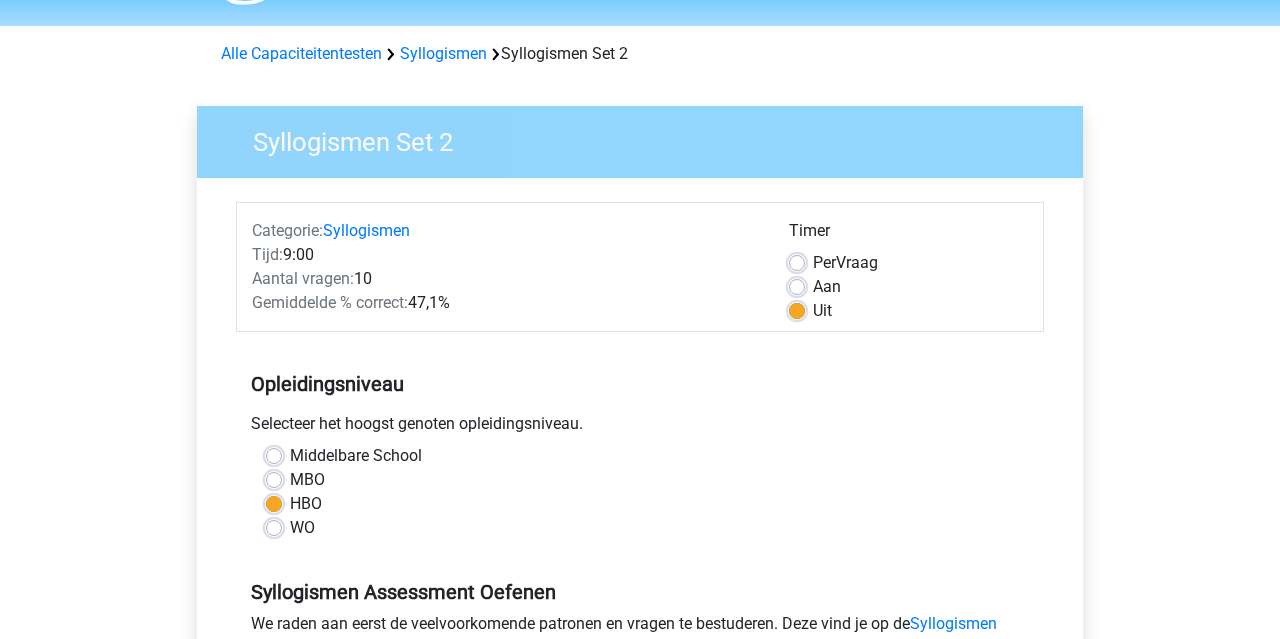 scroll, scrollTop: 59, scrollLeft: 0, axis: vertical 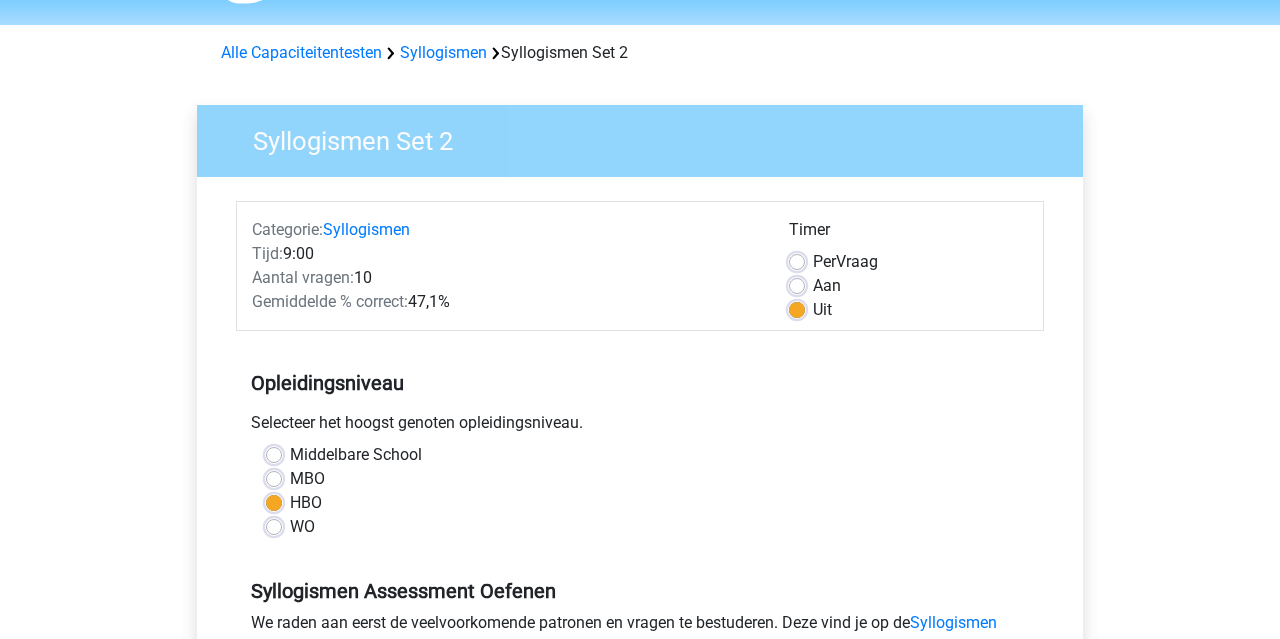 click on "Aan" at bounding box center (827, 286) 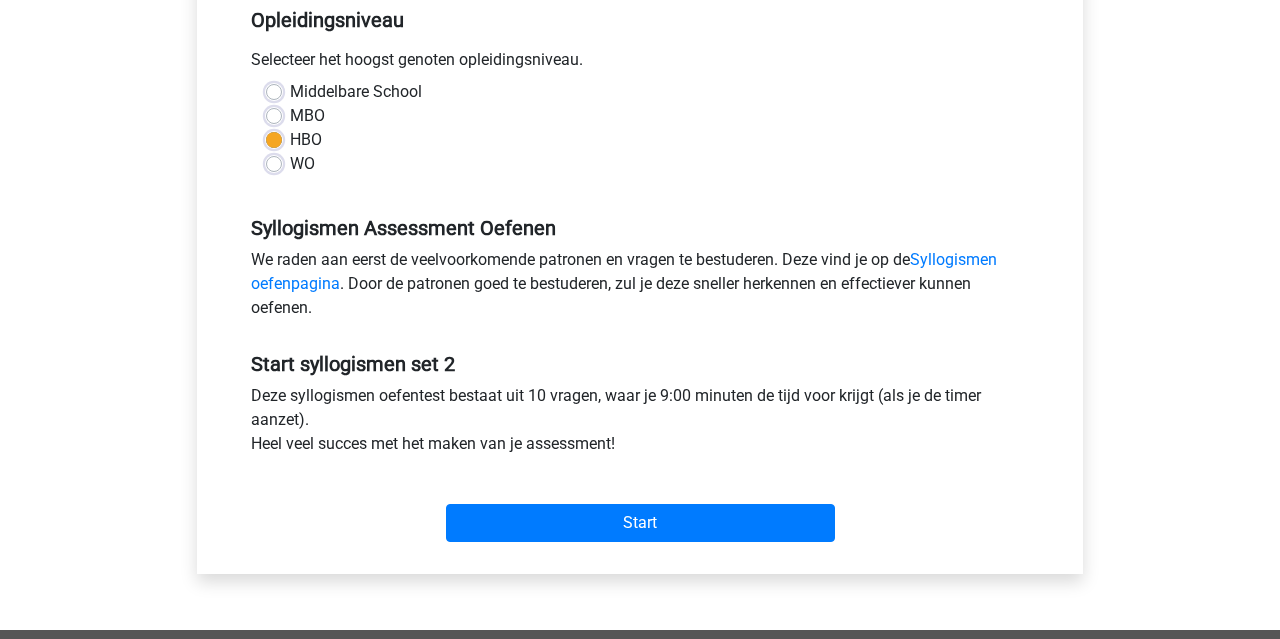 scroll, scrollTop: 506, scrollLeft: 0, axis: vertical 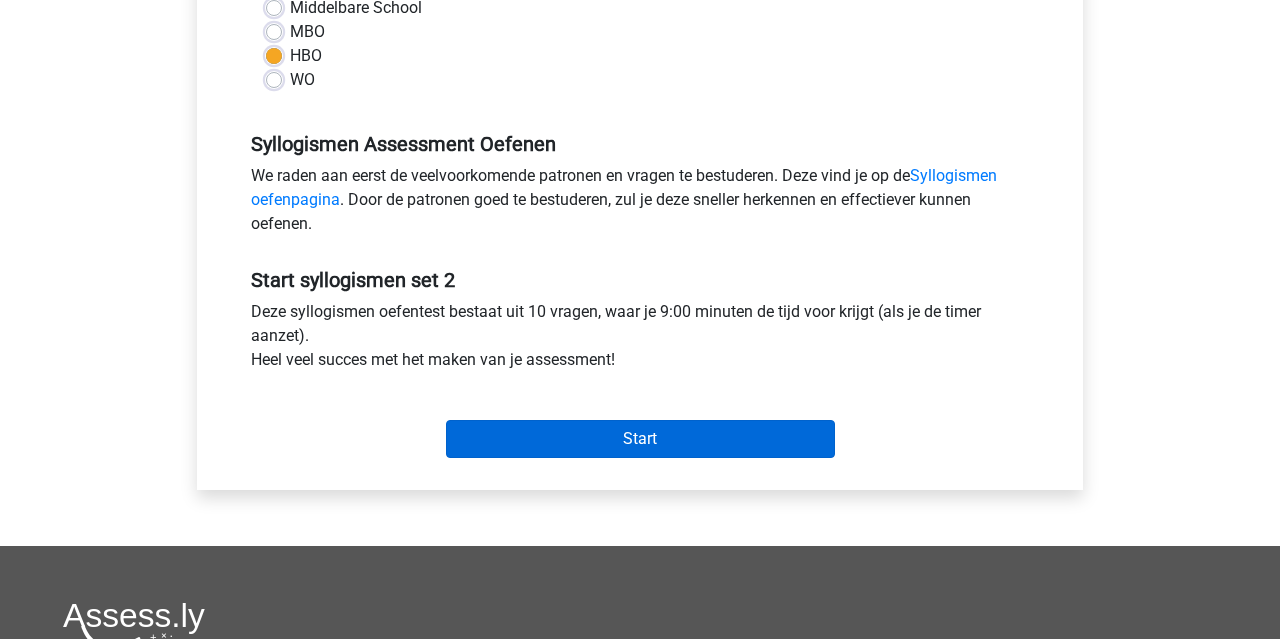 click on "Start" at bounding box center (640, 439) 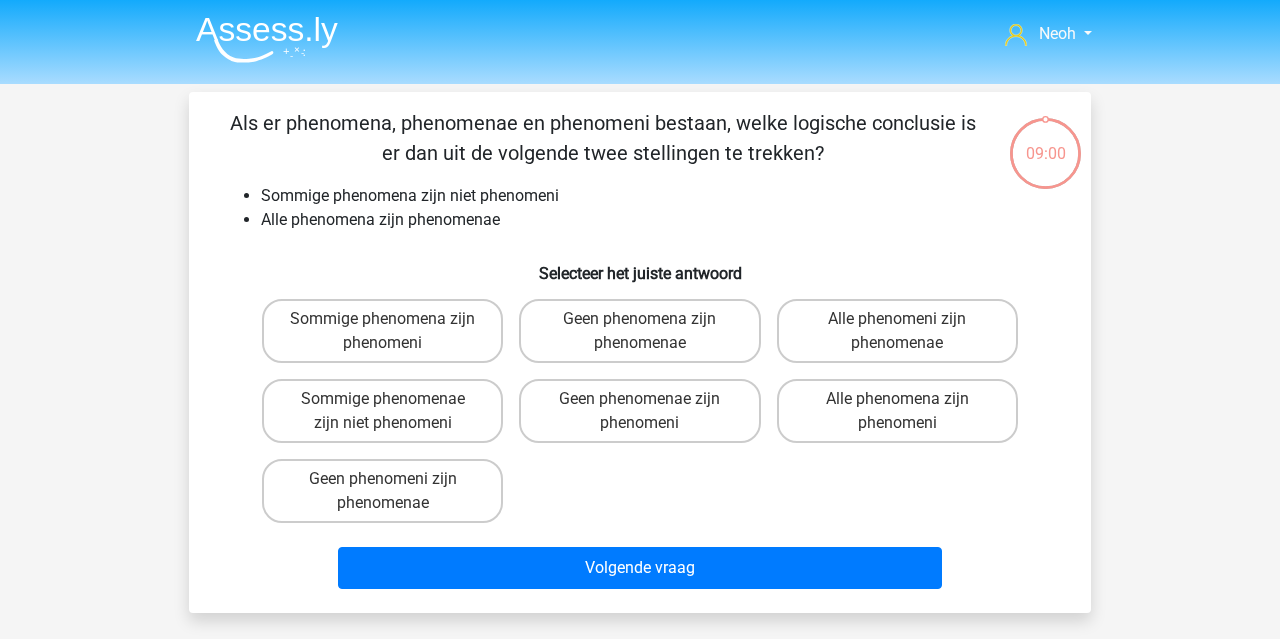 scroll, scrollTop: 0, scrollLeft: 0, axis: both 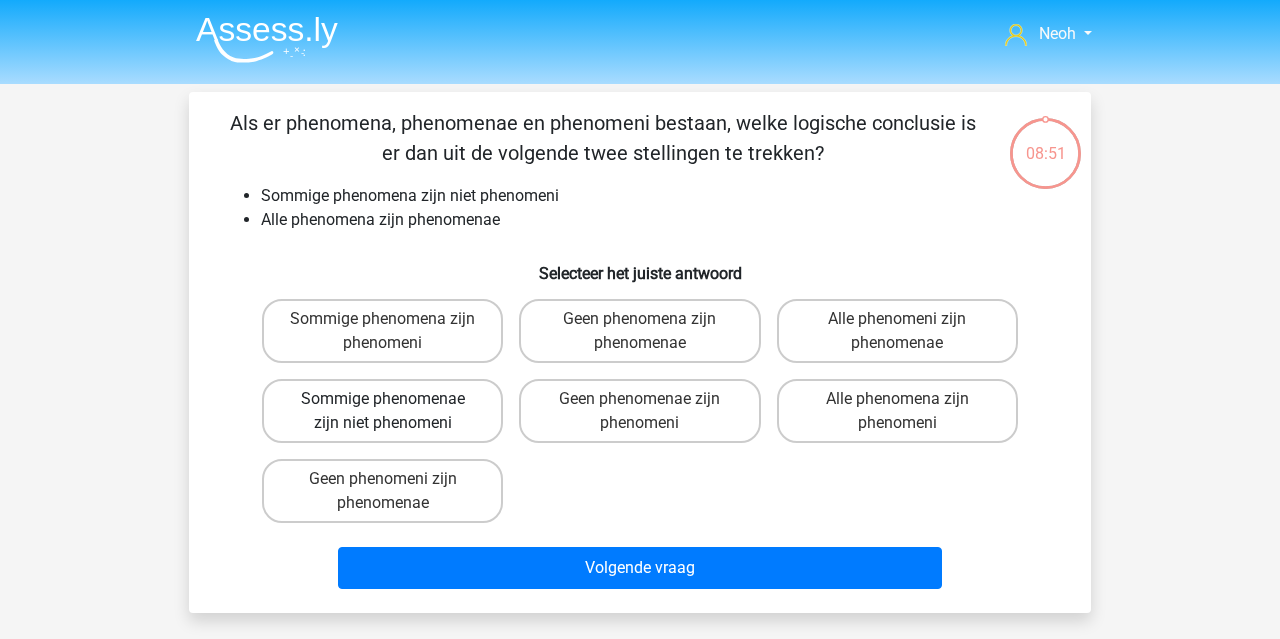 click on "Sommige phenomenae zijn niet phenomeni" at bounding box center [382, 411] 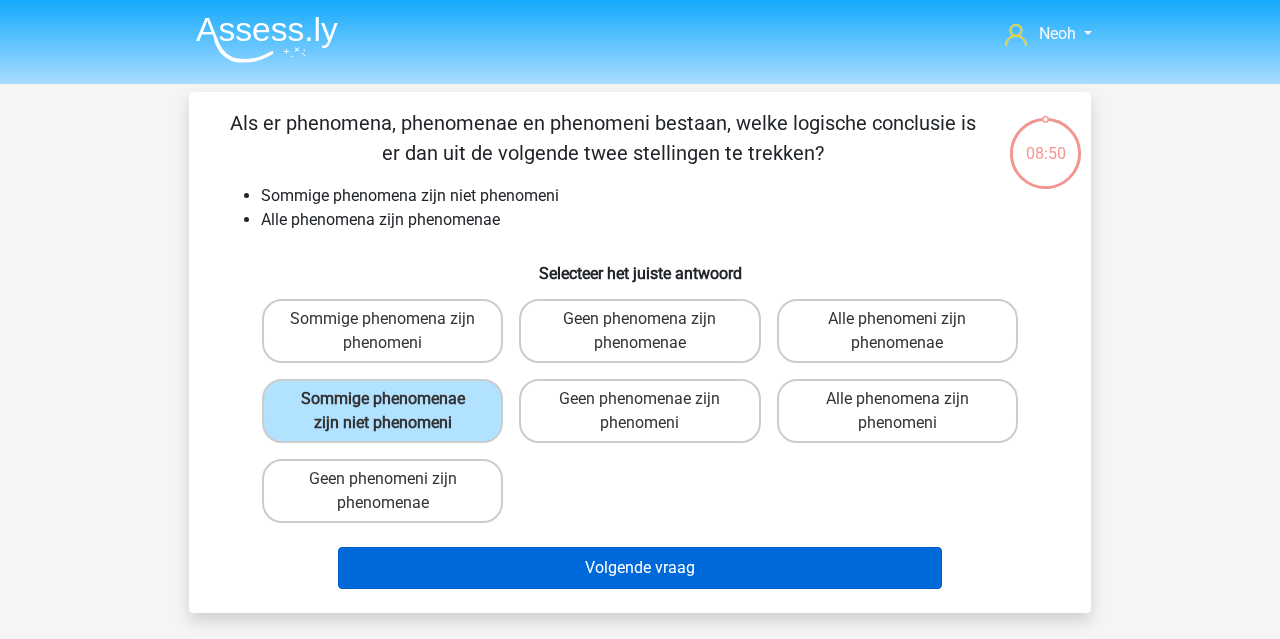 click on "Volgende vraag" at bounding box center [640, 568] 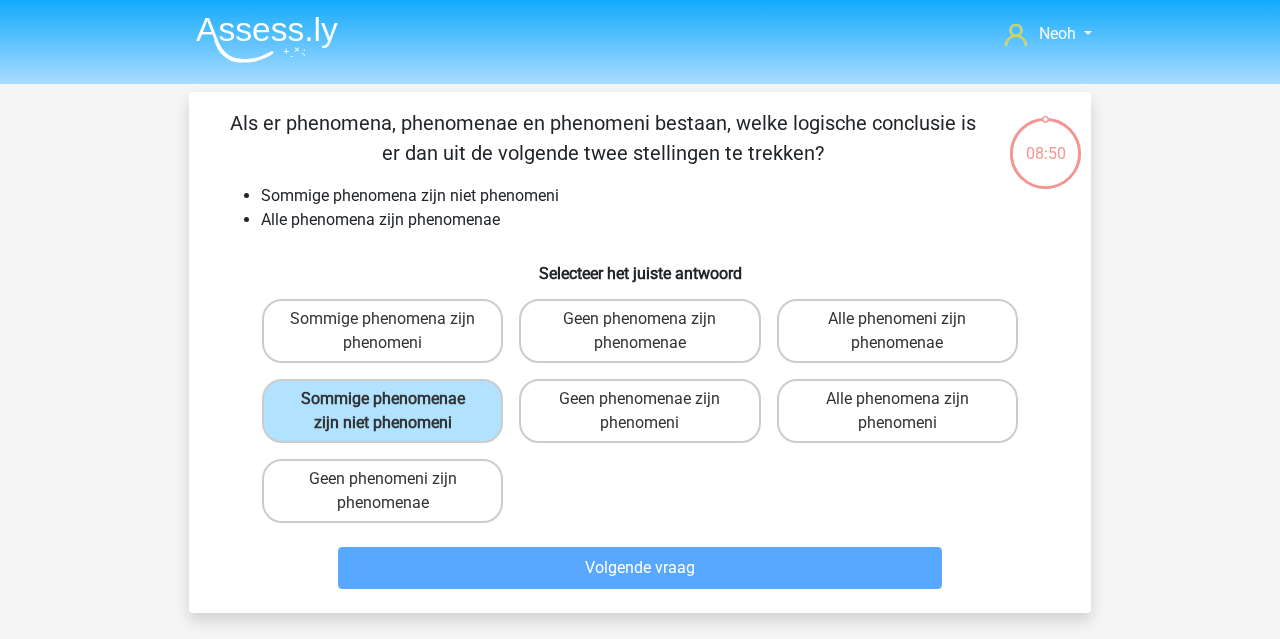scroll, scrollTop: 92, scrollLeft: 0, axis: vertical 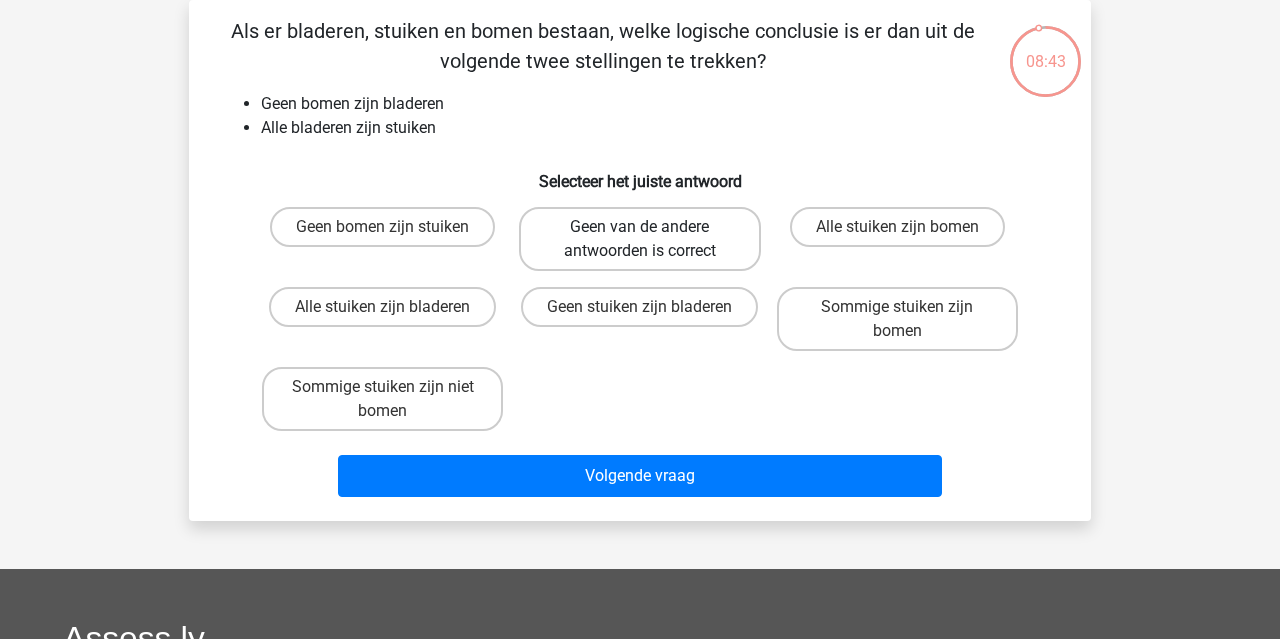 click on "Geen van de andere antwoorden is correct" at bounding box center (639, 239) 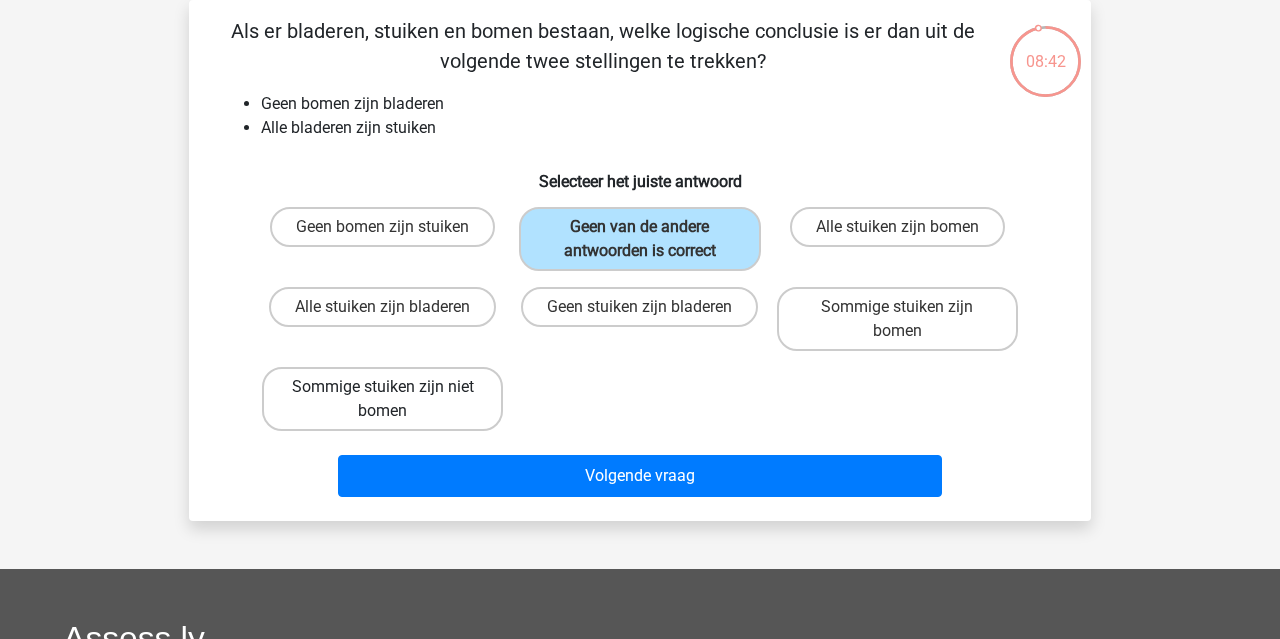 click on "Sommige stuiken zijn niet bomen" at bounding box center [382, 399] 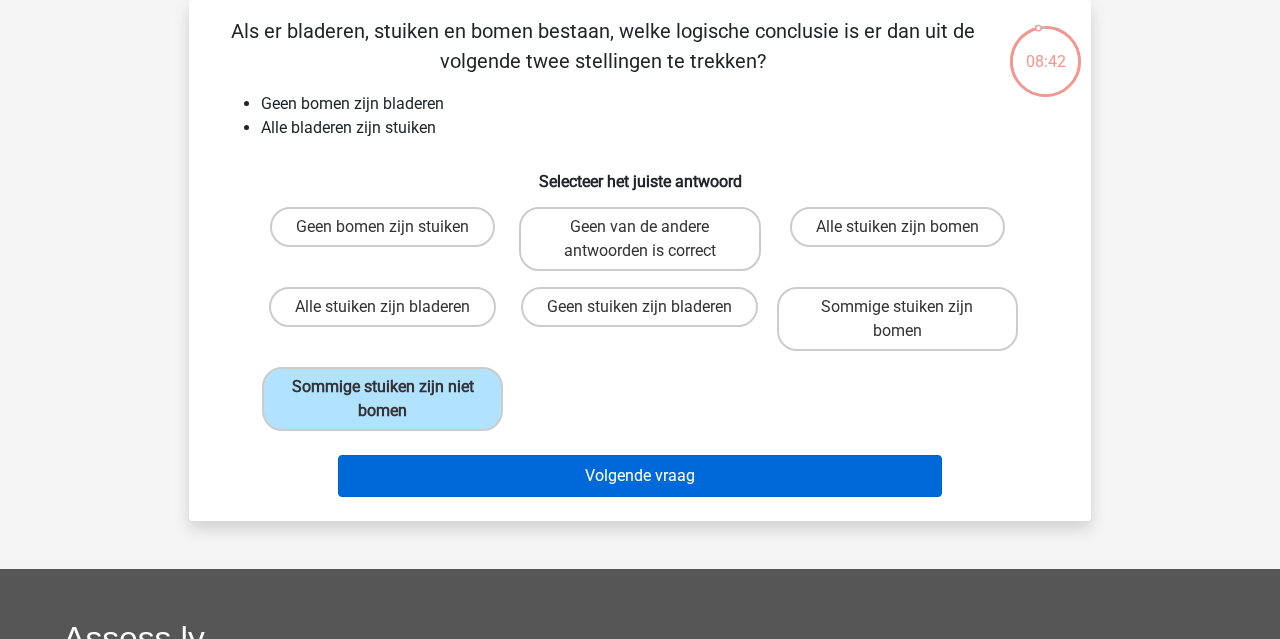 click on "Volgende vraag" at bounding box center (640, 476) 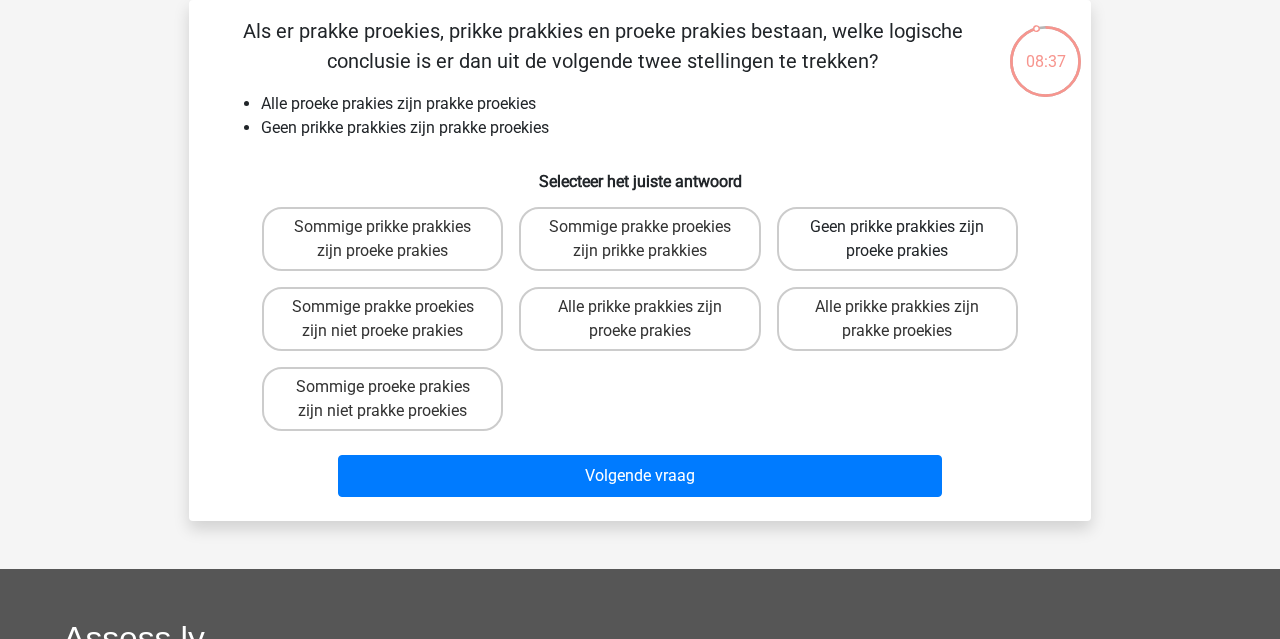 click on "Geen prikke prakkies zijn proeke prakies" at bounding box center (897, 239) 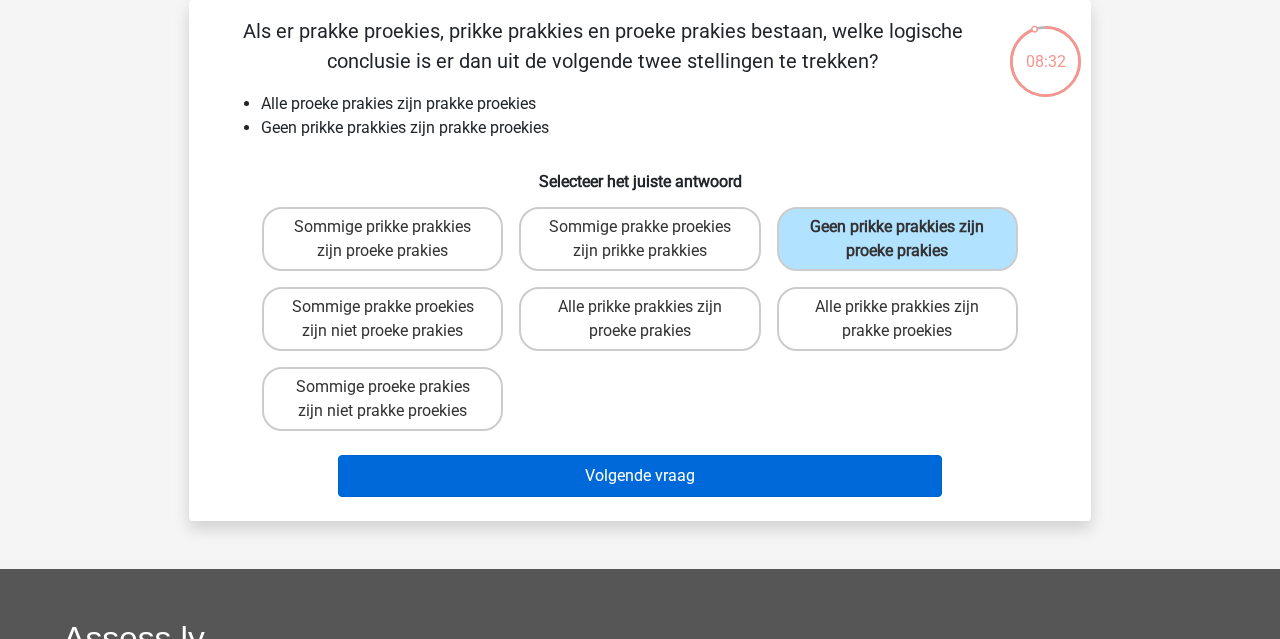 click on "Volgende vraag" at bounding box center (640, 476) 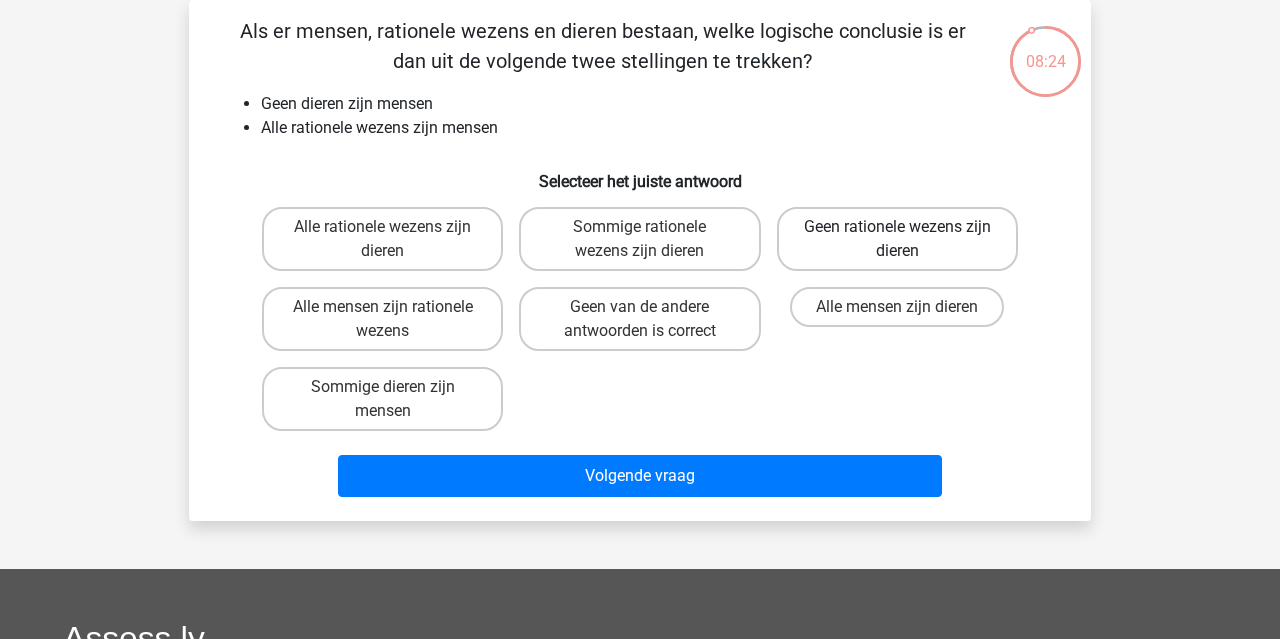 click on "Geen rationele wezens zijn dieren" at bounding box center [897, 239] 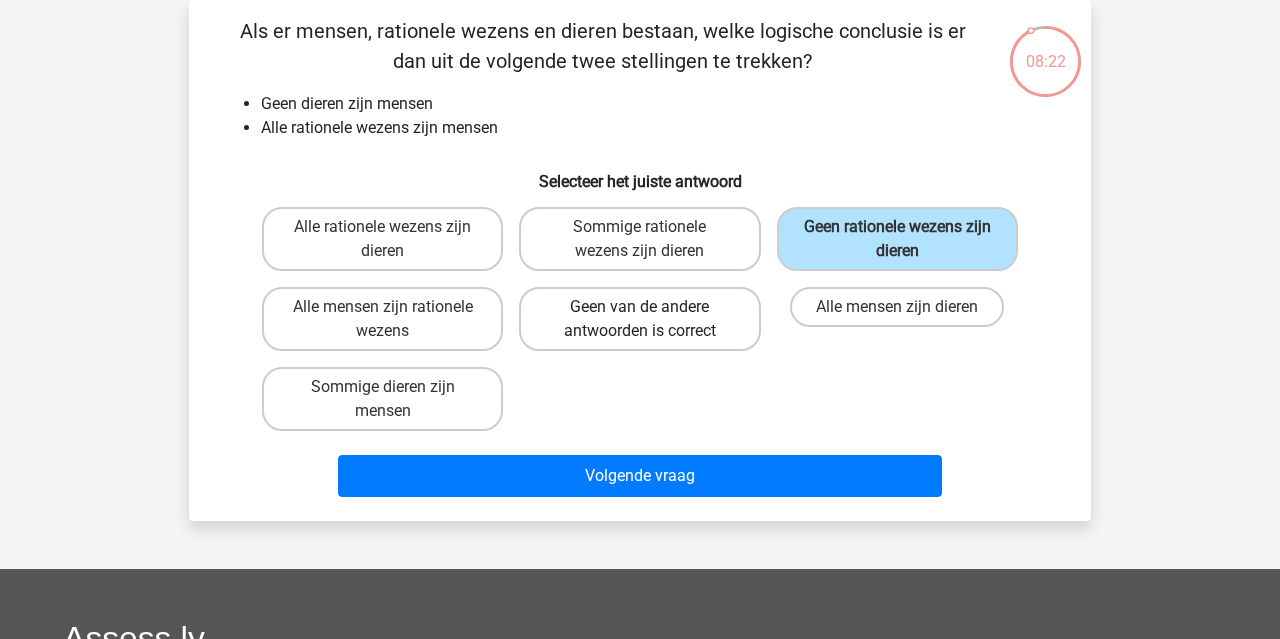 click on "Geen van de andere antwoorden is correct" at bounding box center [639, 319] 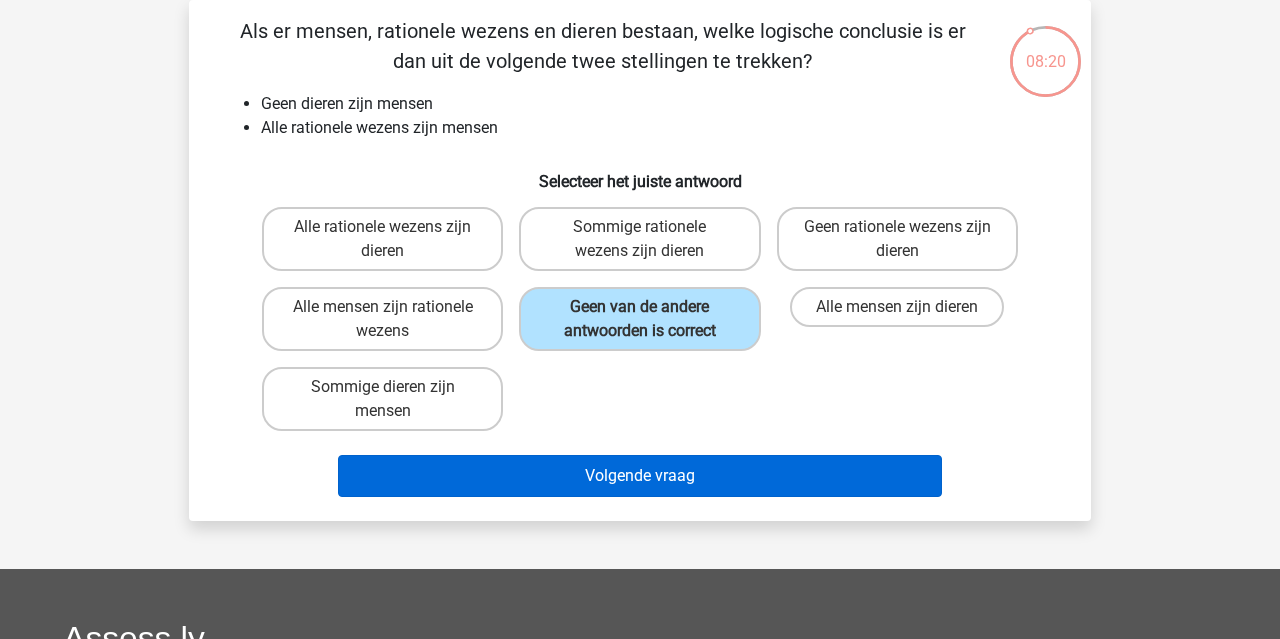 click on "Volgende vraag" at bounding box center (640, 476) 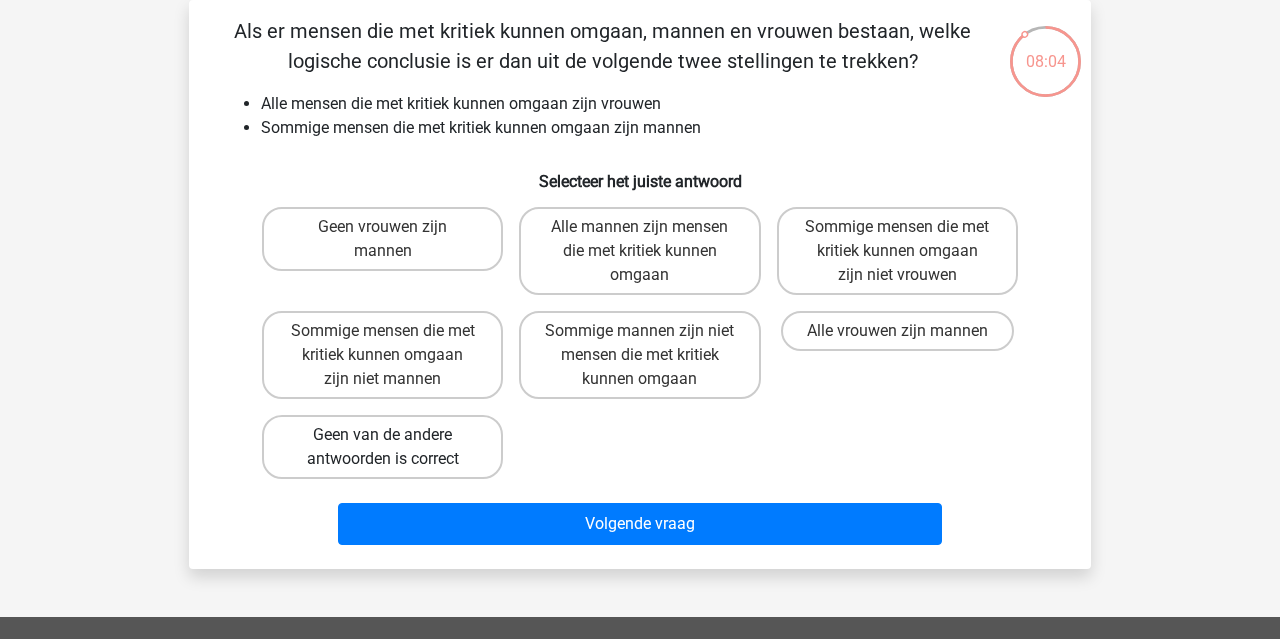 click on "Geen van de andere antwoorden is correct" at bounding box center [382, 447] 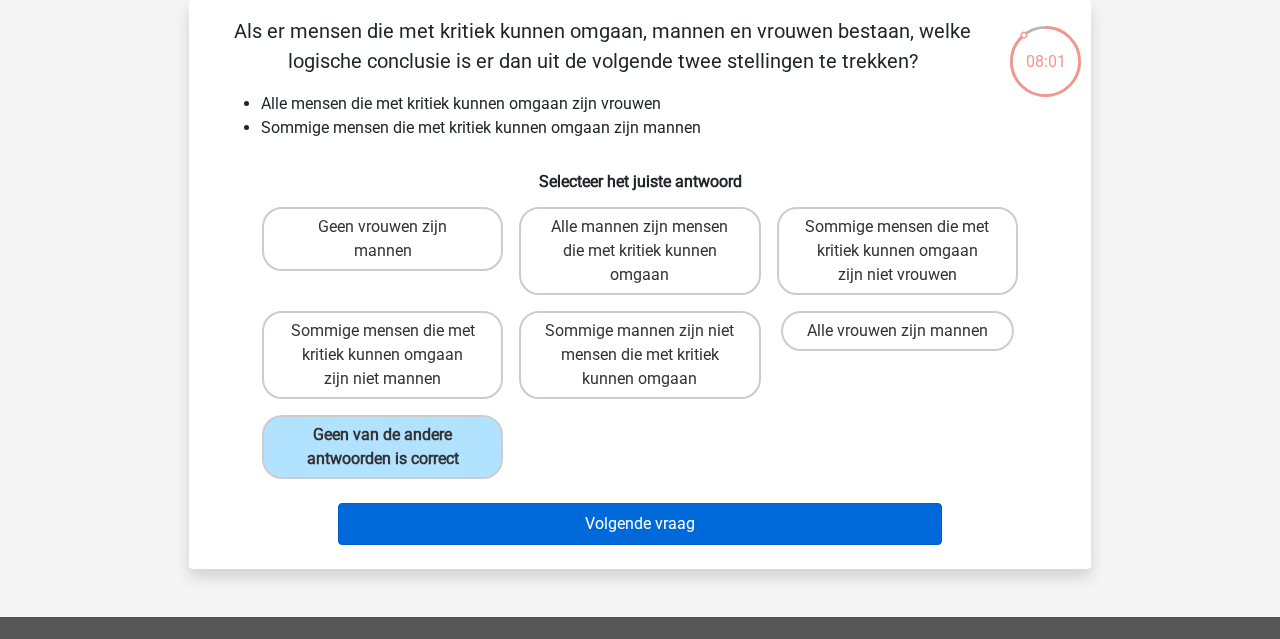 click on "Volgende vraag" at bounding box center (640, 524) 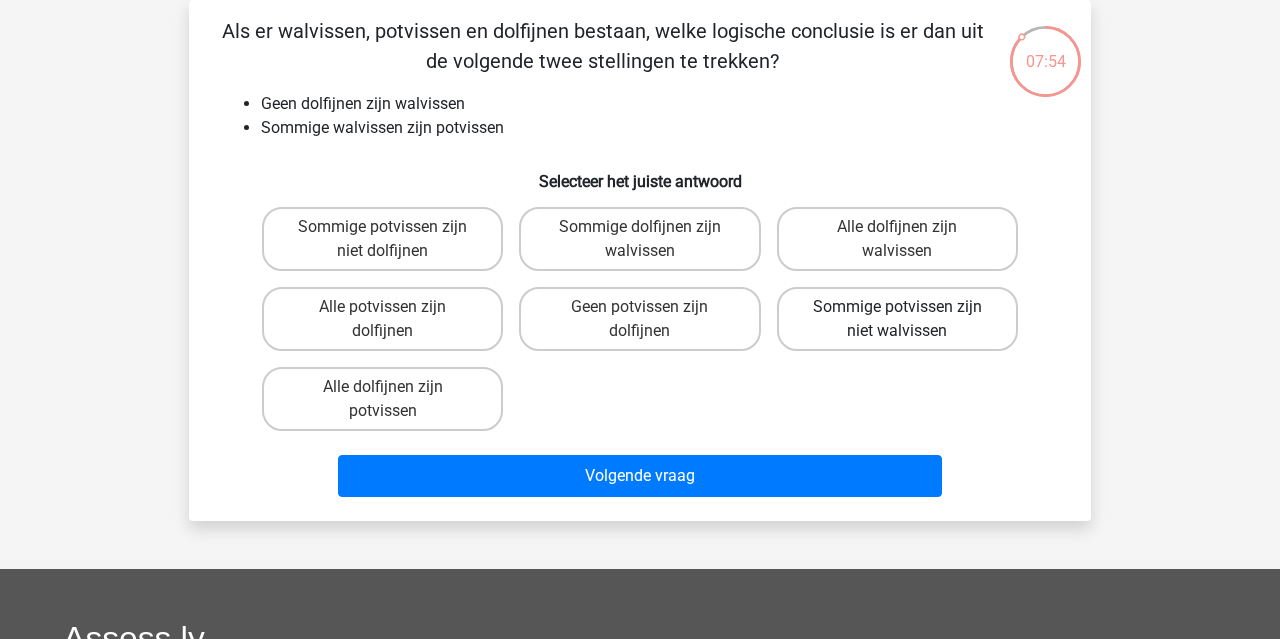 click on "Sommige potvissen zijn niet walvissen" at bounding box center (897, 319) 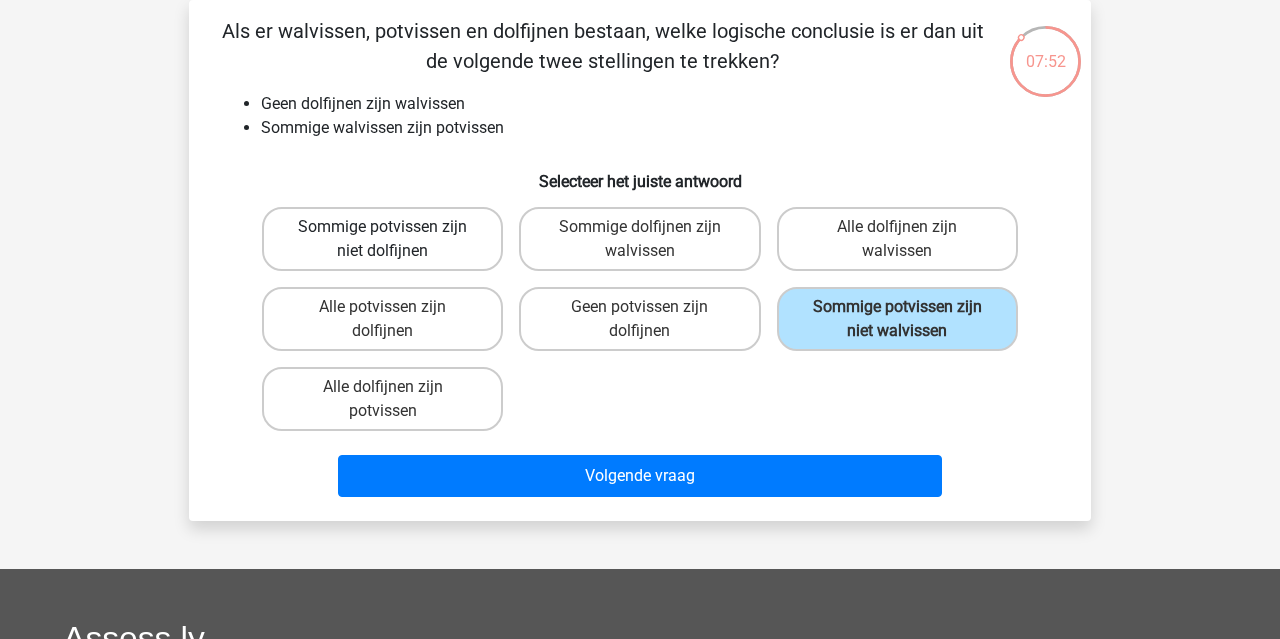 click on "Sommige potvissen zijn niet dolfijnen" at bounding box center [382, 239] 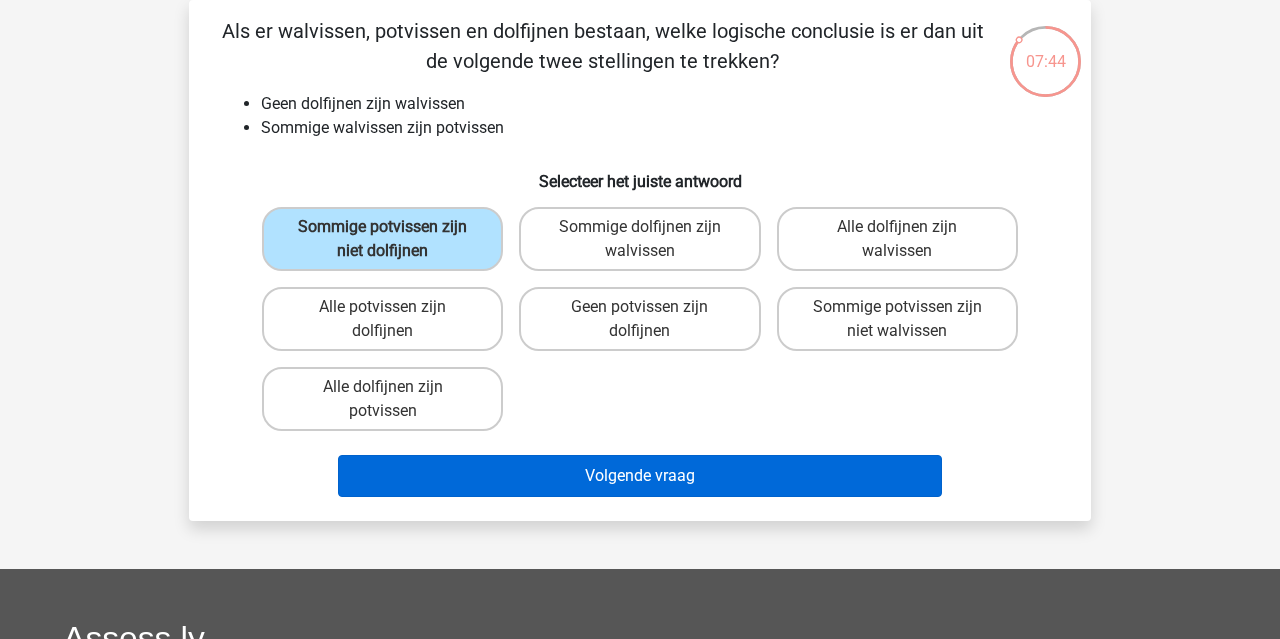 click on "Volgende vraag" at bounding box center [640, 476] 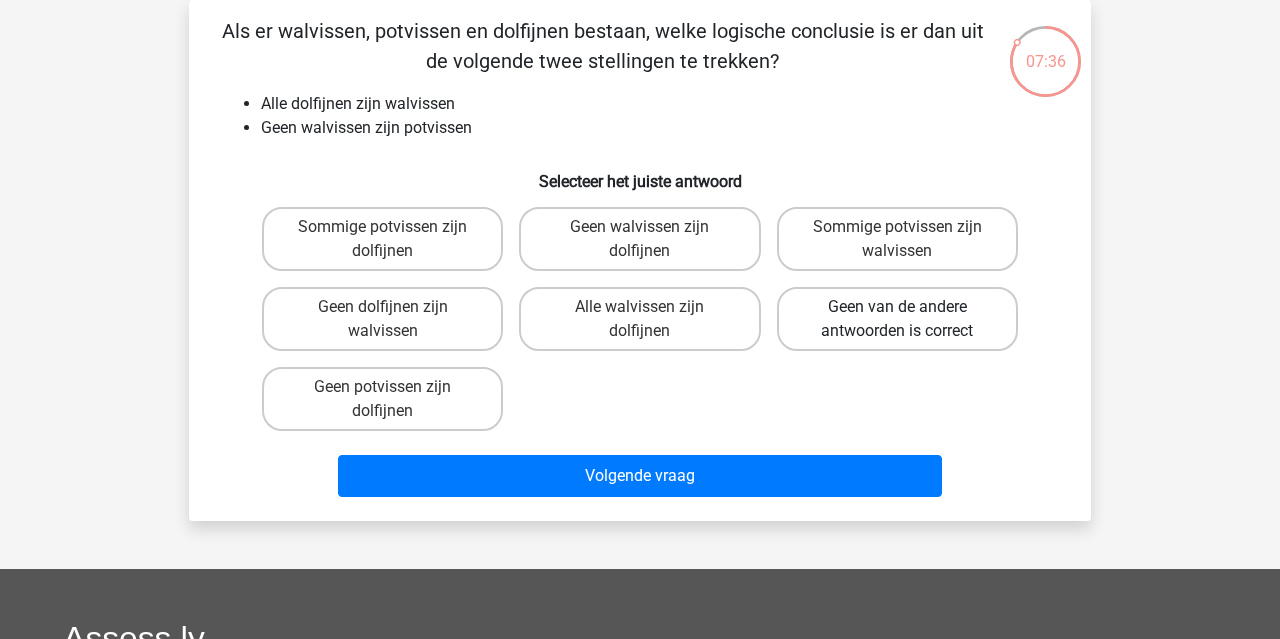 click on "Geen van de andere antwoorden is correct" at bounding box center (897, 319) 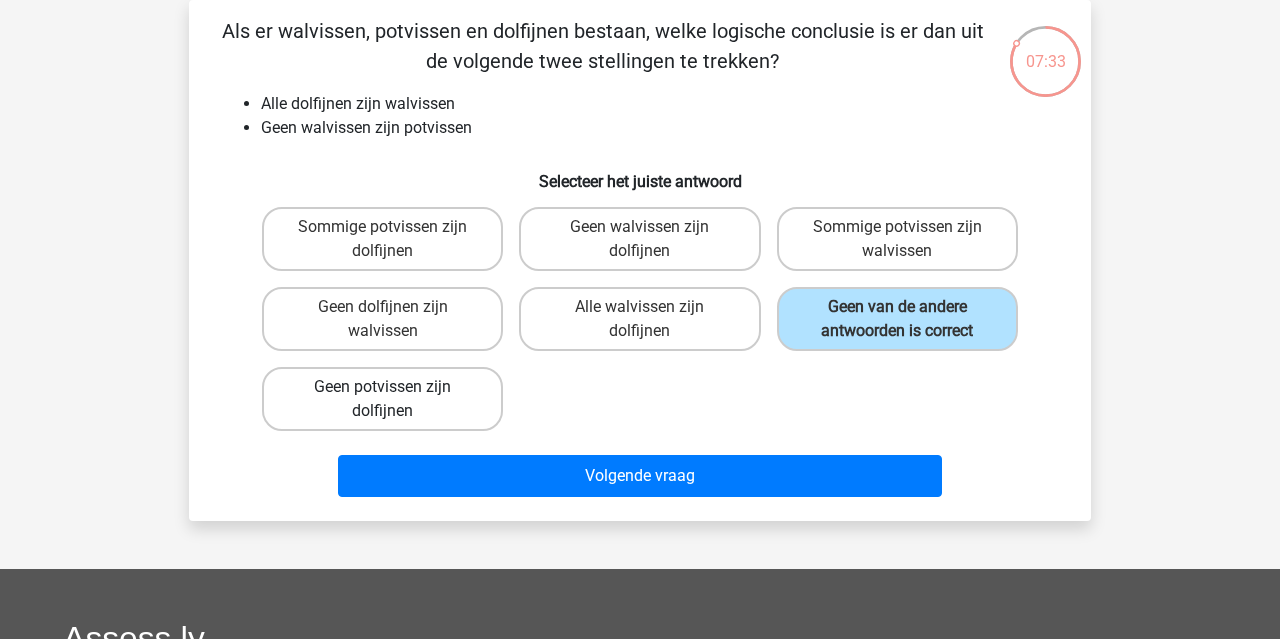 click on "Geen potvissen zijn dolfijnen" at bounding box center [382, 399] 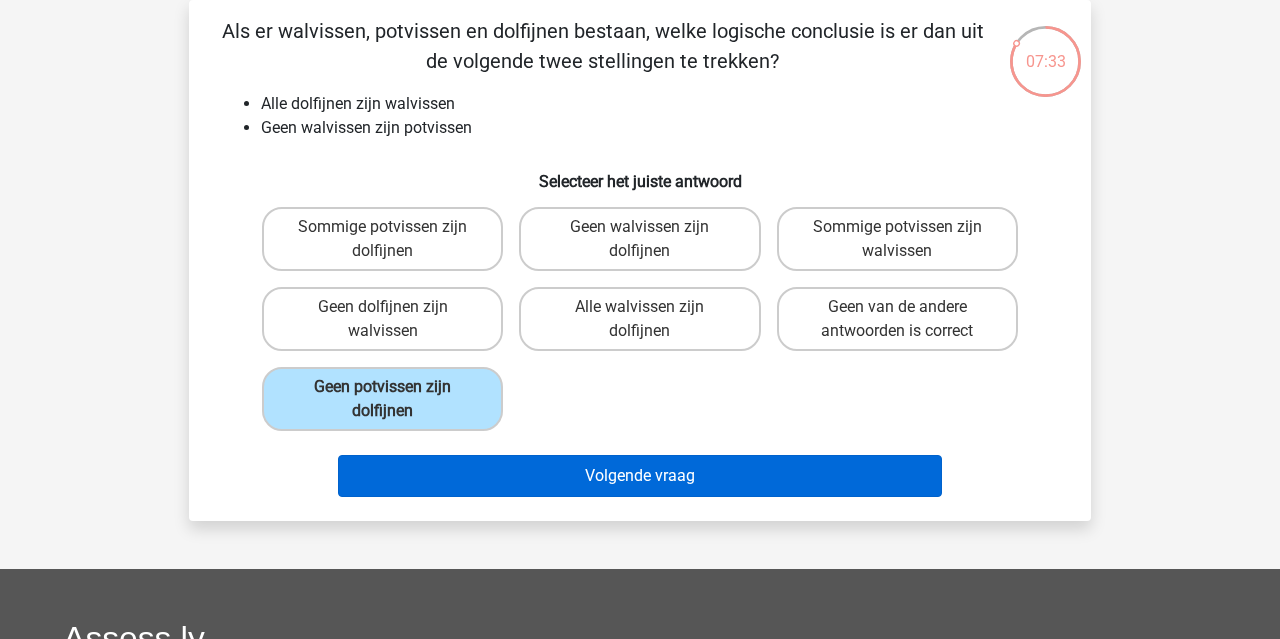 click on "Volgende vraag" at bounding box center [640, 476] 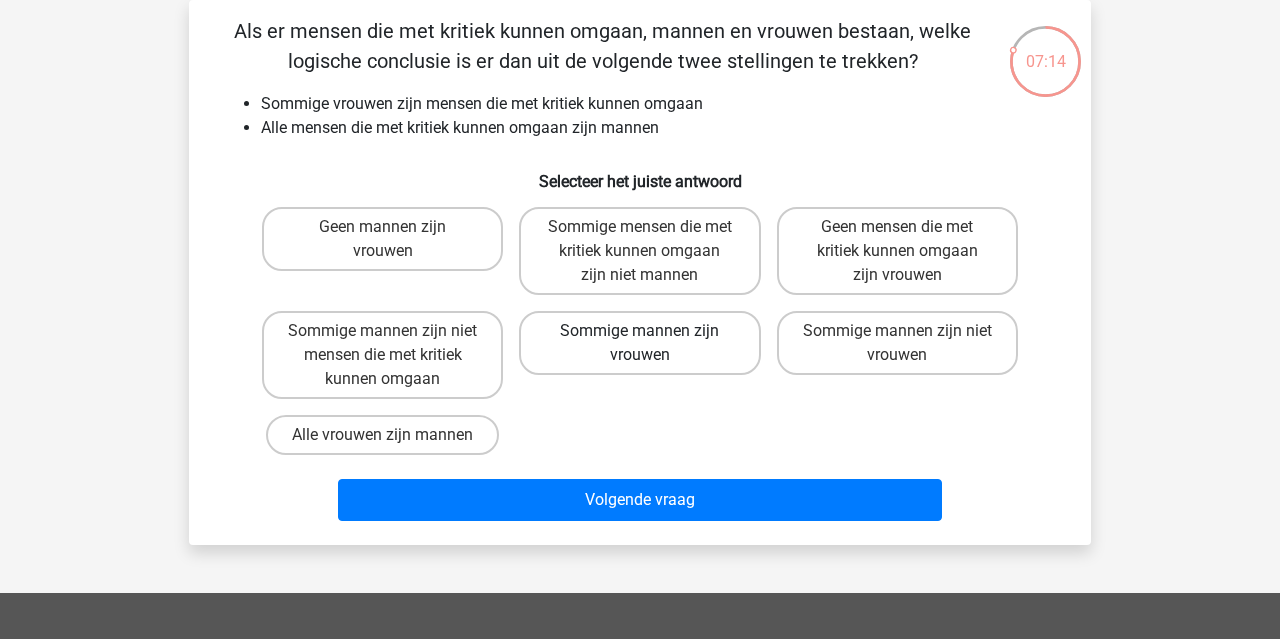 click on "Sommige mannen zijn vrouwen" at bounding box center (639, 343) 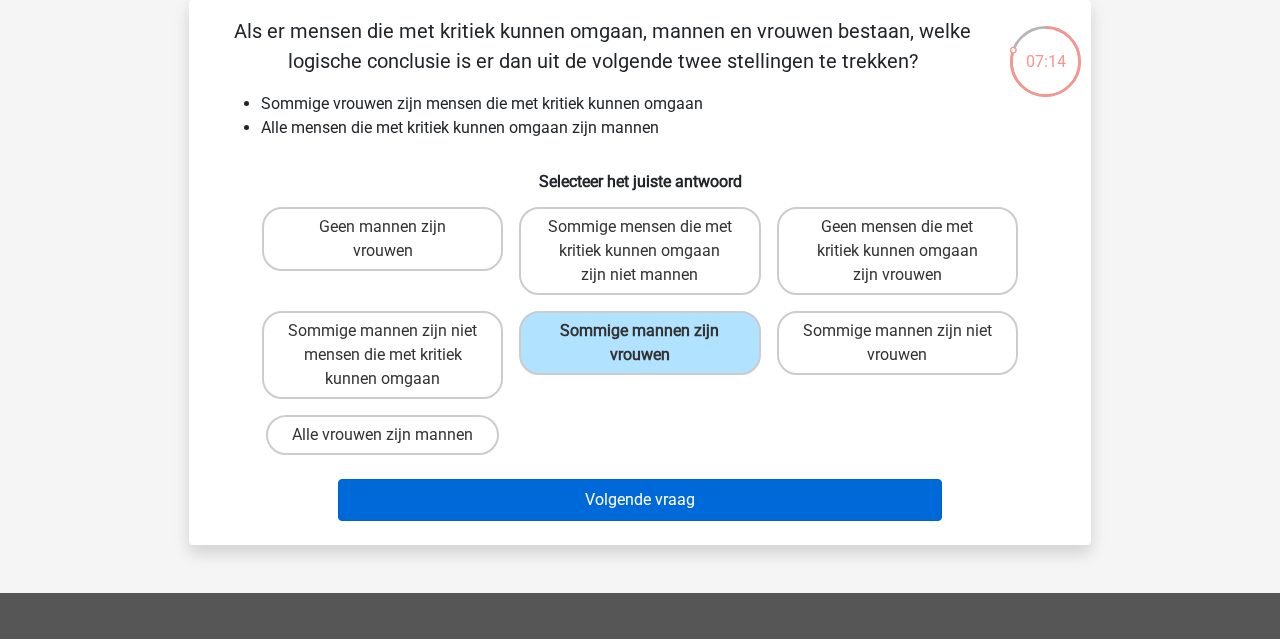 click on "Volgende vraag" at bounding box center (640, 500) 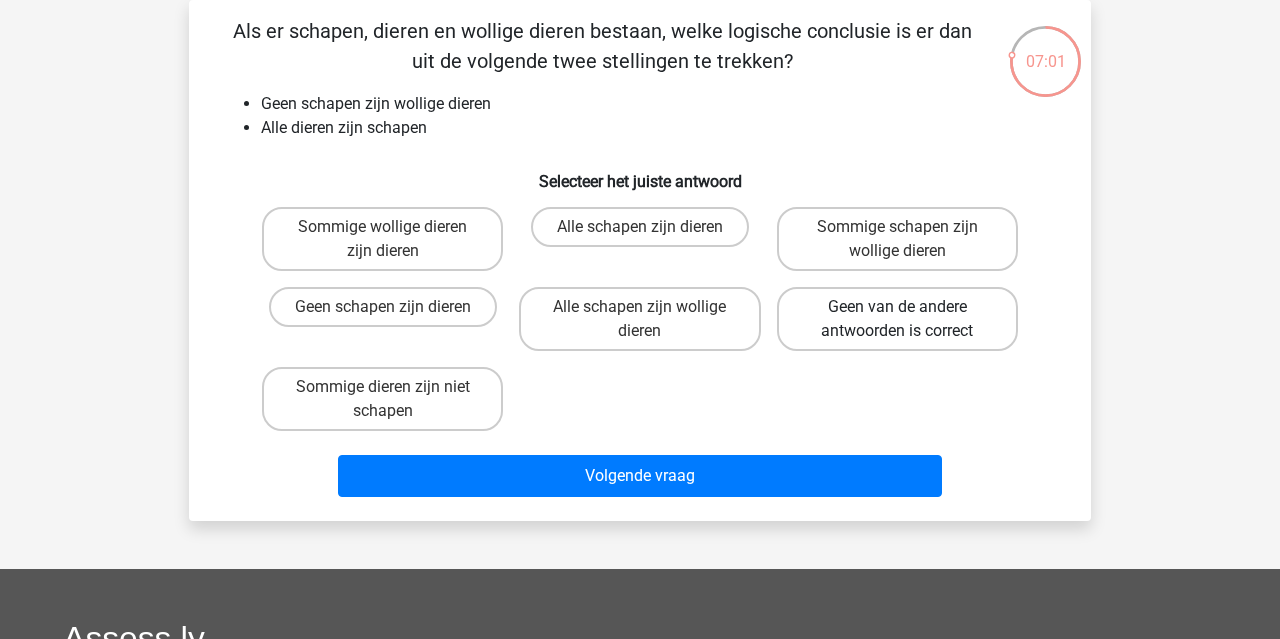 click on "Geen van de andere antwoorden is correct" at bounding box center (897, 319) 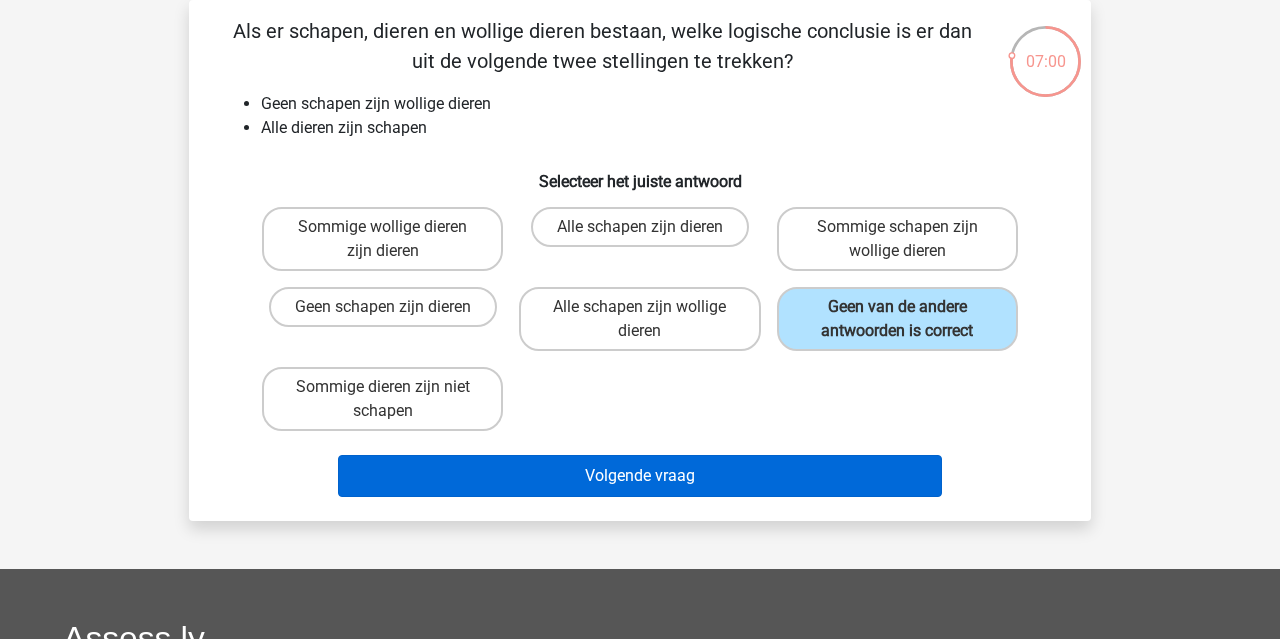 click on "Volgende vraag" at bounding box center [640, 476] 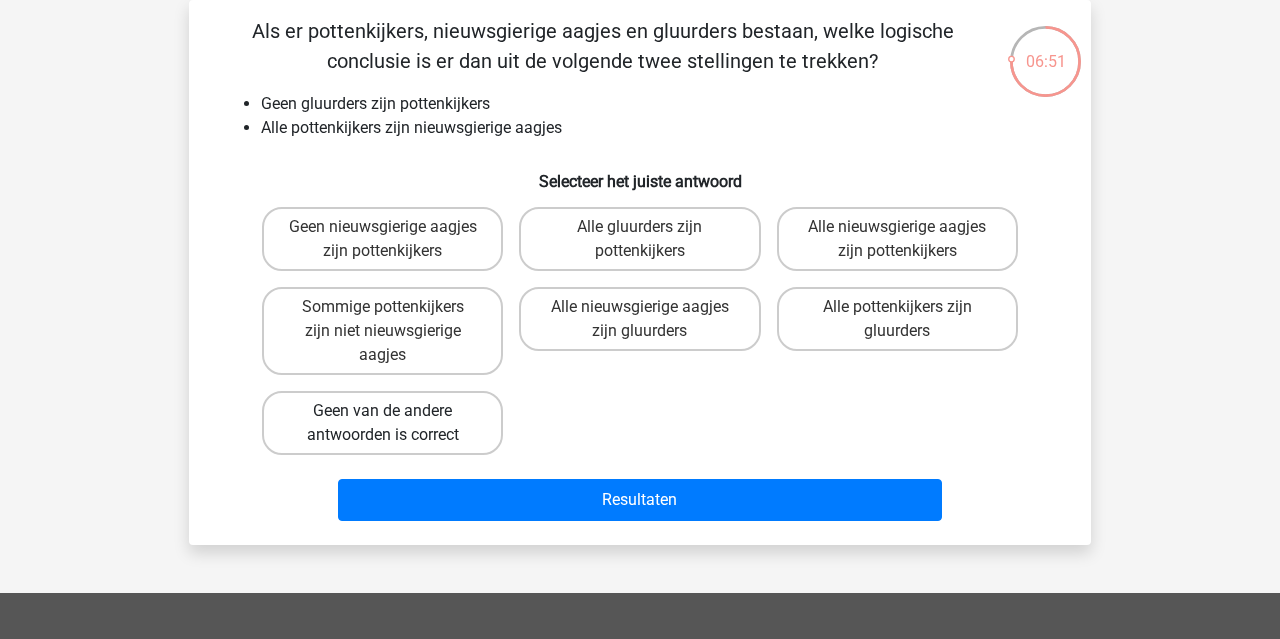 click on "Geen van de andere antwoorden is correct" at bounding box center [382, 423] 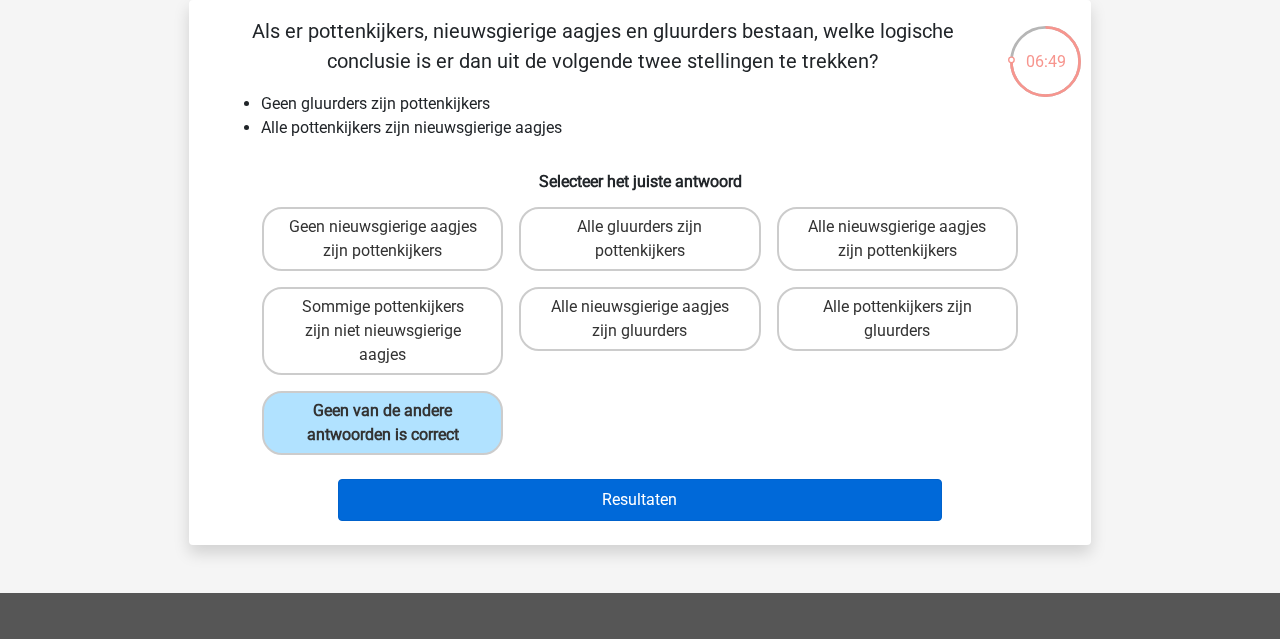 click on "Resultaten" at bounding box center (640, 500) 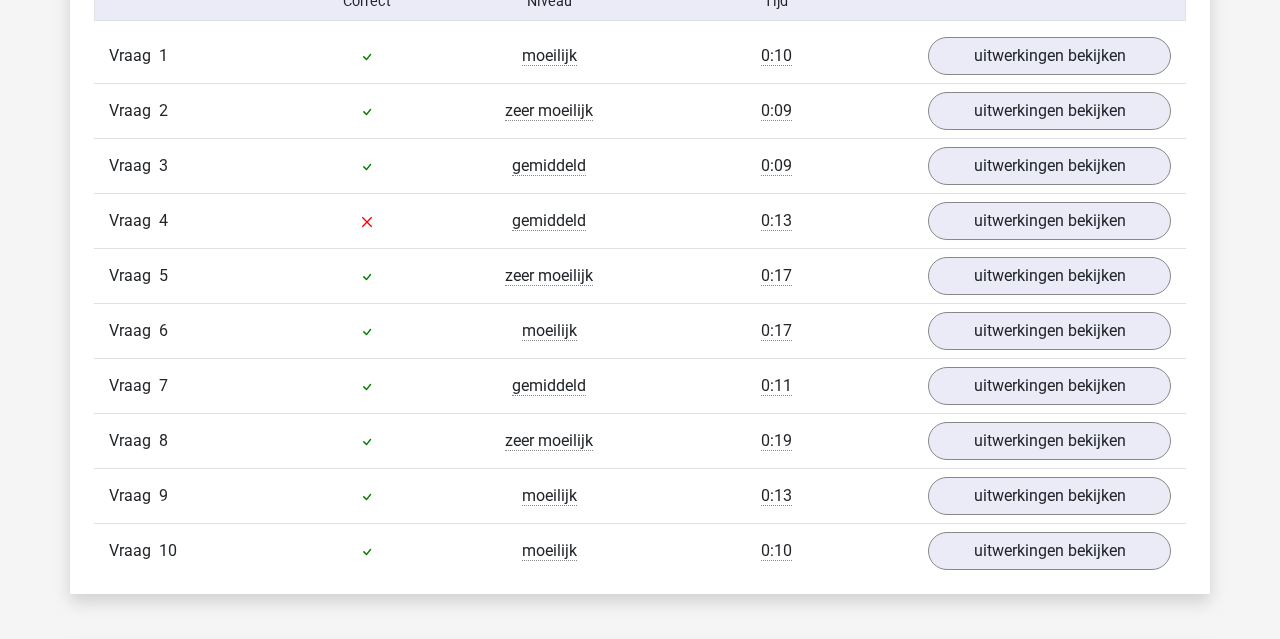scroll, scrollTop: 1312, scrollLeft: 0, axis: vertical 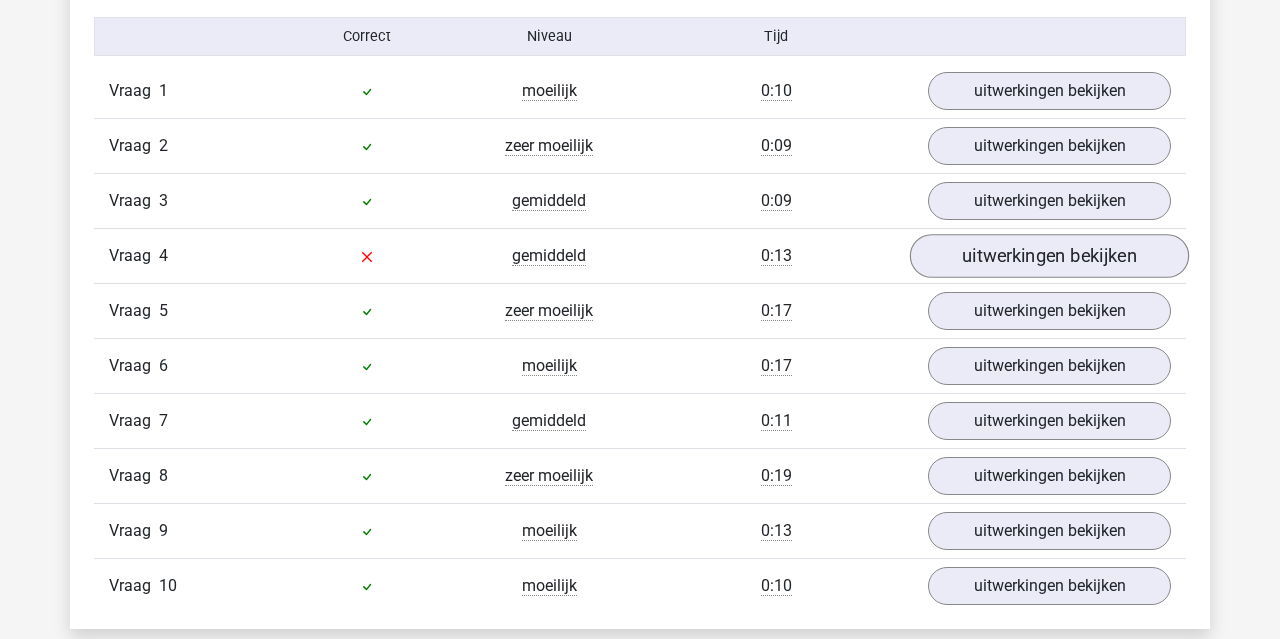 click on "uitwerkingen bekijken" at bounding box center (1049, 256) 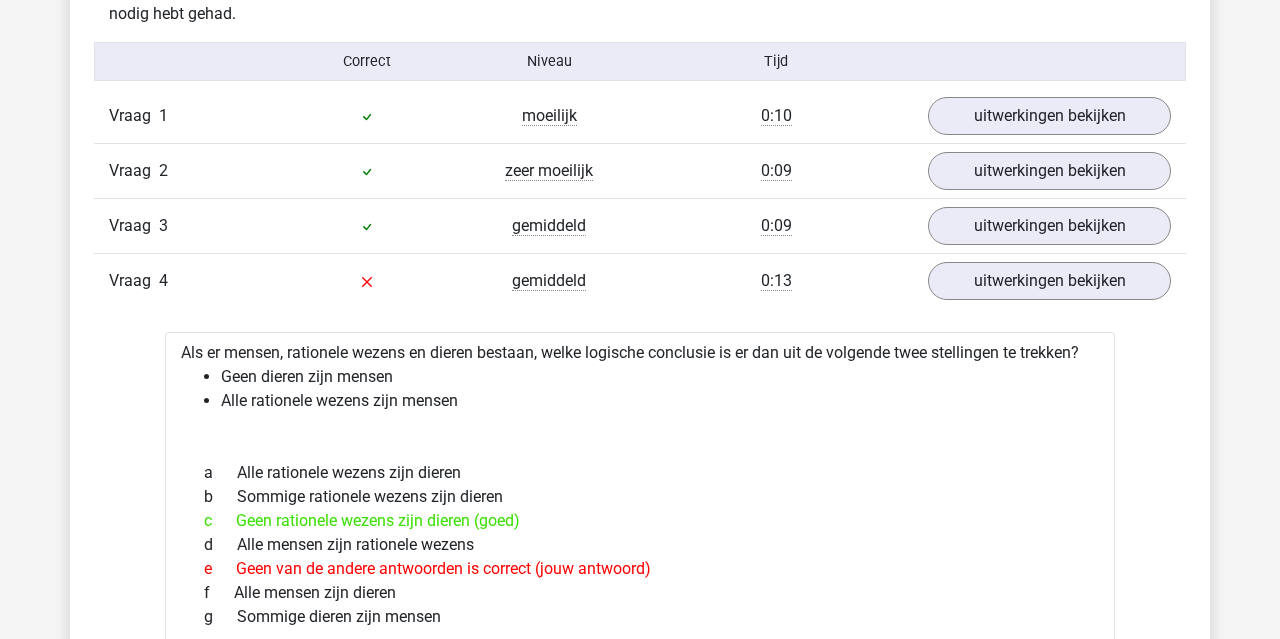 scroll, scrollTop: 1325, scrollLeft: 0, axis: vertical 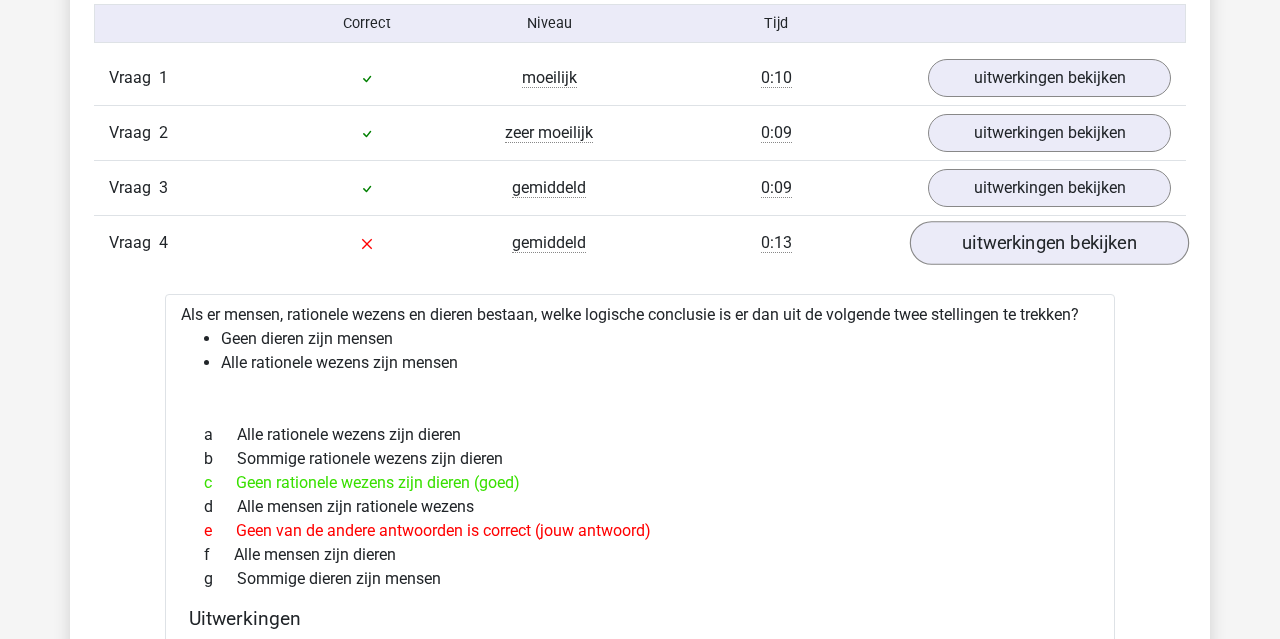 click on "uitwerkingen bekijken" at bounding box center (1049, 243) 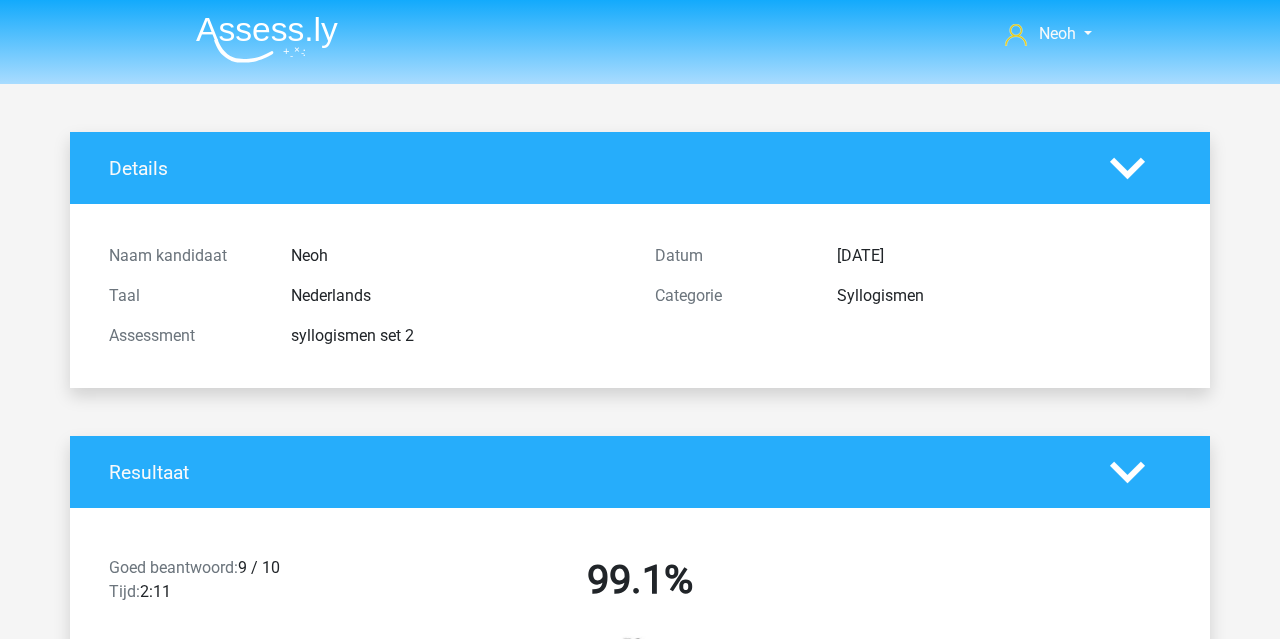 scroll, scrollTop: 0, scrollLeft: 0, axis: both 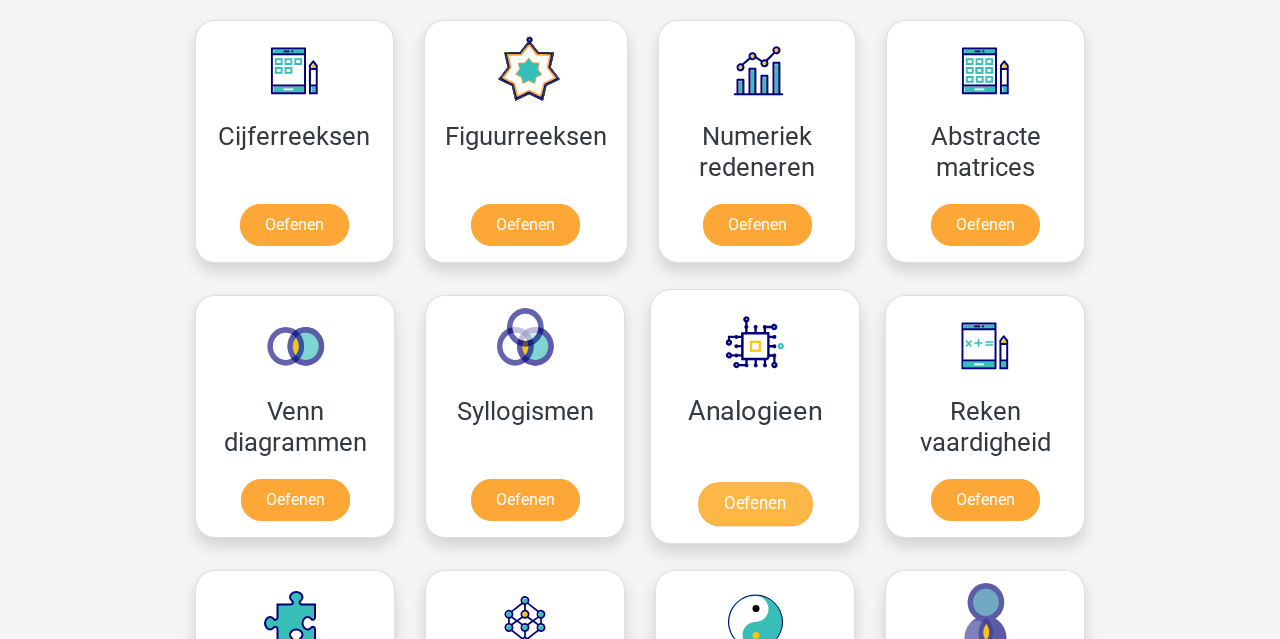 click on "Oefenen" at bounding box center [755, 504] 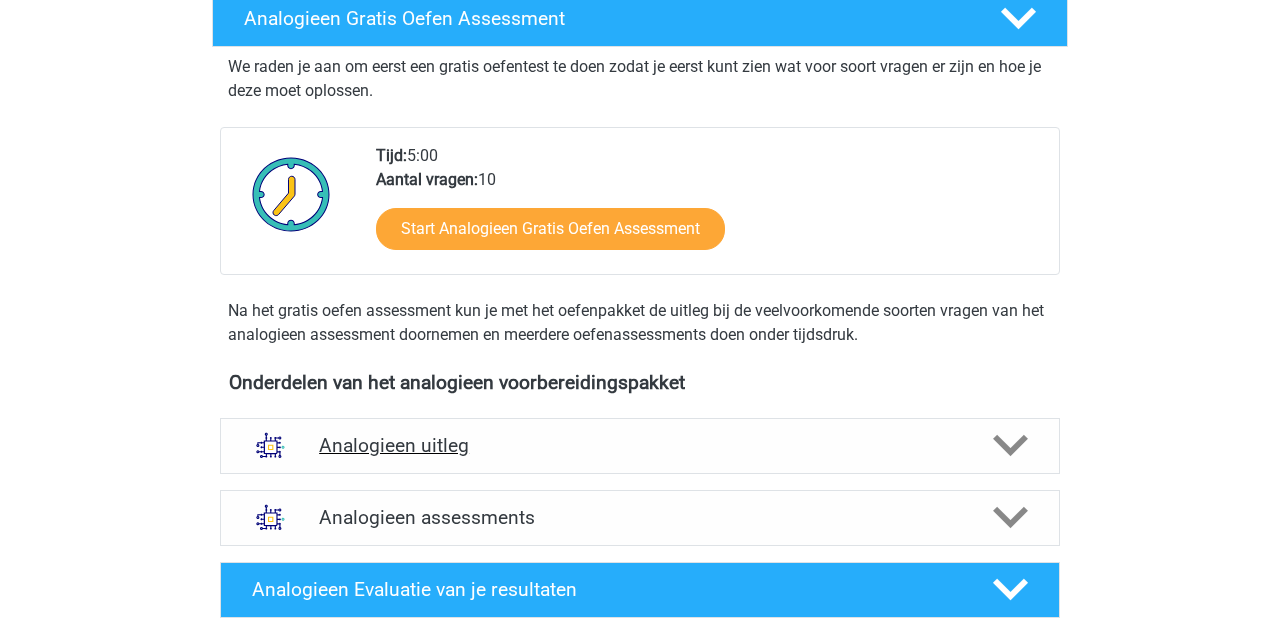 scroll, scrollTop: 344, scrollLeft: 0, axis: vertical 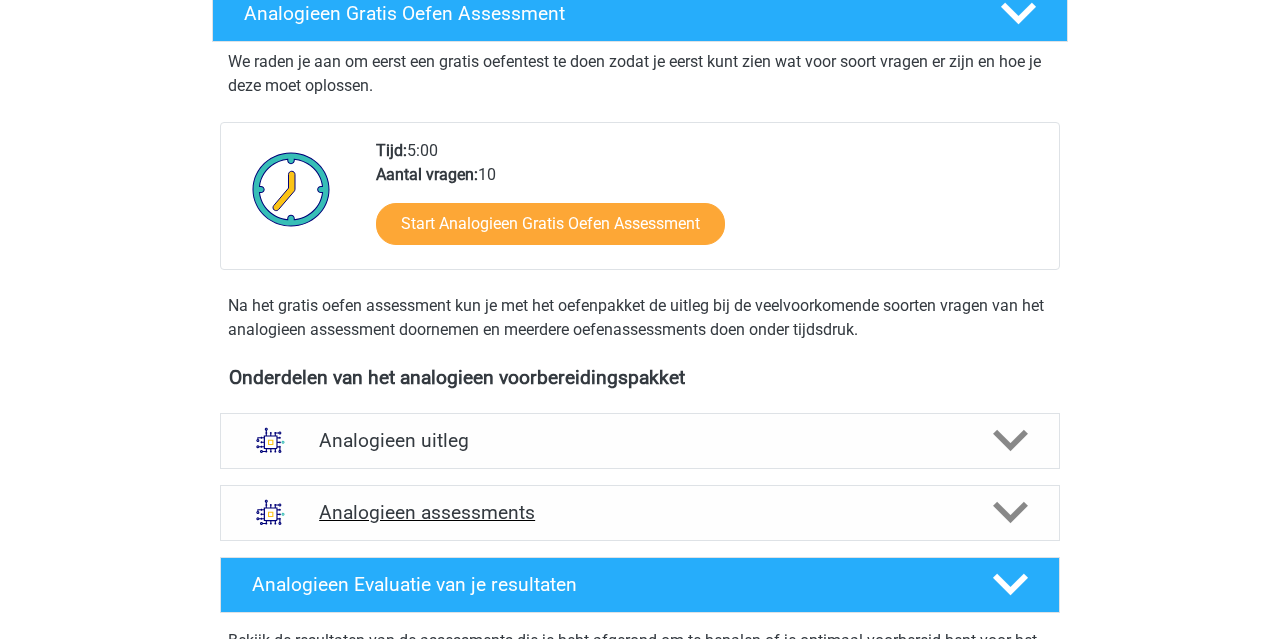 click on "Analogieen assessments" at bounding box center (640, 512) 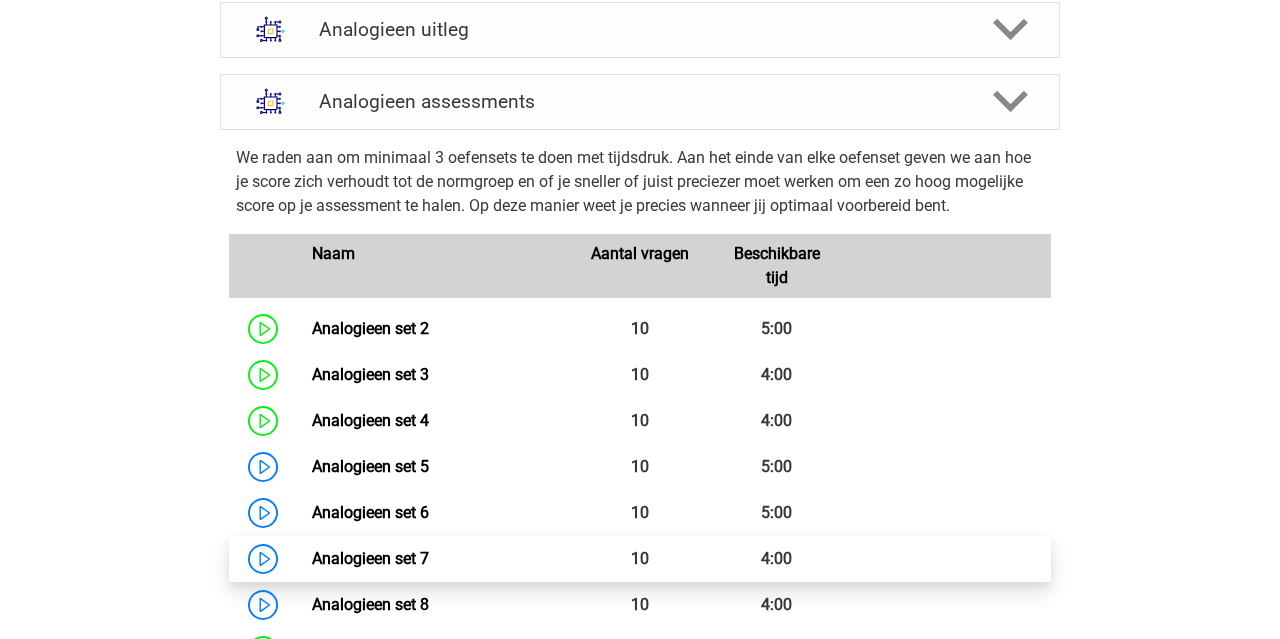 scroll, scrollTop: 785, scrollLeft: 0, axis: vertical 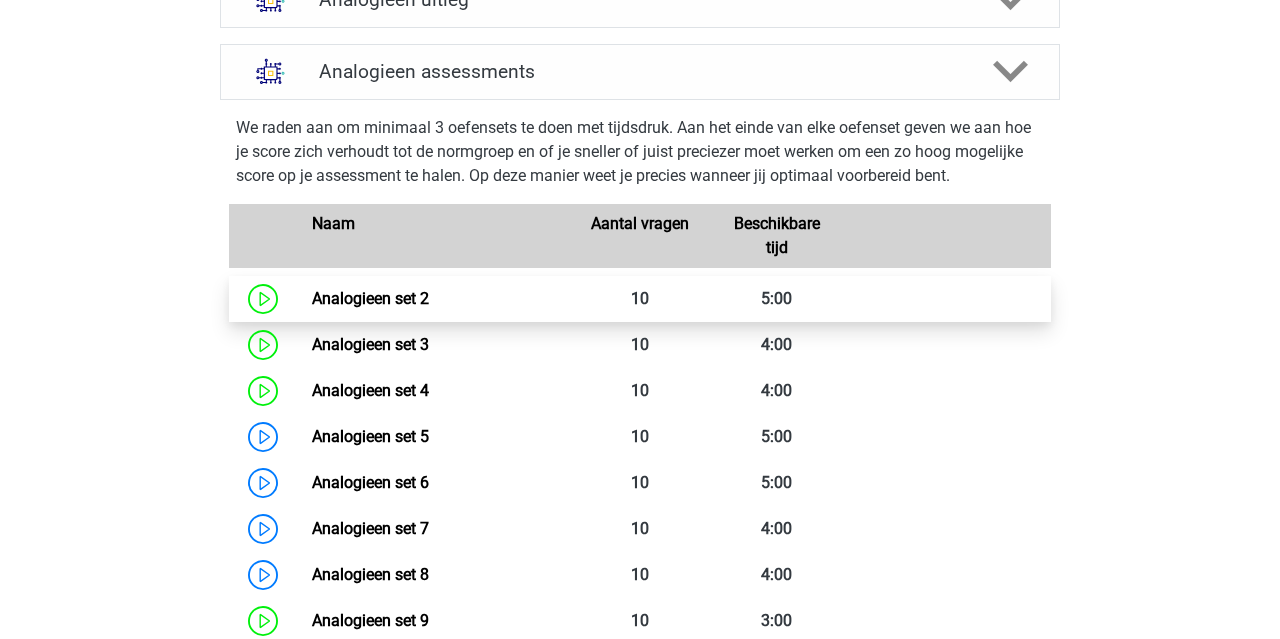 click on "Analogieen
set 2" at bounding box center [370, 298] 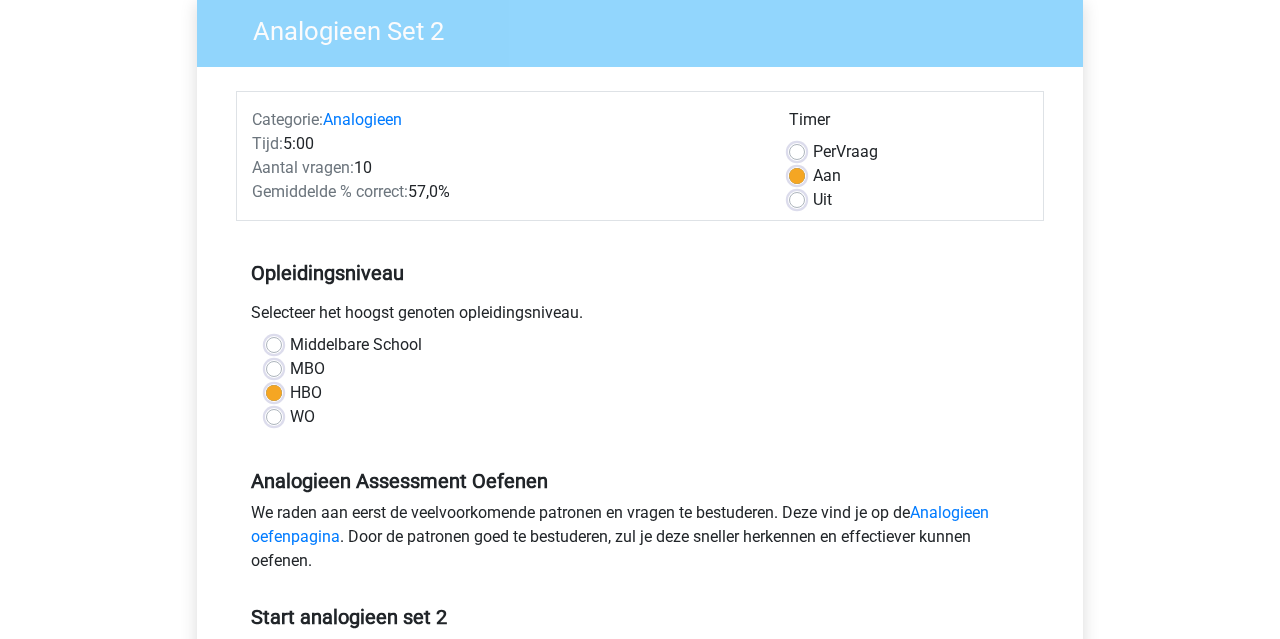 scroll, scrollTop: 172, scrollLeft: 0, axis: vertical 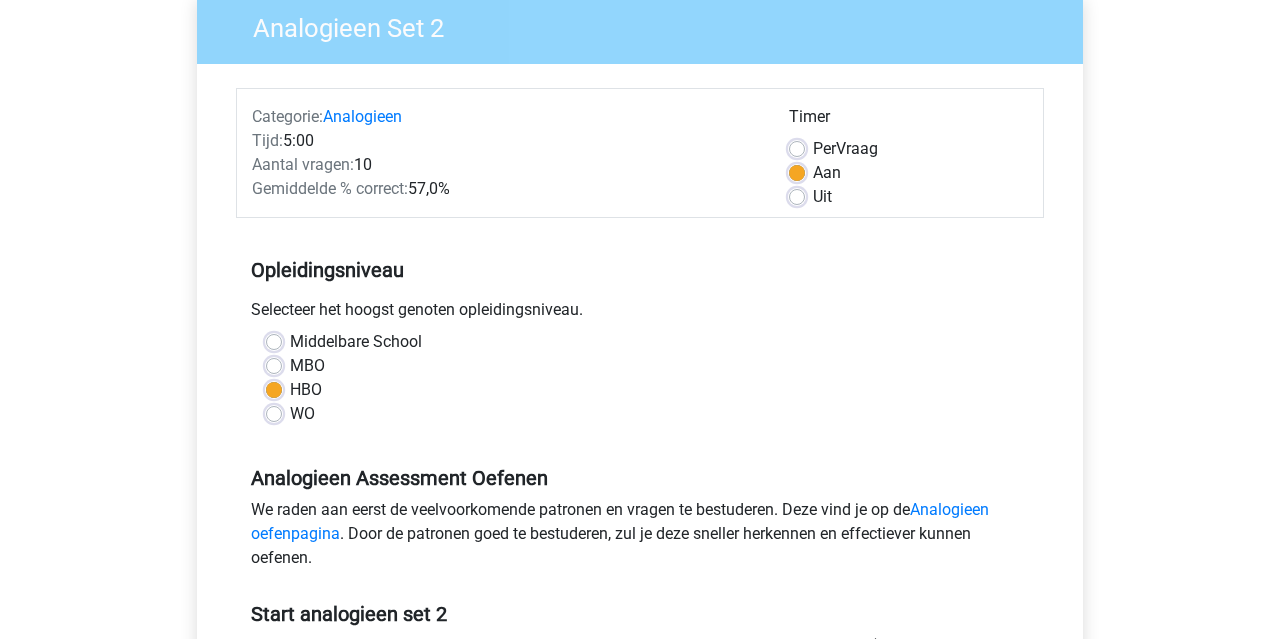 click on "Uit" at bounding box center (822, 197) 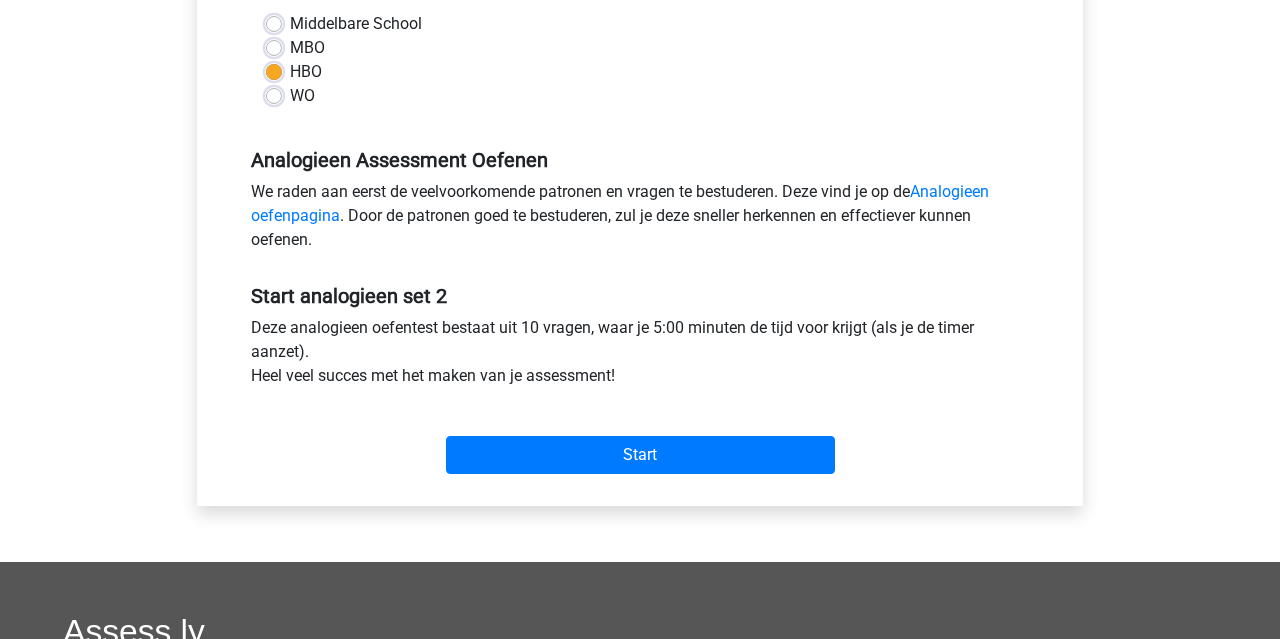 scroll, scrollTop: 540, scrollLeft: 0, axis: vertical 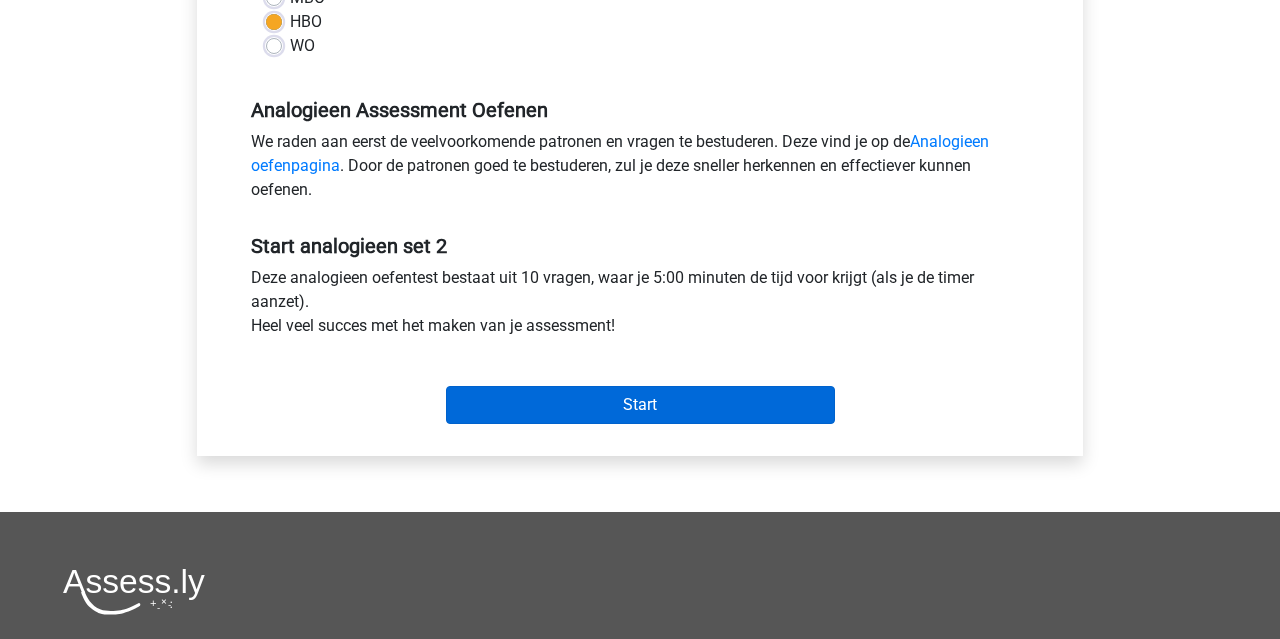 click on "Start" at bounding box center [640, 405] 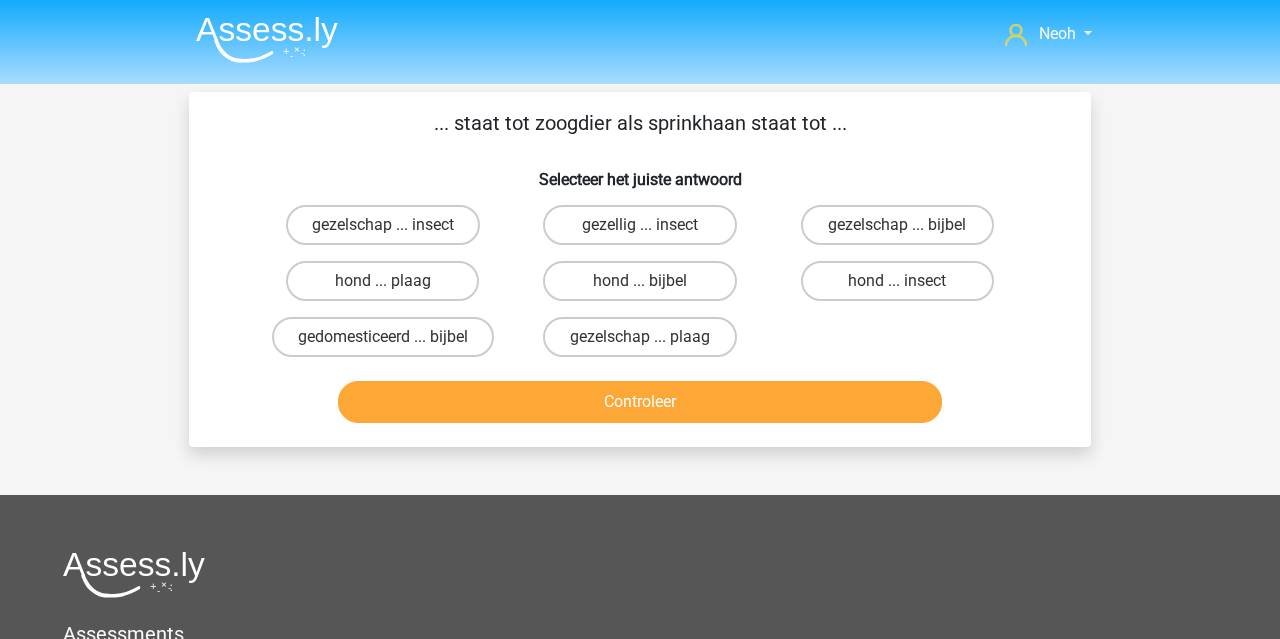 scroll, scrollTop: 0, scrollLeft: 0, axis: both 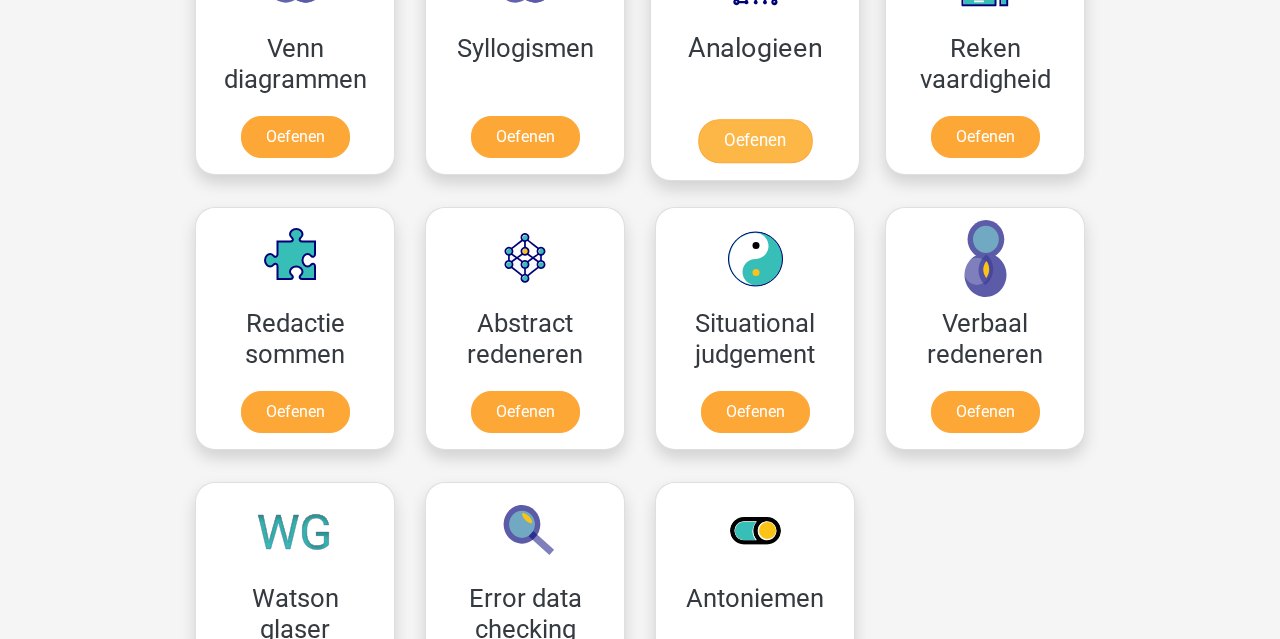click on "Oefenen" at bounding box center (755, 141) 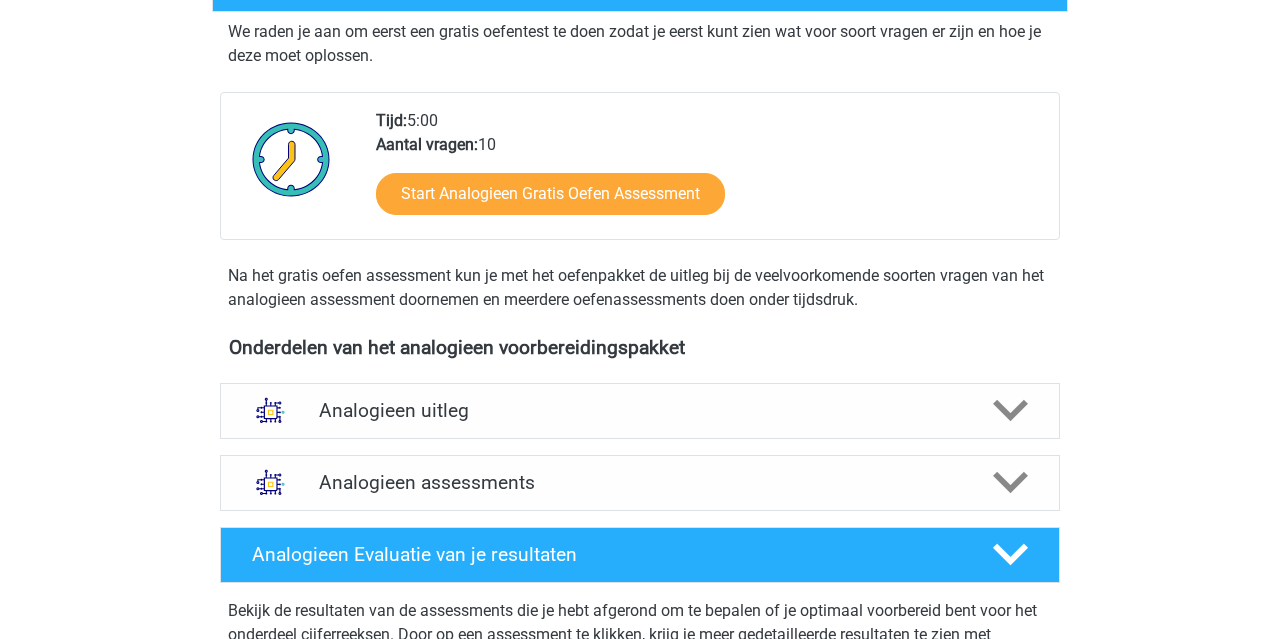 scroll, scrollTop: 640, scrollLeft: 0, axis: vertical 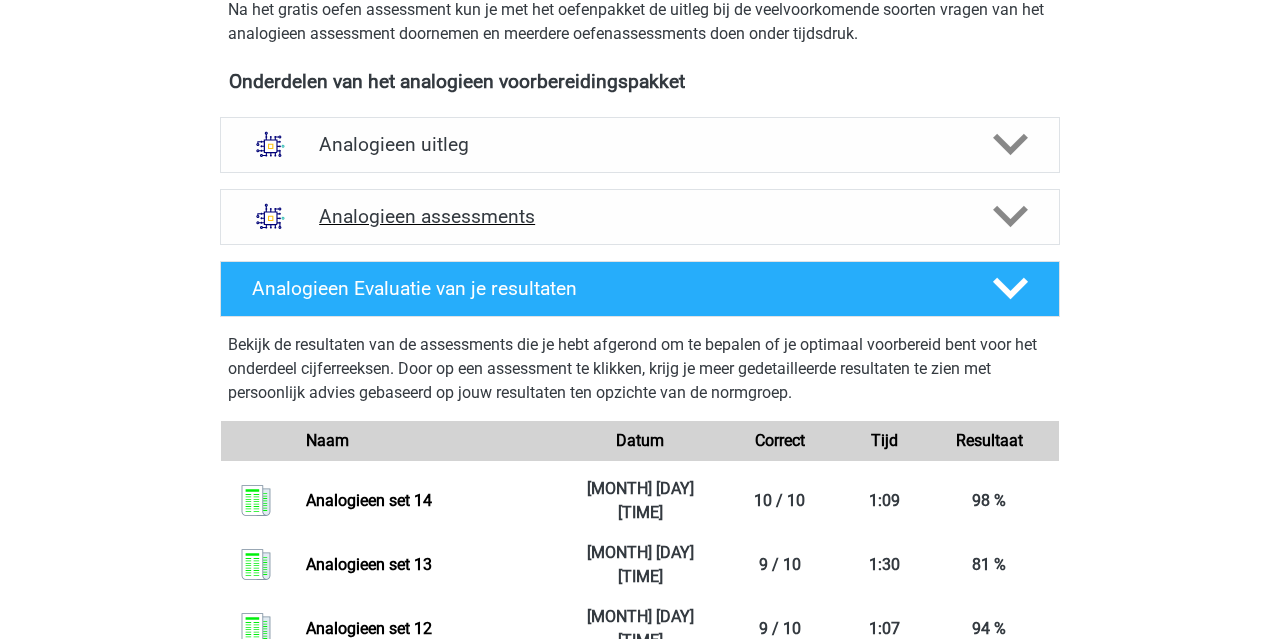 click on "Analogieen assessments" at bounding box center (640, 217) 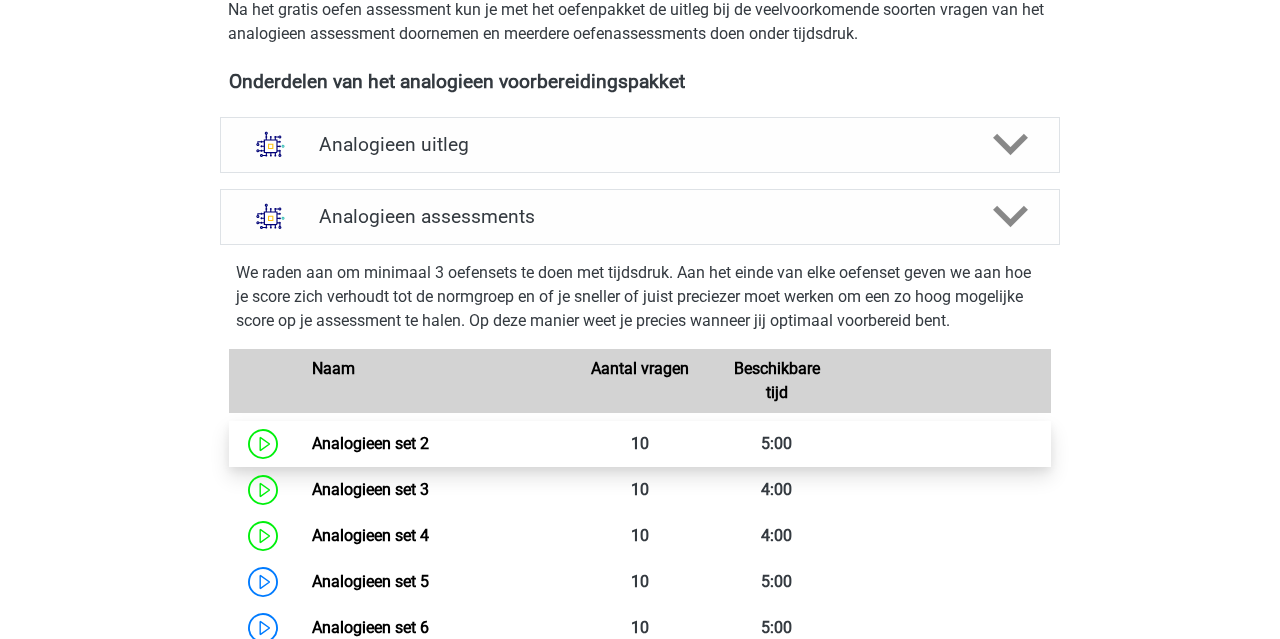 click on "Analogieen
set 2" at bounding box center (370, 443) 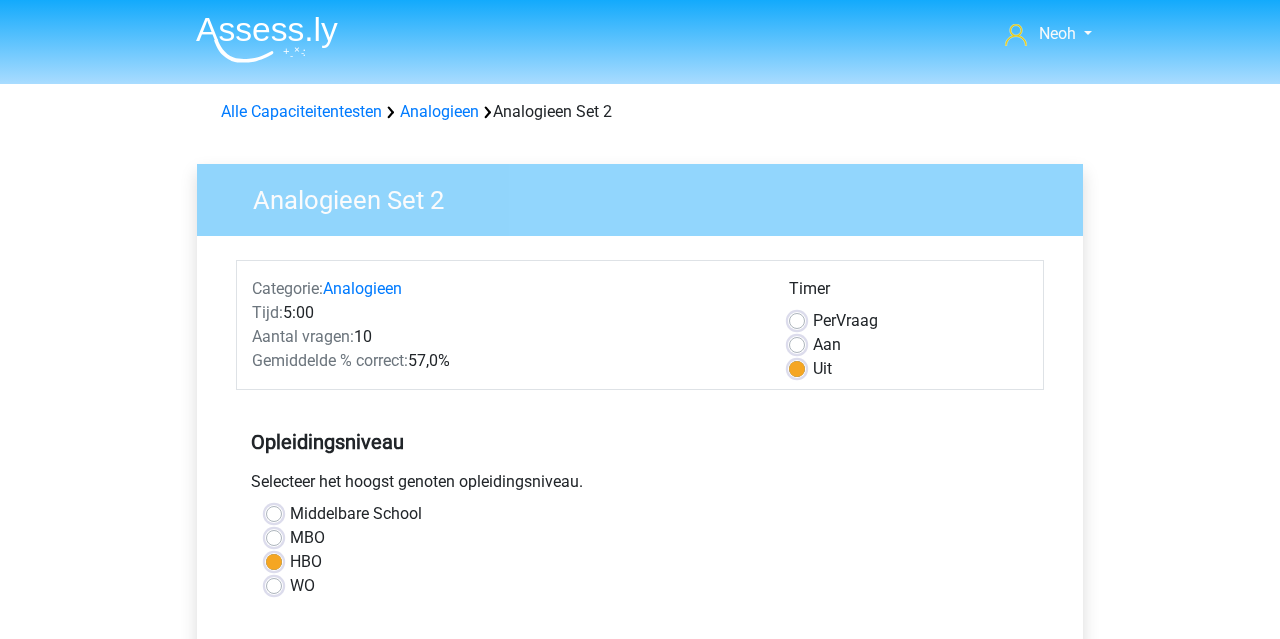 scroll, scrollTop: 0, scrollLeft: 0, axis: both 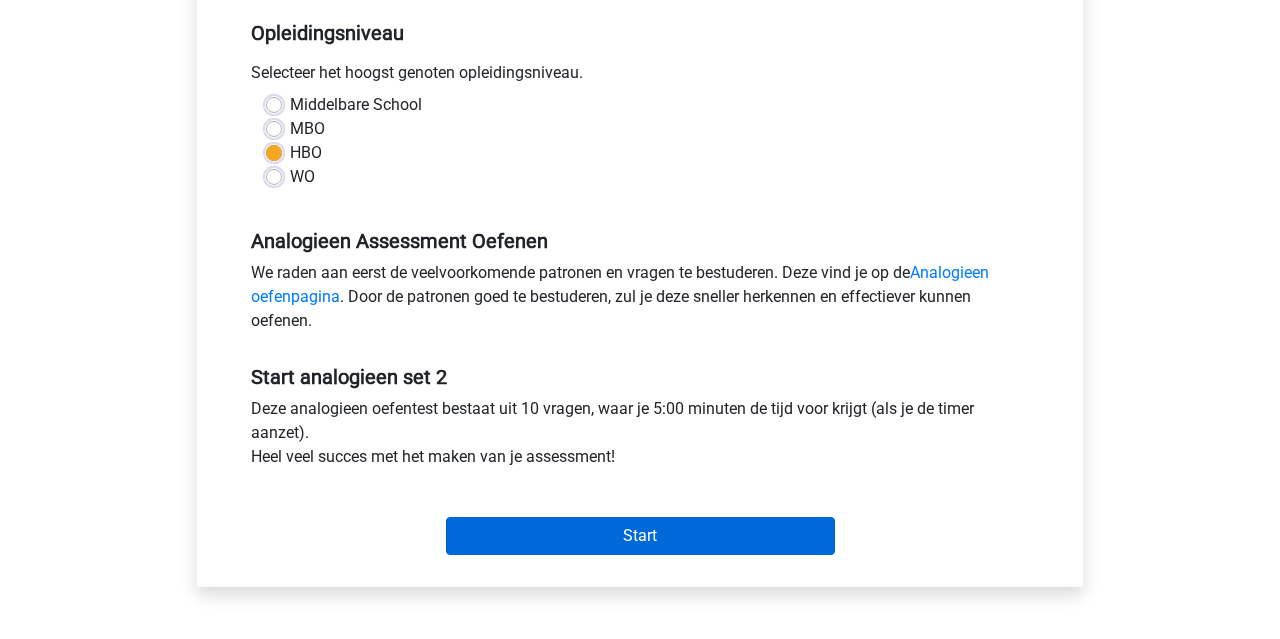 click on "Start" at bounding box center [640, 536] 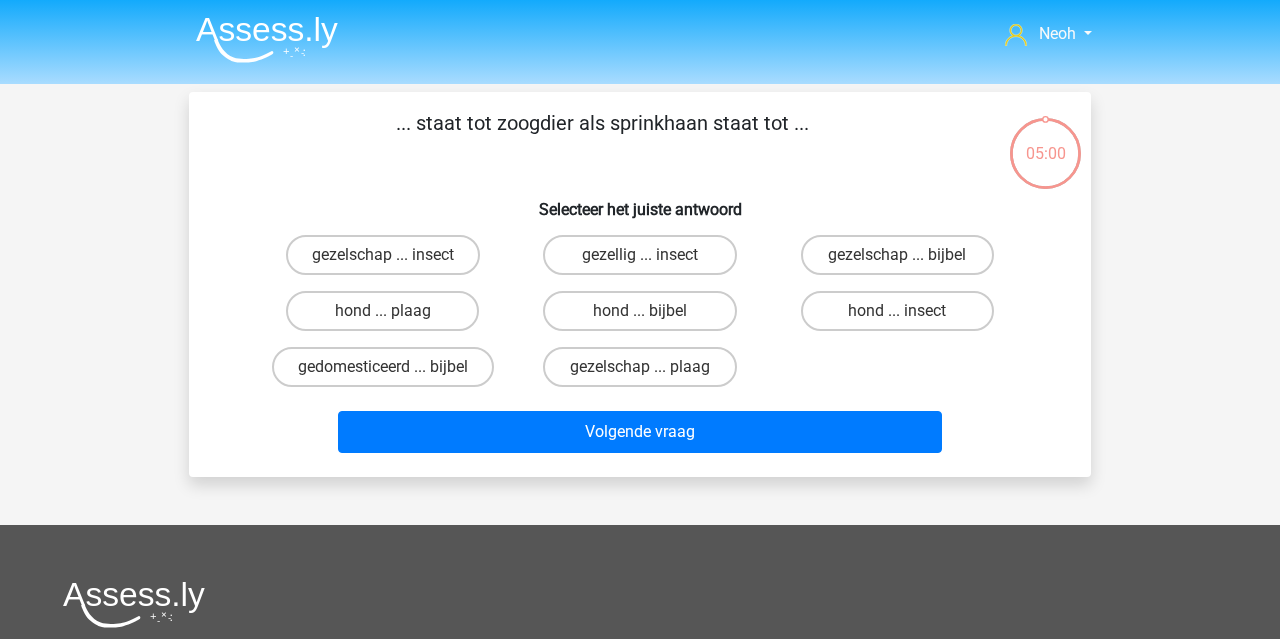scroll, scrollTop: 0, scrollLeft: 0, axis: both 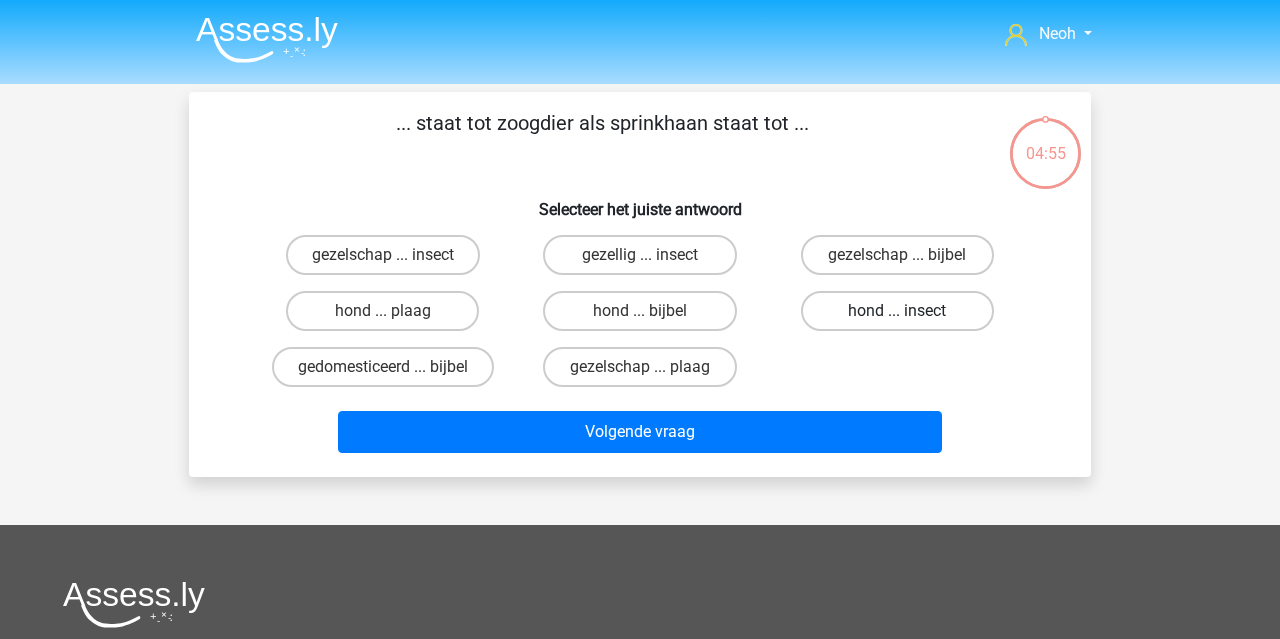 click on "hond ... insect" at bounding box center (897, 311) 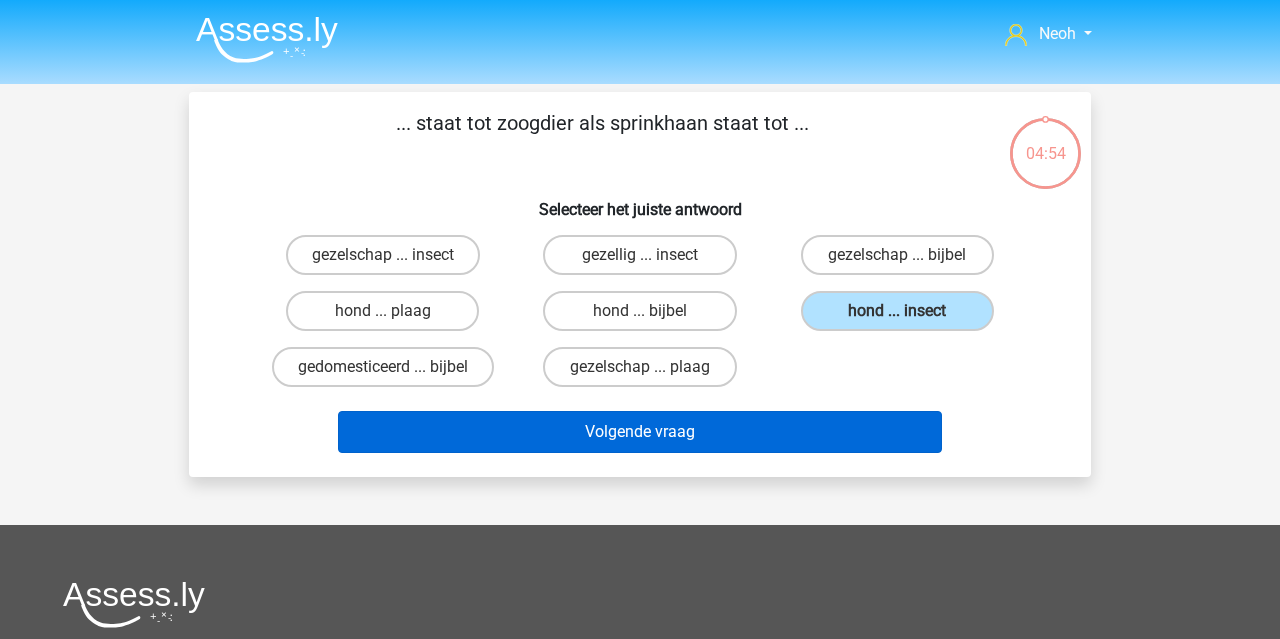 click on "Volgende vraag" at bounding box center [640, 432] 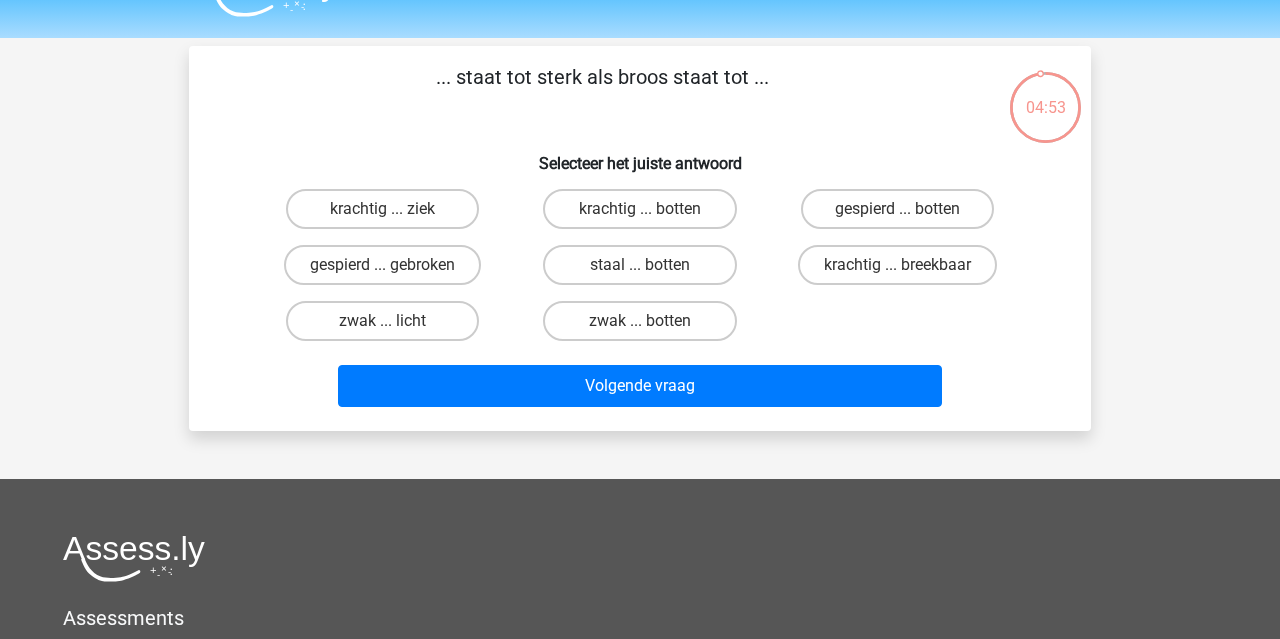 scroll, scrollTop: 40, scrollLeft: 0, axis: vertical 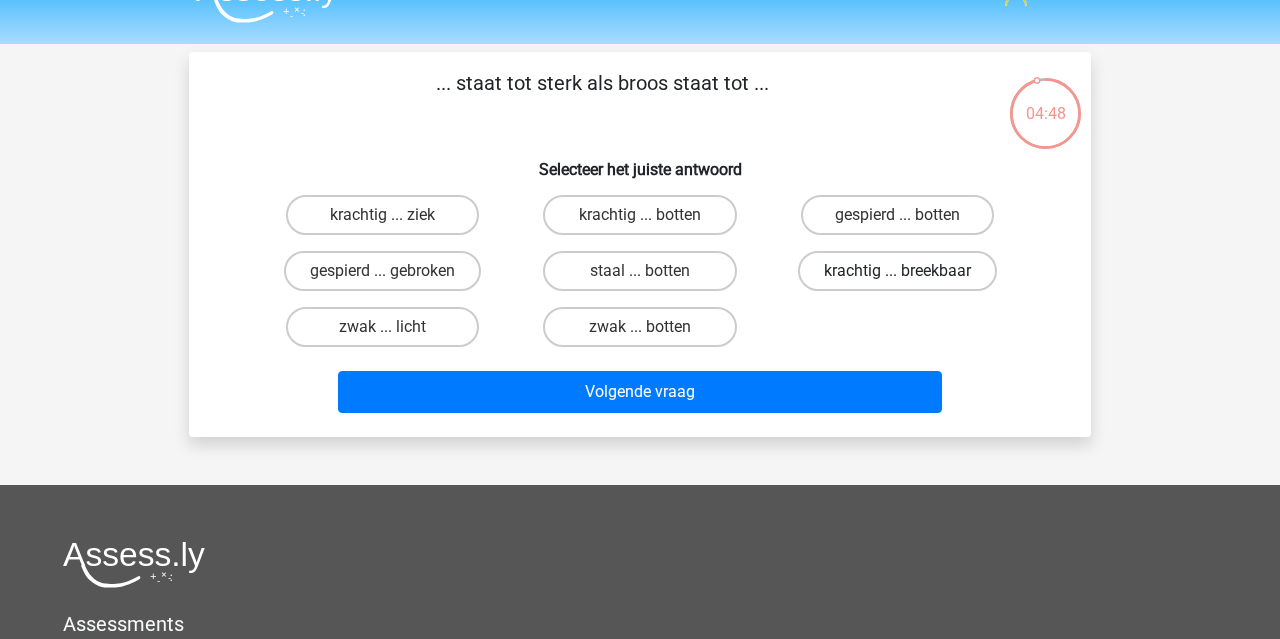 click on "krachtig ... breekbaar" at bounding box center [897, 271] 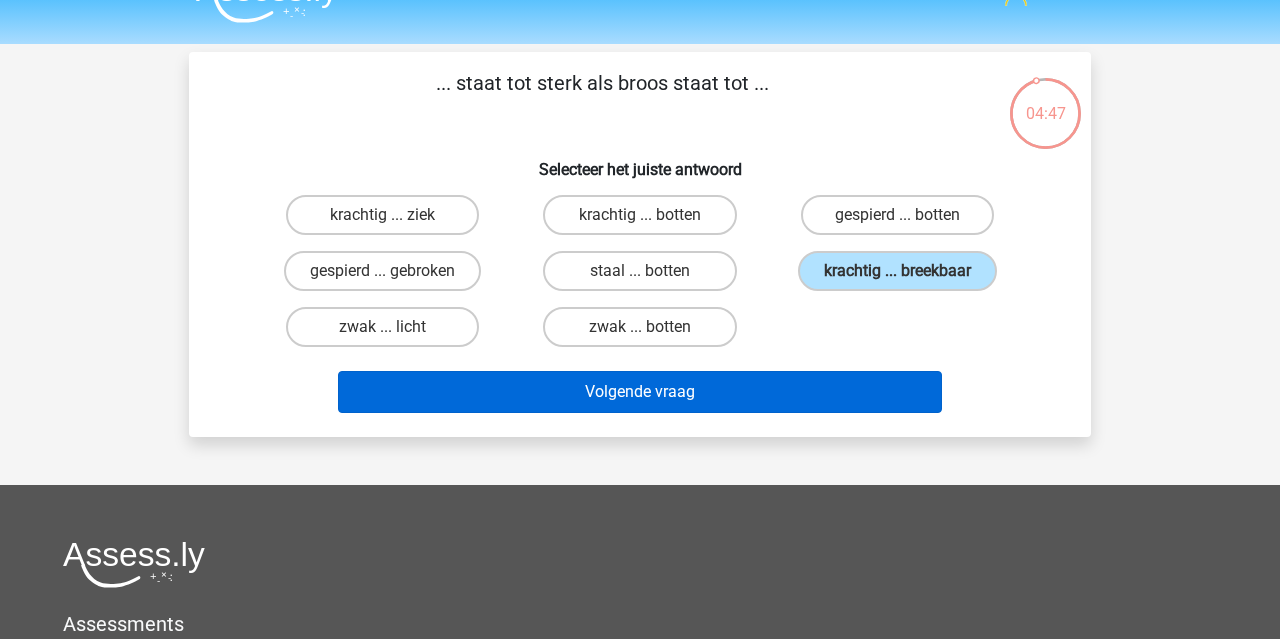 click on "Volgende vraag" at bounding box center [640, 392] 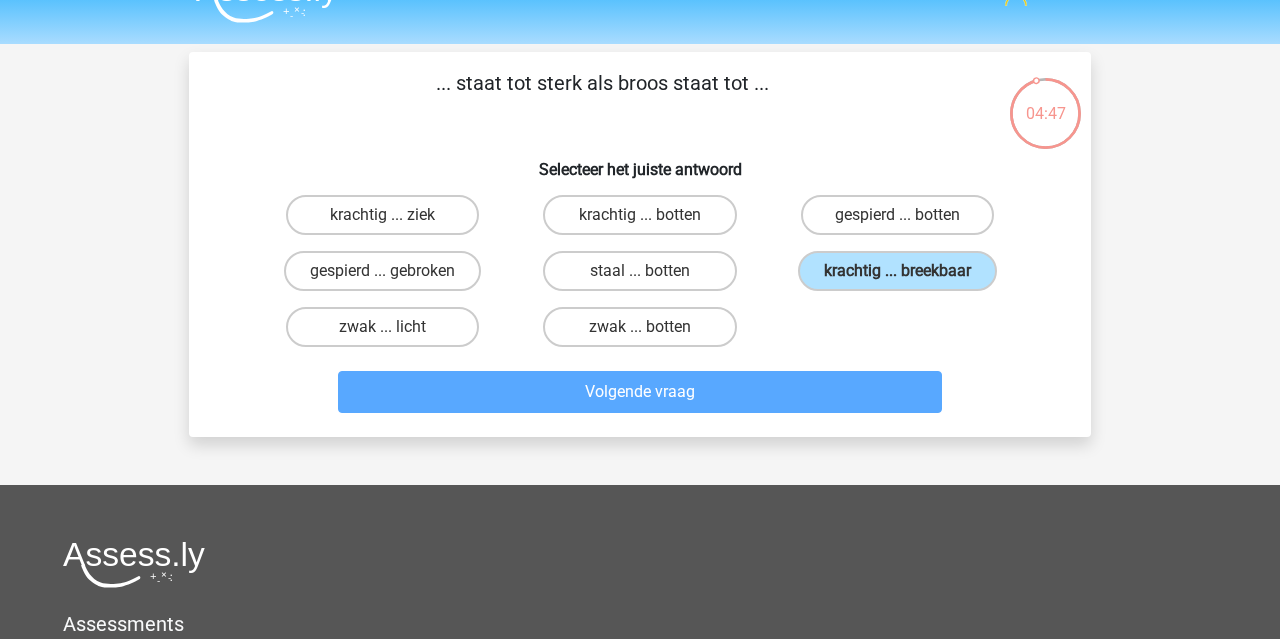 scroll, scrollTop: 92, scrollLeft: 0, axis: vertical 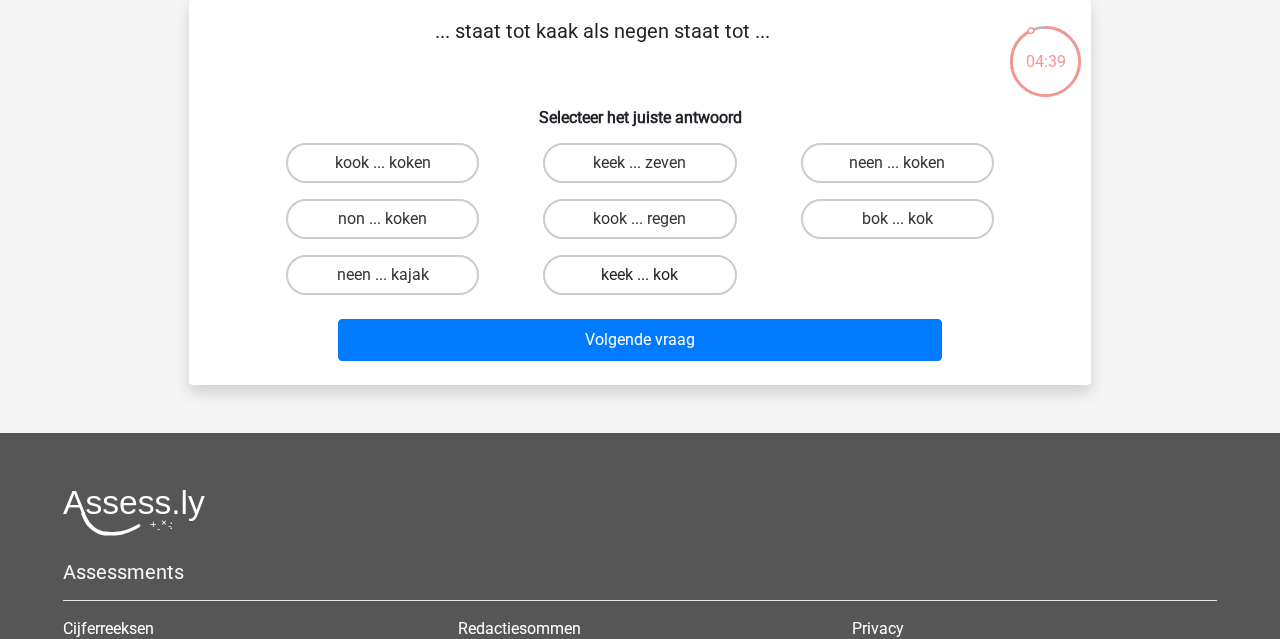 click on "keek ... kok" at bounding box center (639, 275) 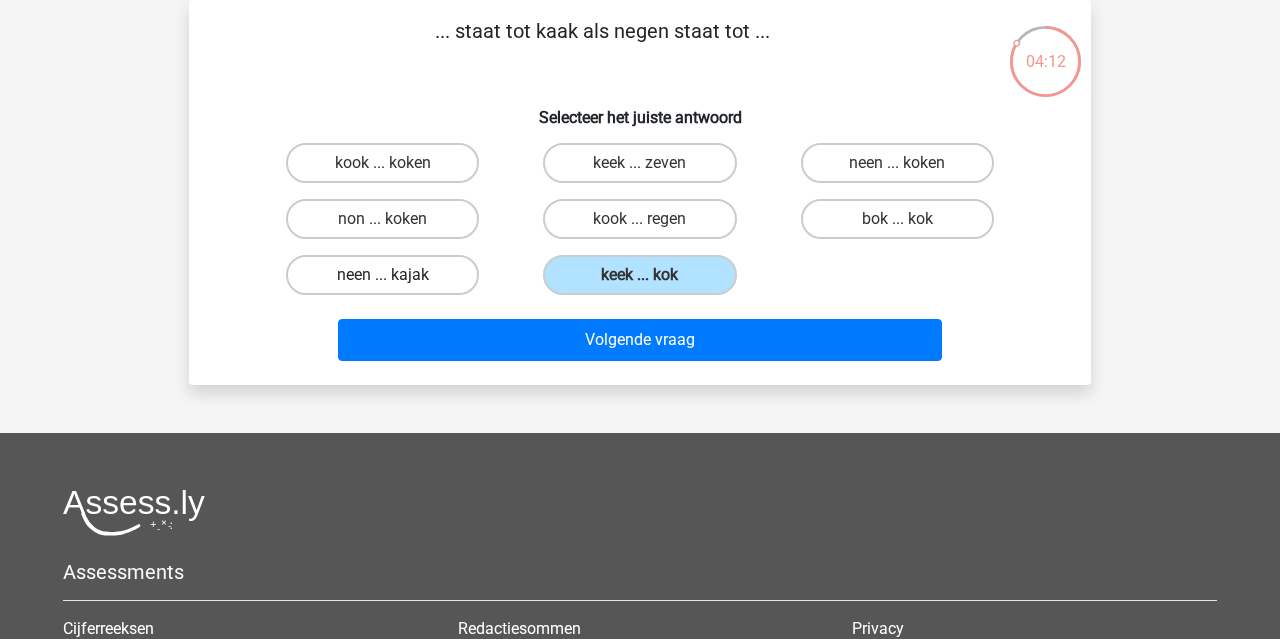 click on "neen ... kajak" at bounding box center (382, 275) 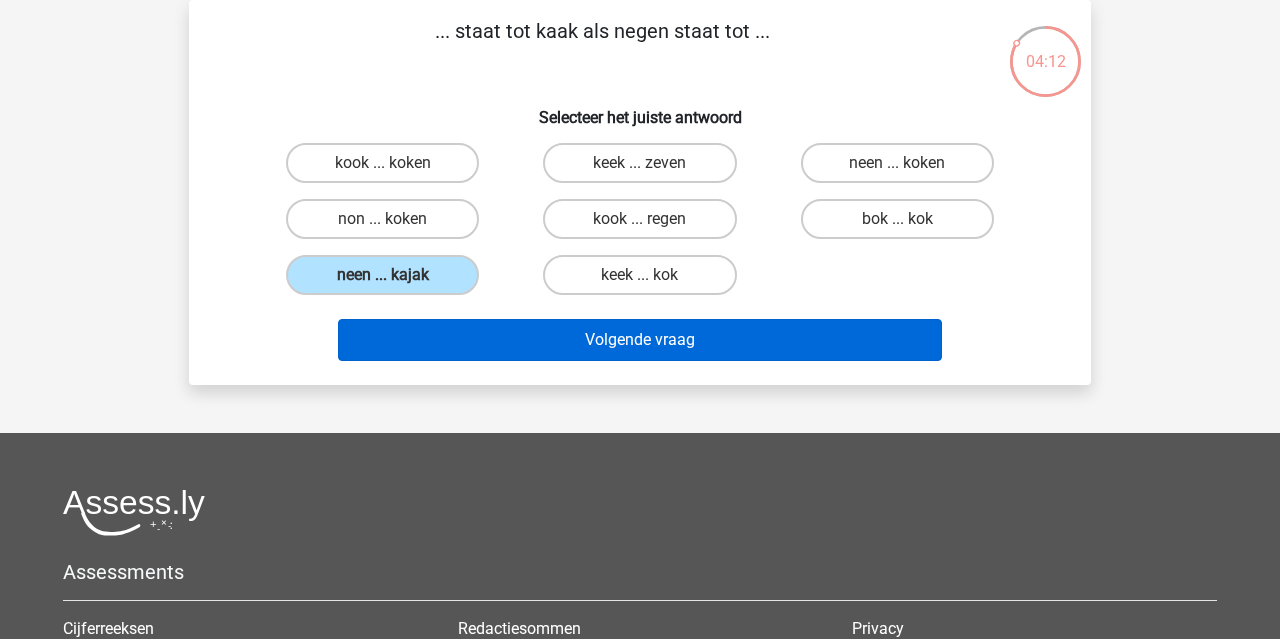 click on "Volgende vraag" at bounding box center [640, 340] 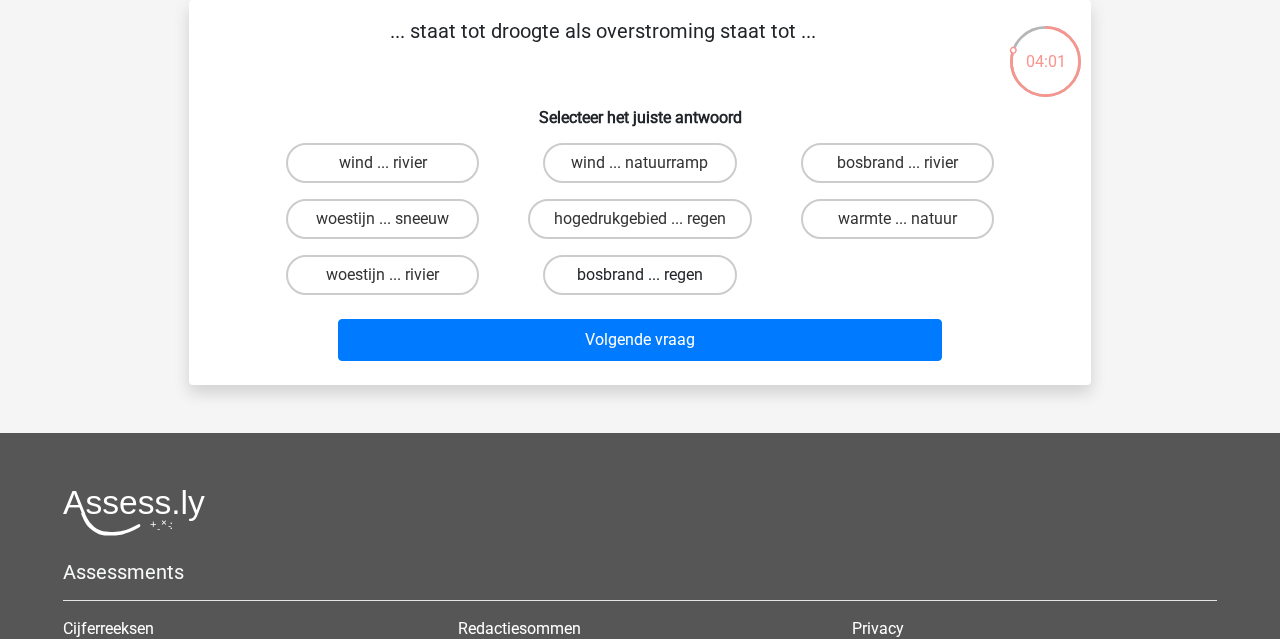 click on "bosbrand ... regen" at bounding box center [639, 275] 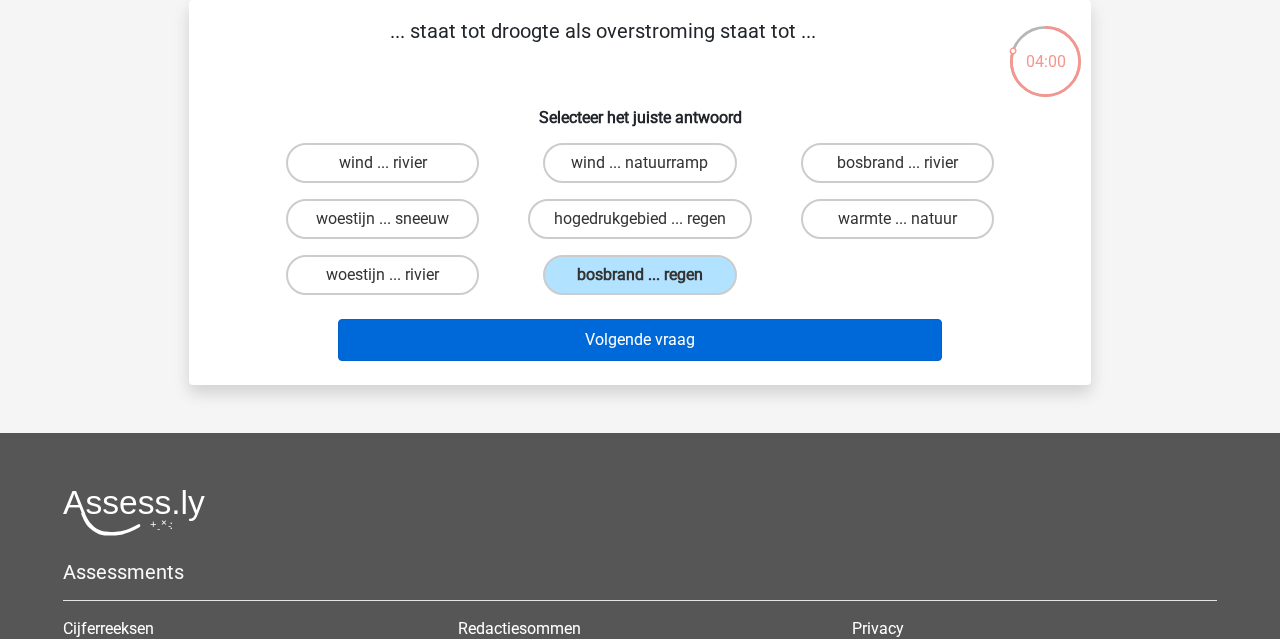 click on "Volgende vraag" at bounding box center (640, 340) 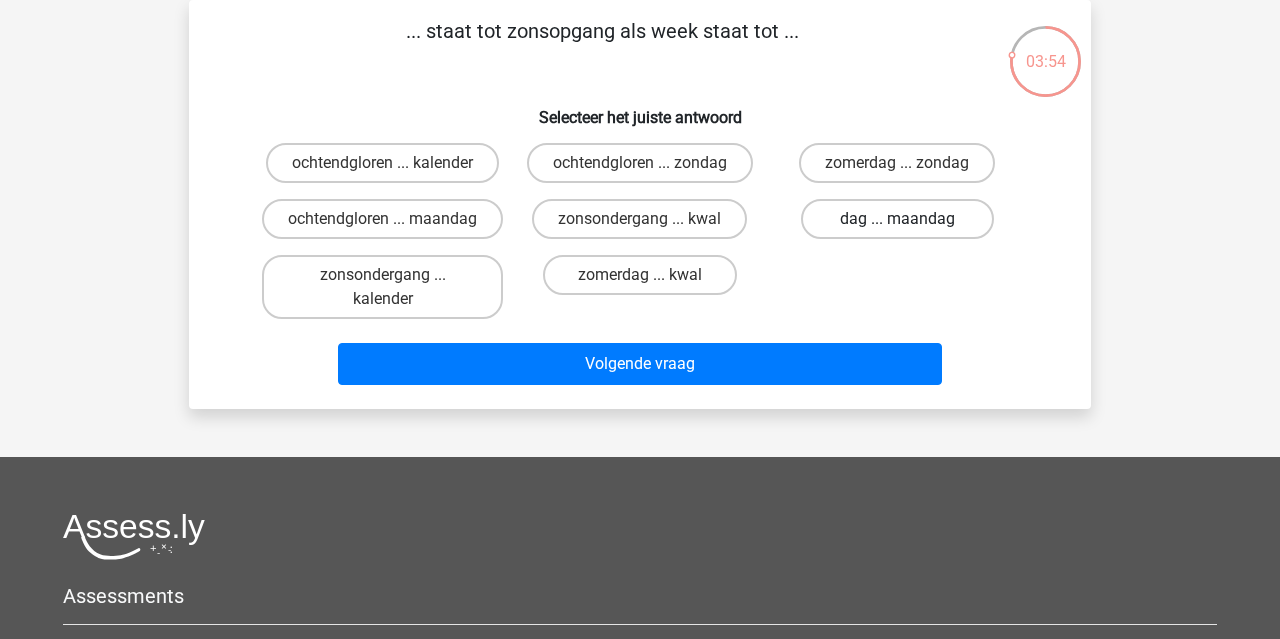 click on "dag ... maandag" at bounding box center (897, 219) 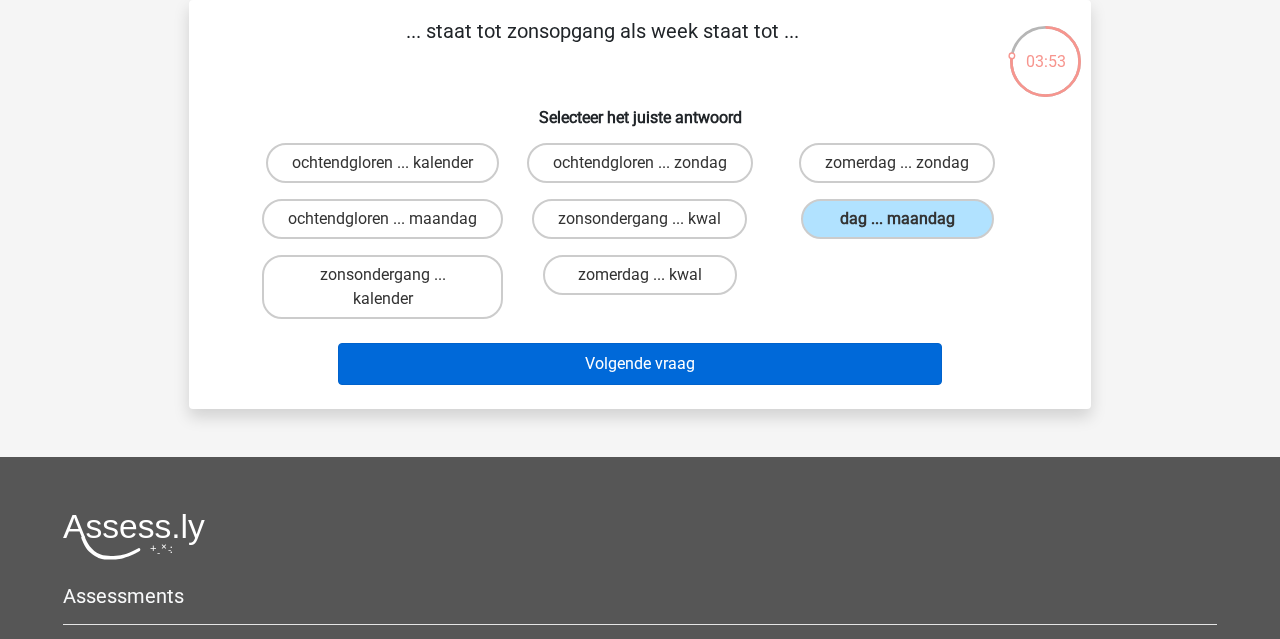 click on "Volgende vraag" at bounding box center (640, 364) 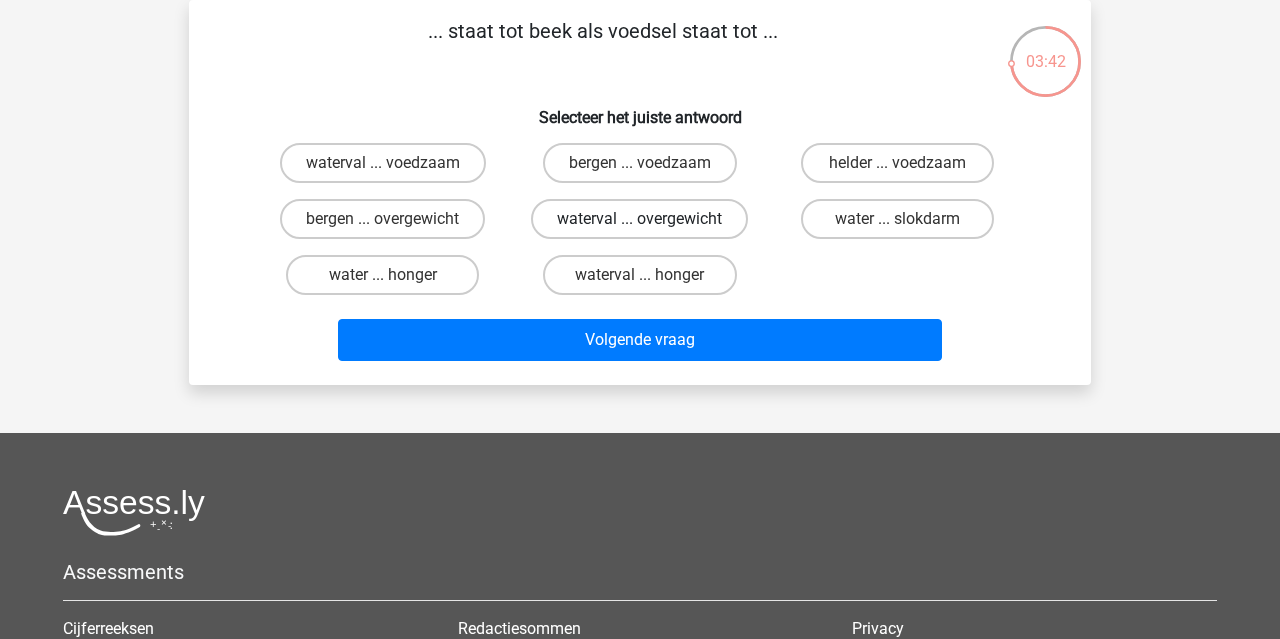 click on "waterval ... overgewicht" at bounding box center (639, 219) 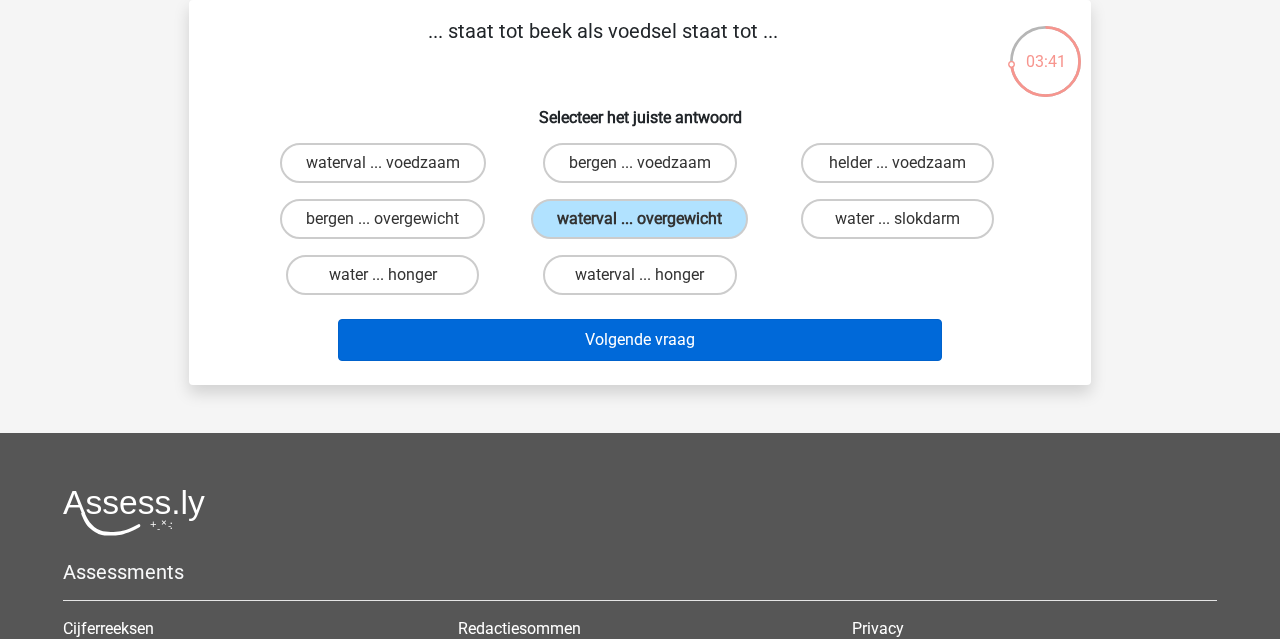 click on "Volgende vraag" at bounding box center [640, 340] 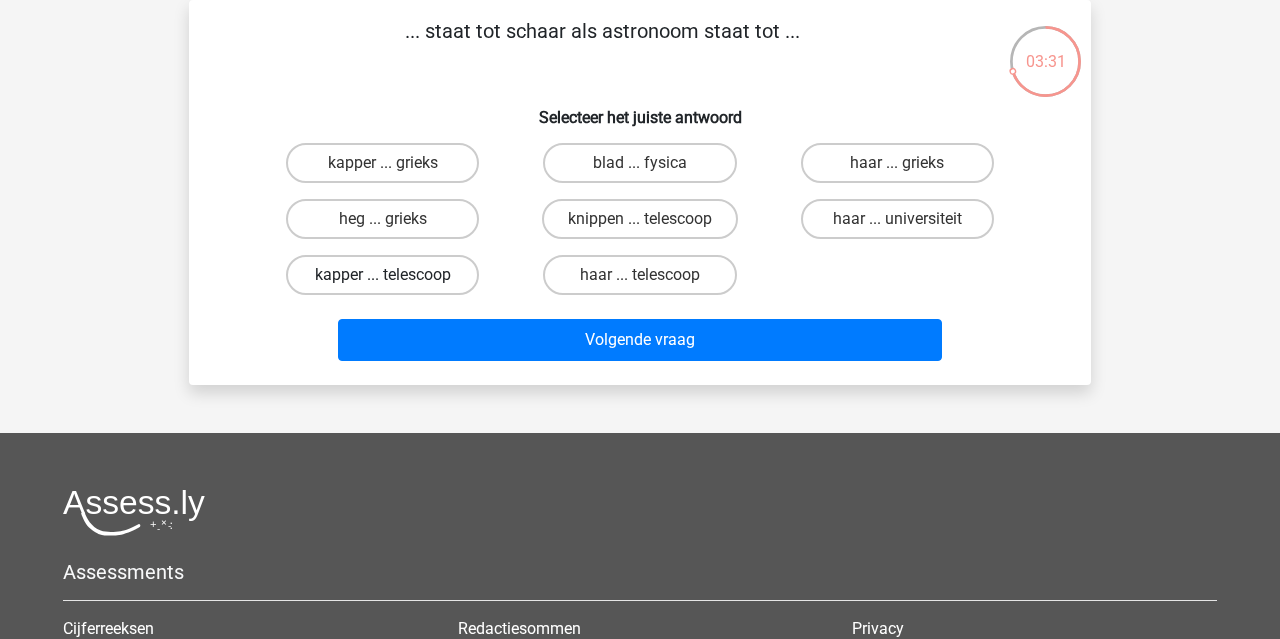 click on "kapper ... telescoop" at bounding box center (382, 275) 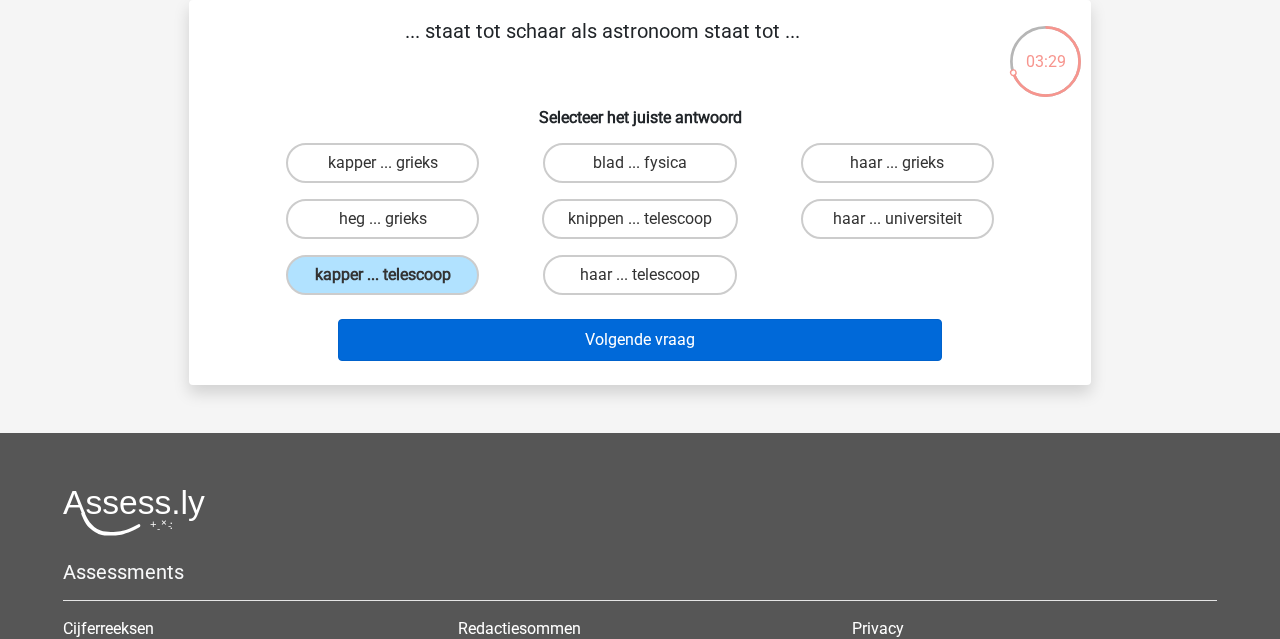 click on "Volgende vraag" at bounding box center (640, 340) 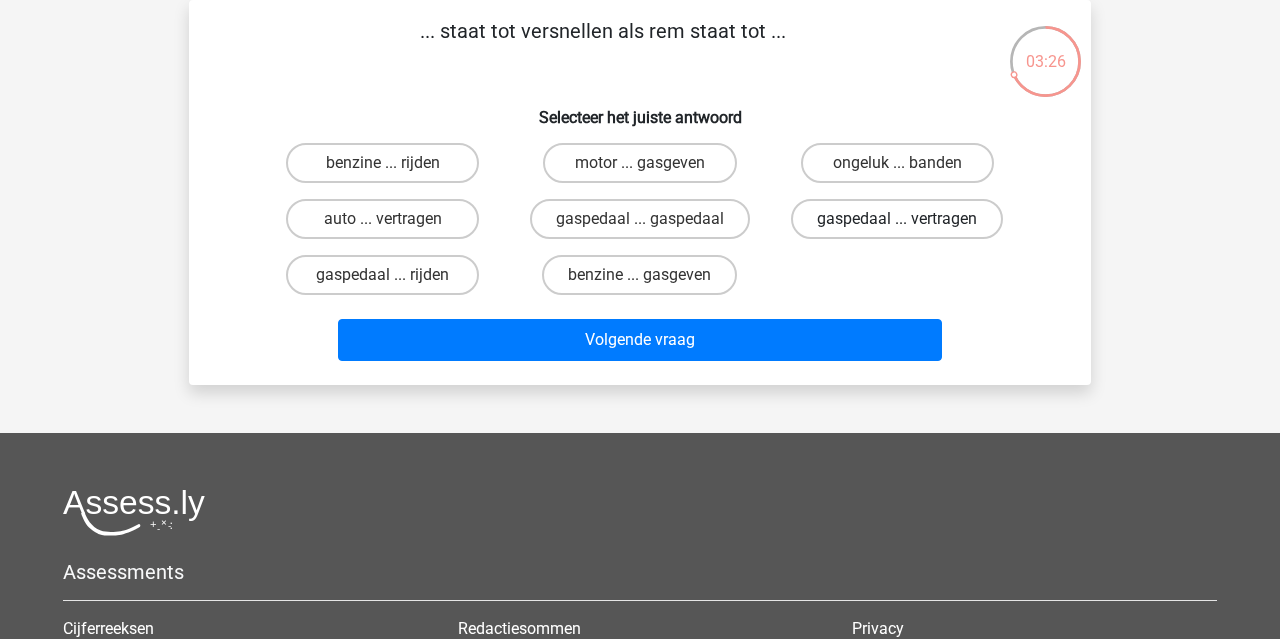 click on "gaspedaal ... vertragen" at bounding box center [897, 219] 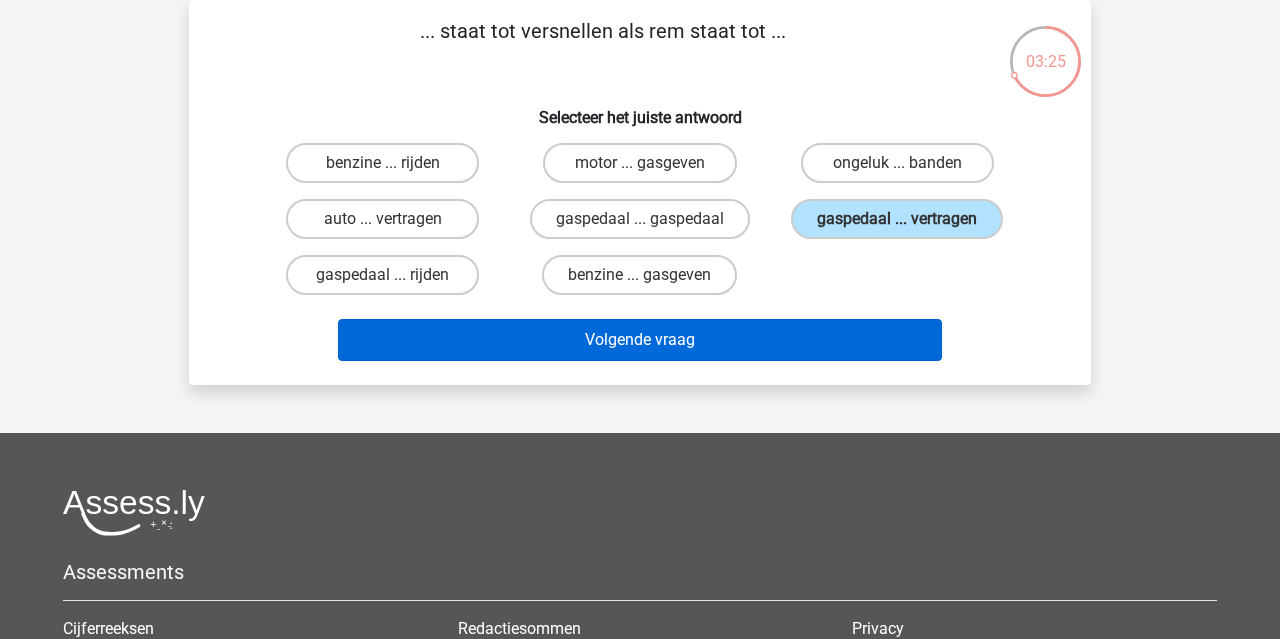 click on "Volgende vraag" at bounding box center [640, 340] 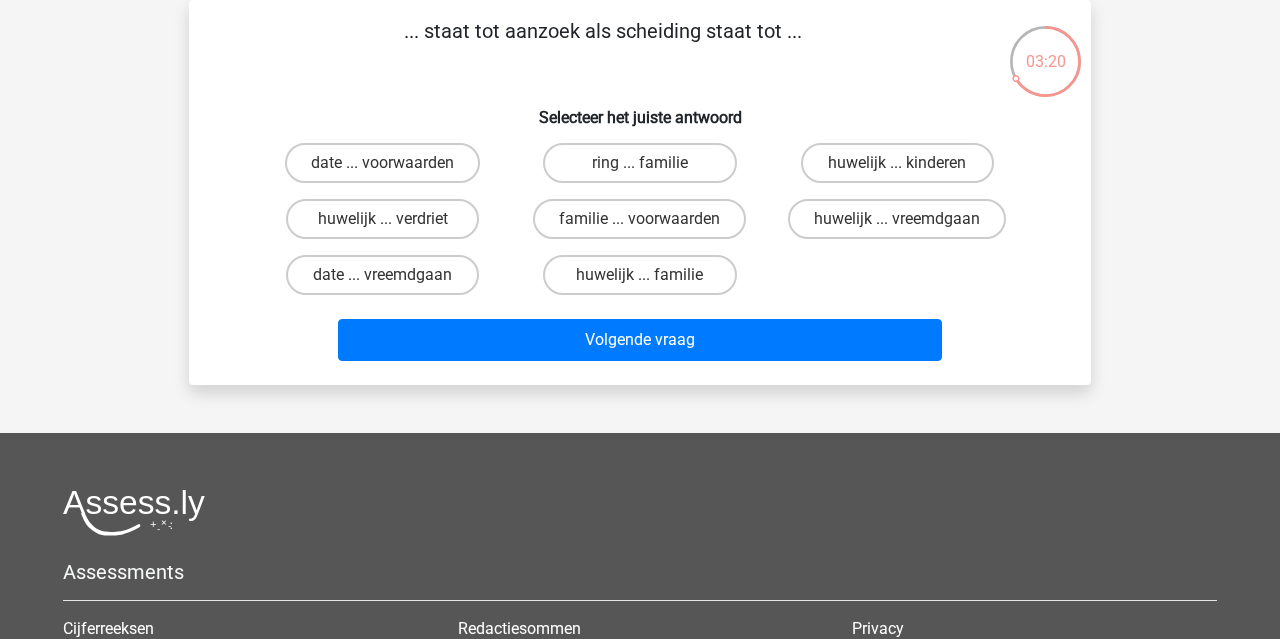 click on "huwelijk ... vreemdgaan" at bounding box center (903, 225) 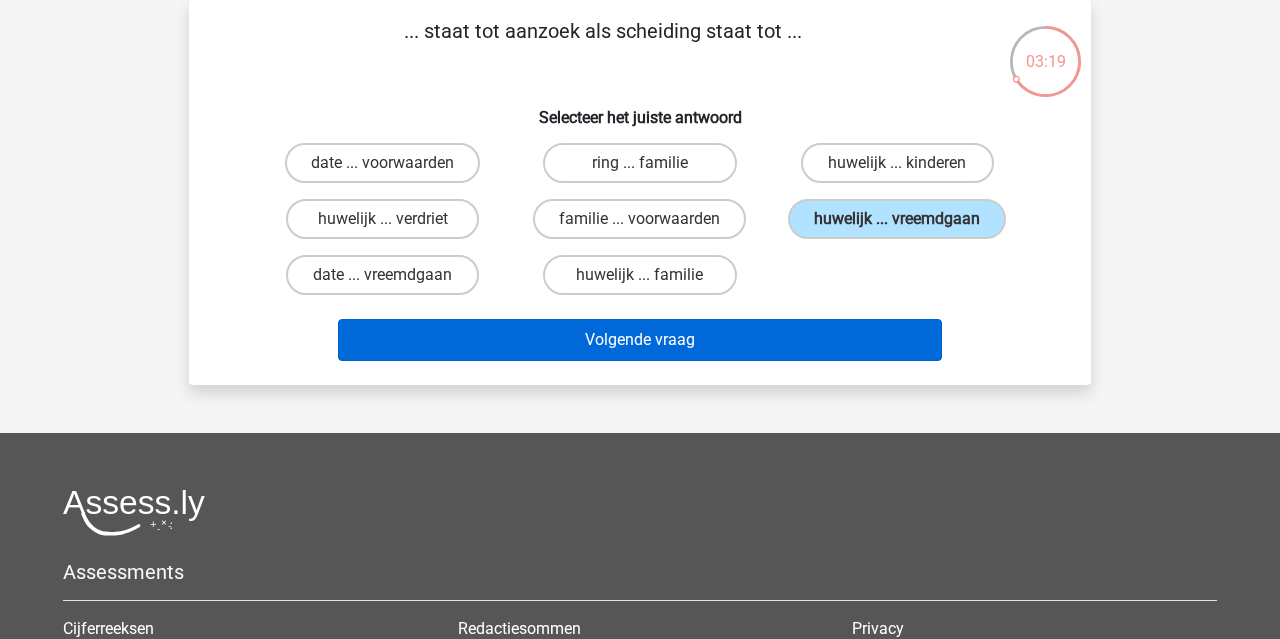 click on "Volgende vraag" at bounding box center [640, 340] 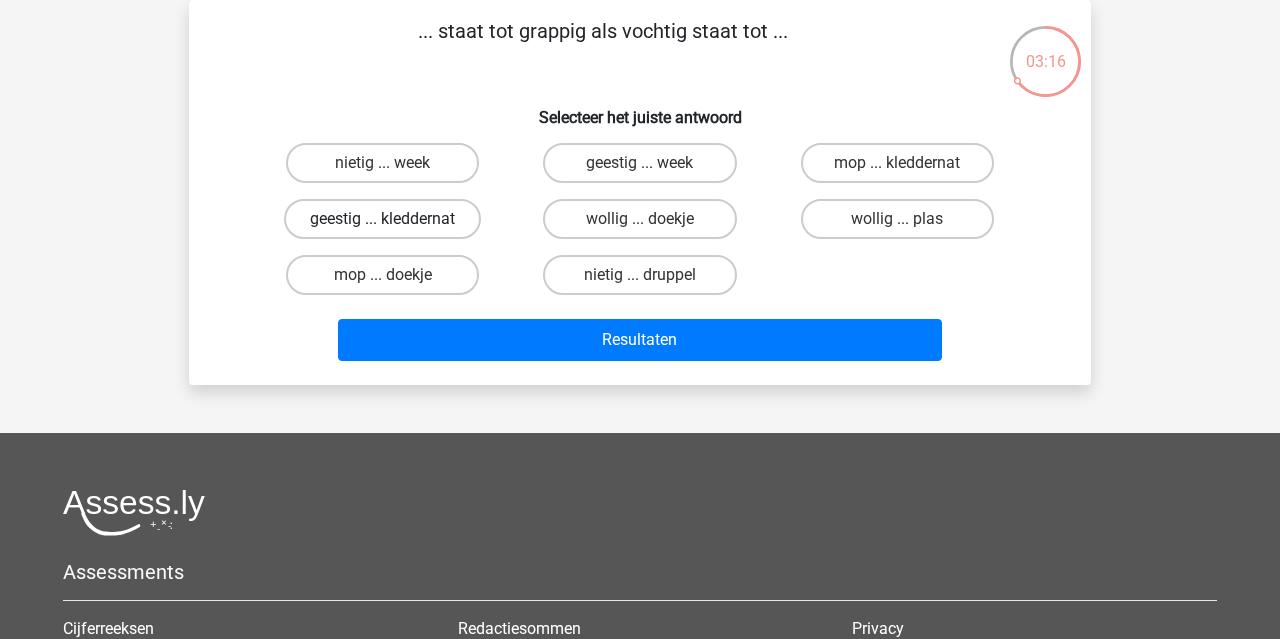 click on "geestig ... kleddernat" at bounding box center [382, 219] 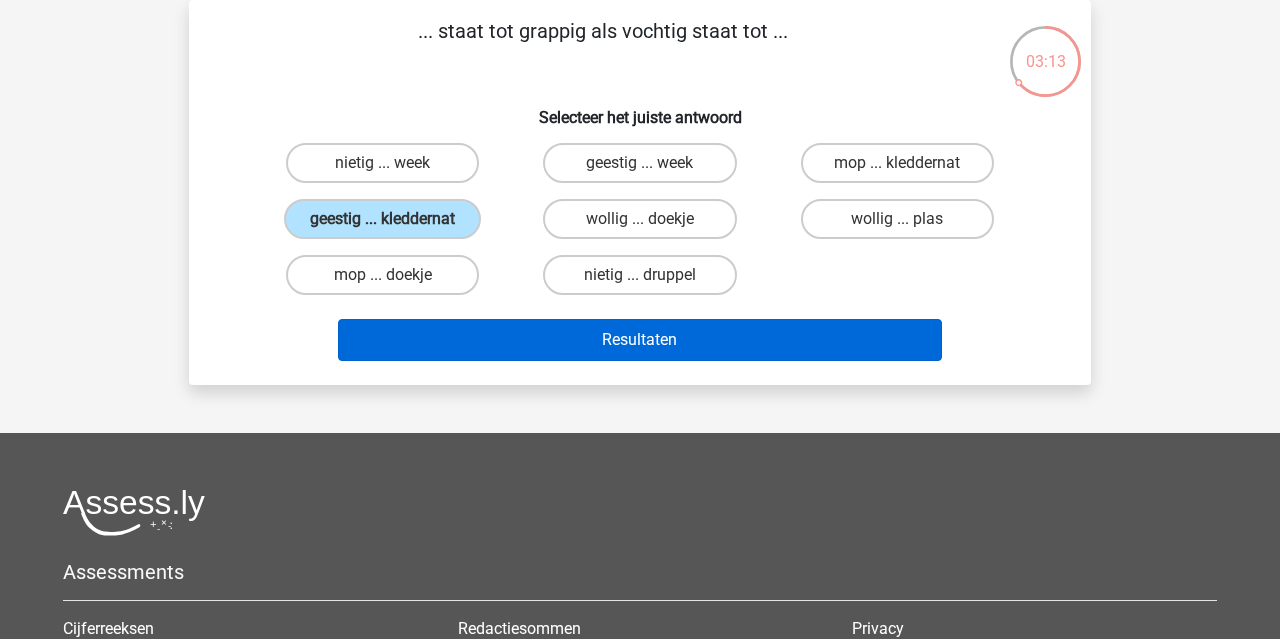 click on "Resultaten" at bounding box center [640, 340] 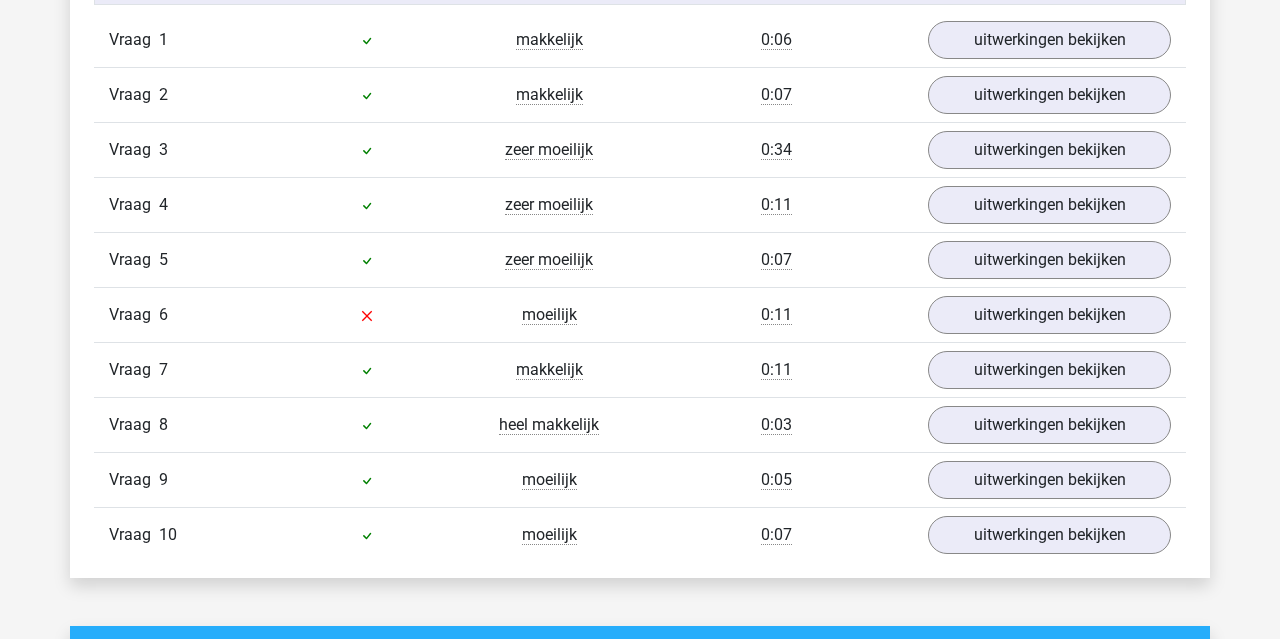 scroll, scrollTop: 1414, scrollLeft: 0, axis: vertical 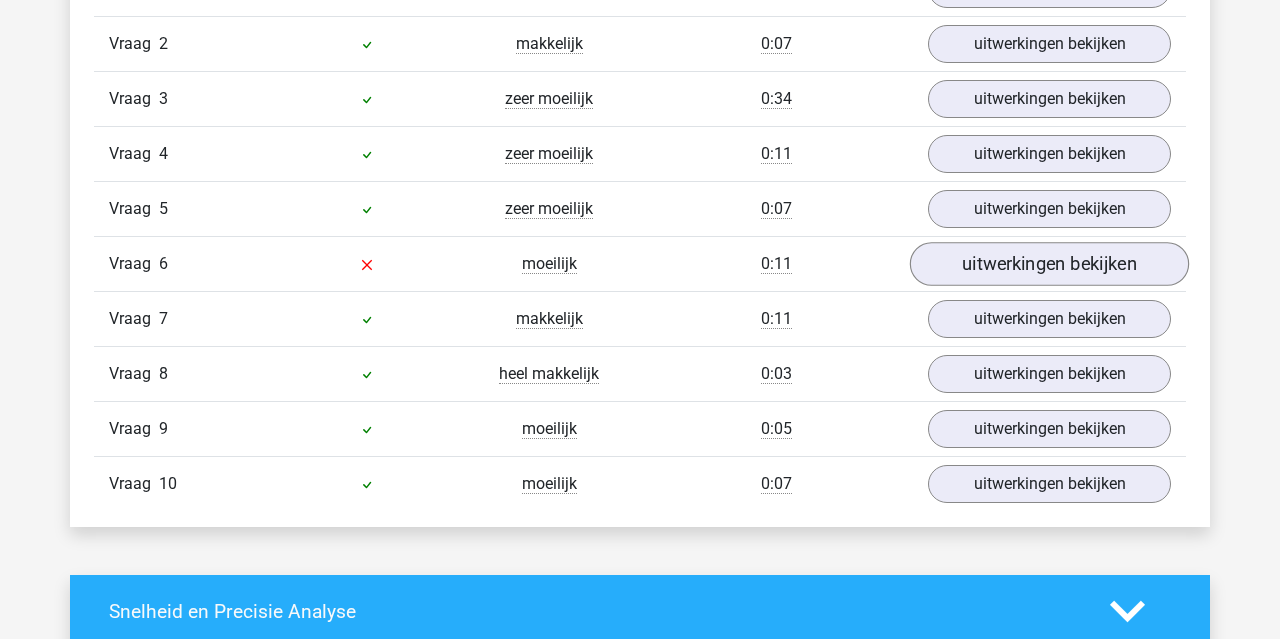 click on "uitwerkingen bekijken" at bounding box center (1049, 264) 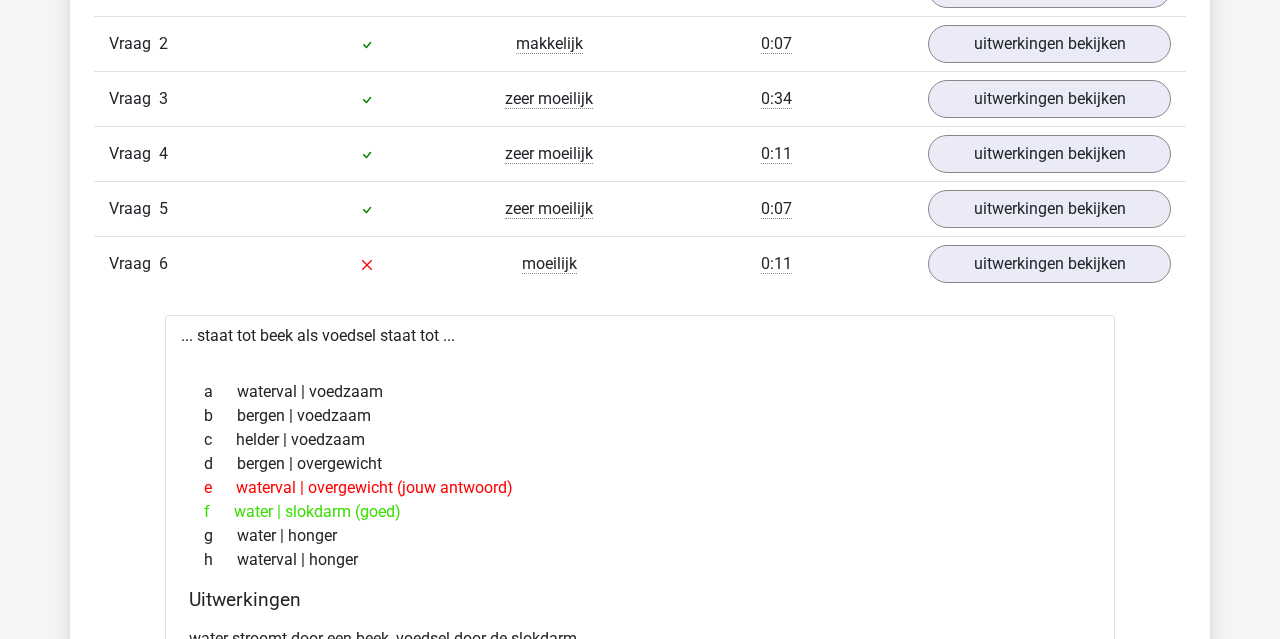 scroll, scrollTop: 1413, scrollLeft: 0, axis: vertical 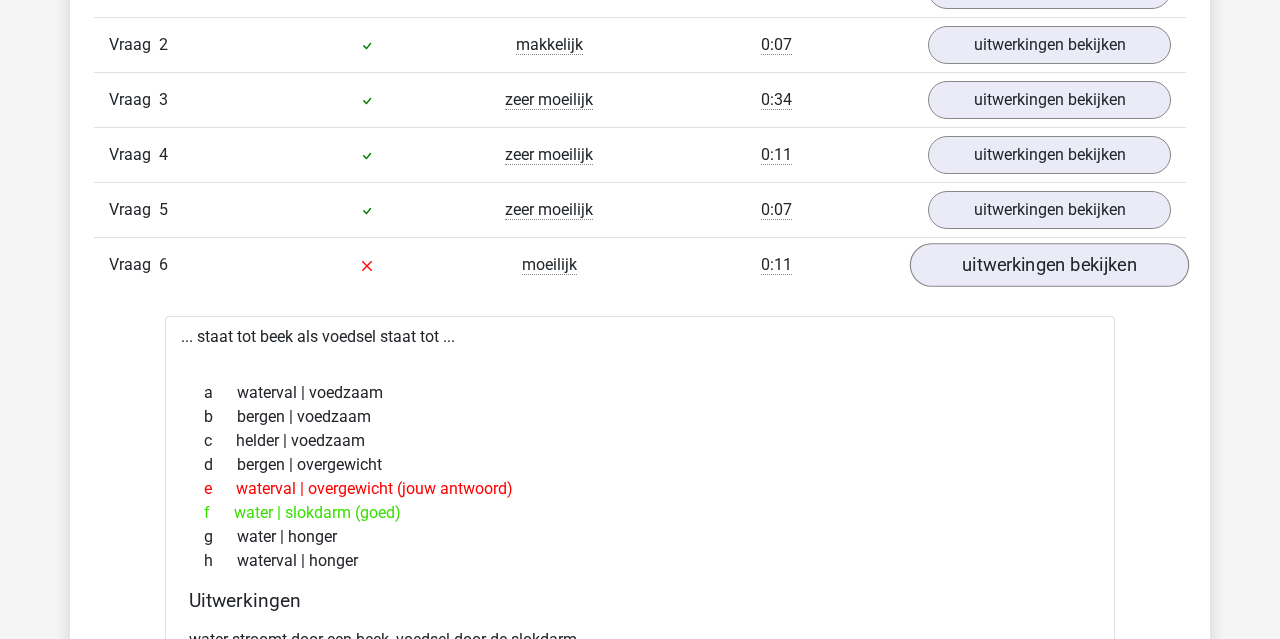 click on "uitwerkingen bekijken" at bounding box center [1049, 265] 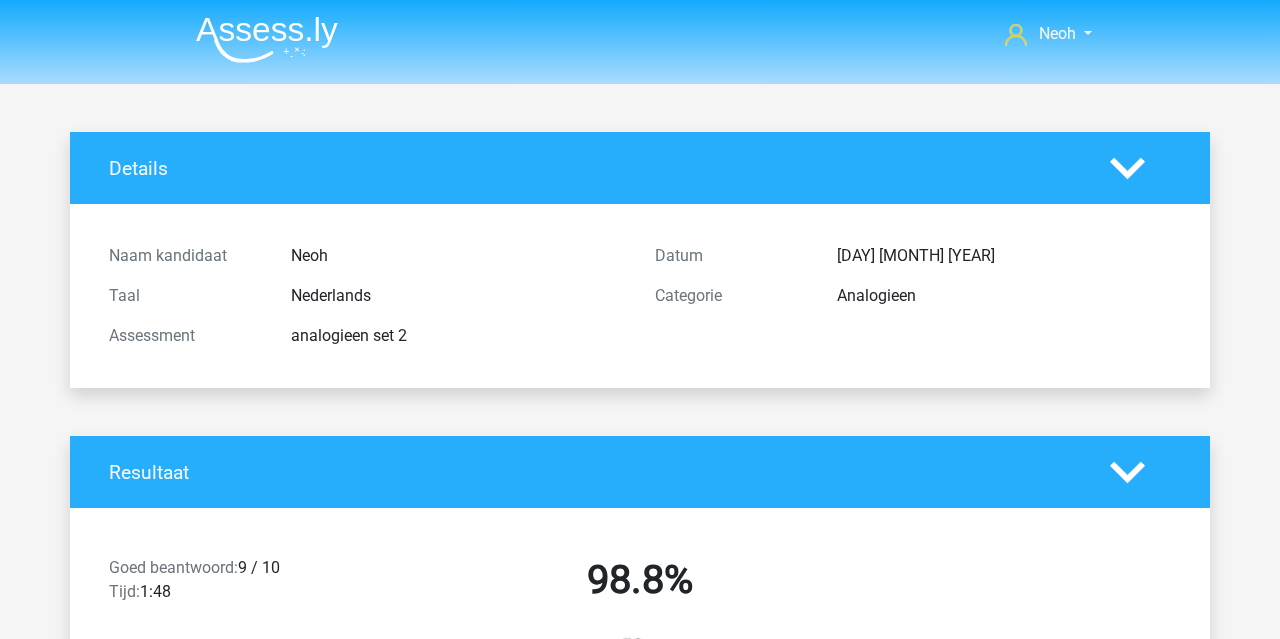 scroll, scrollTop: 0, scrollLeft: 0, axis: both 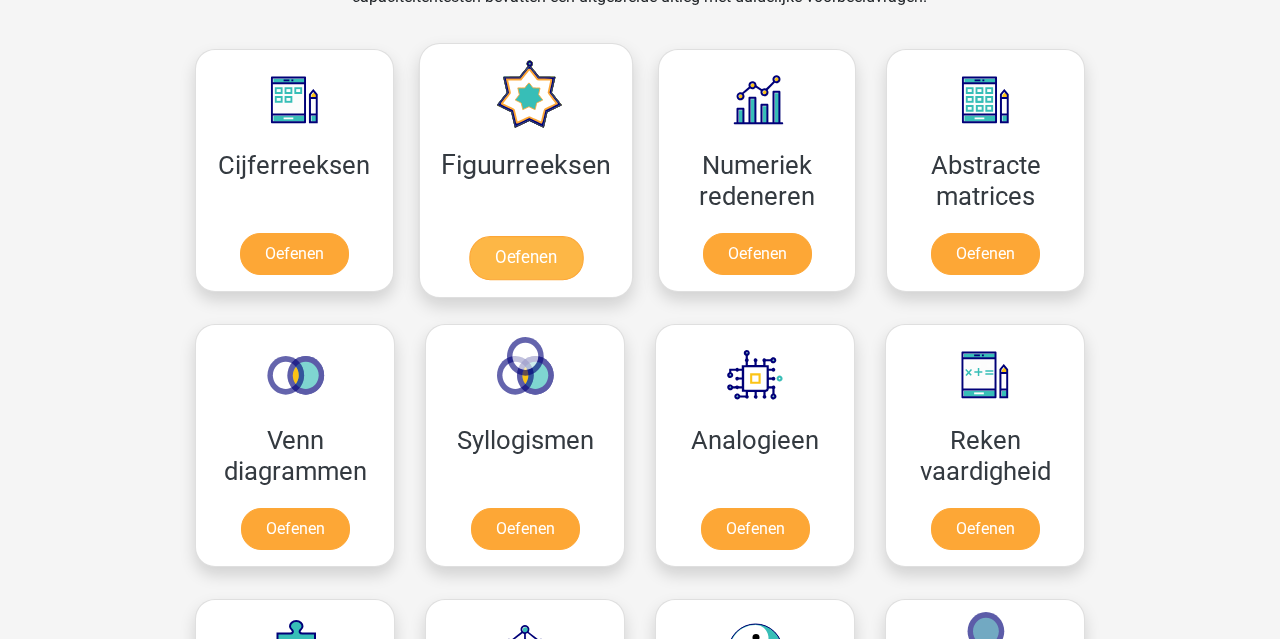 click on "Oefenen" at bounding box center [525, 258] 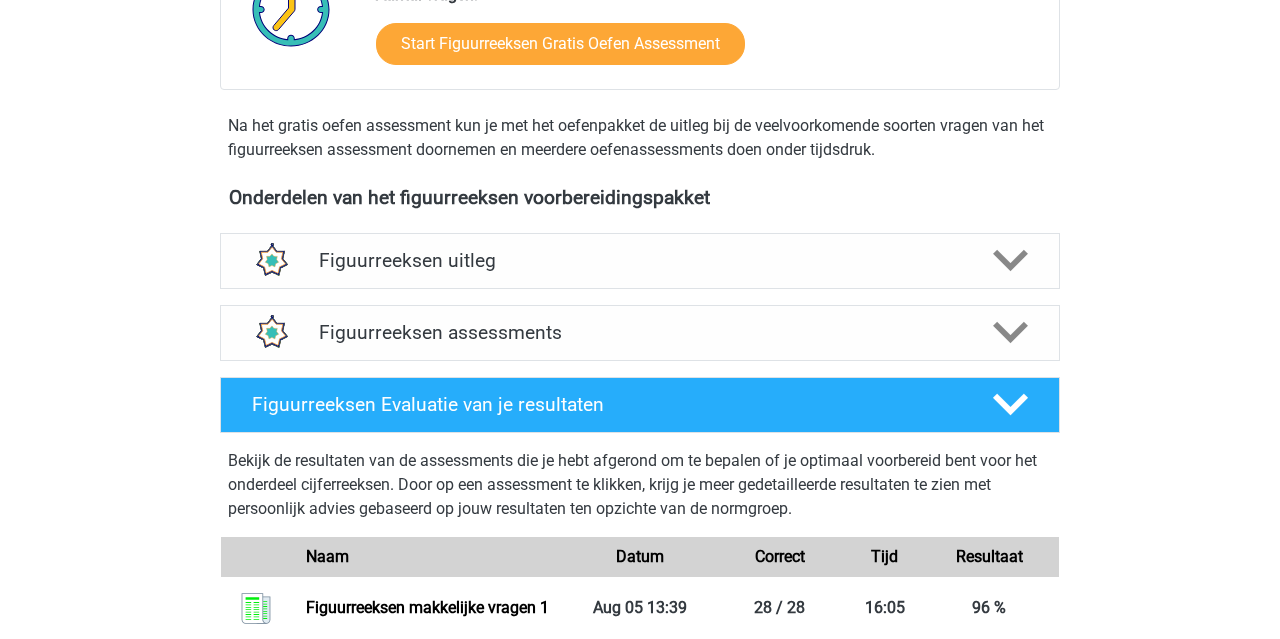 scroll, scrollTop: 569, scrollLeft: 0, axis: vertical 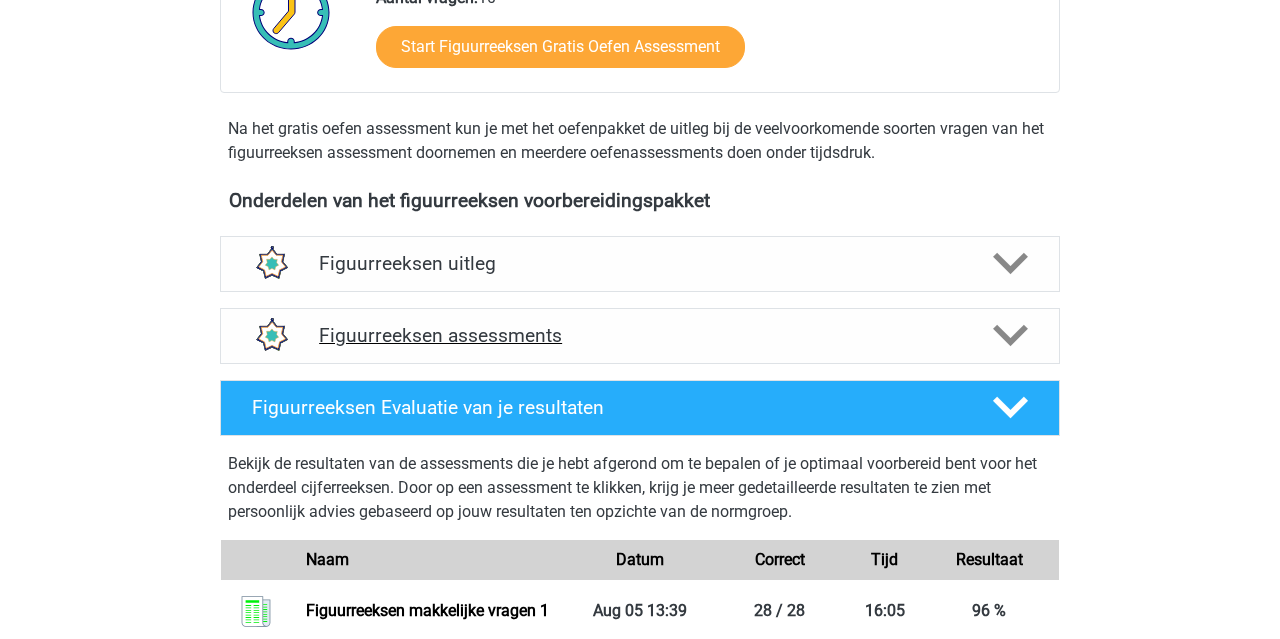 click on "Figuurreeksen assessments" at bounding box center (640, 336) 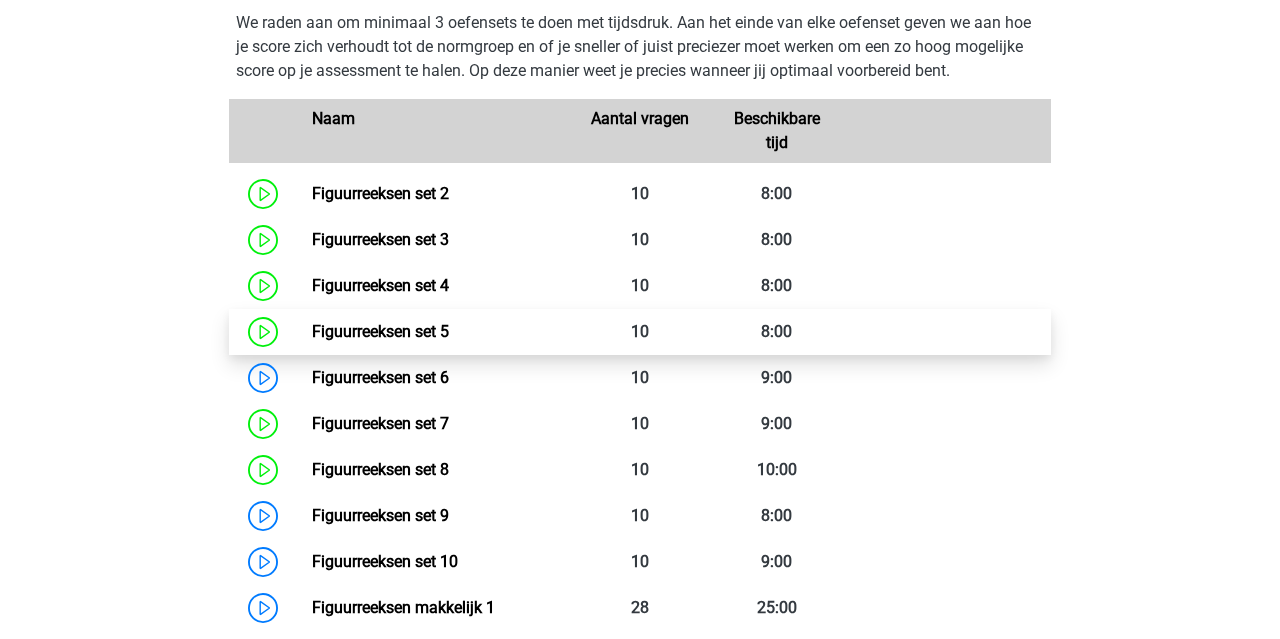 scroll, scrollTop: 940, scrollLeft: 0, axis: vertical 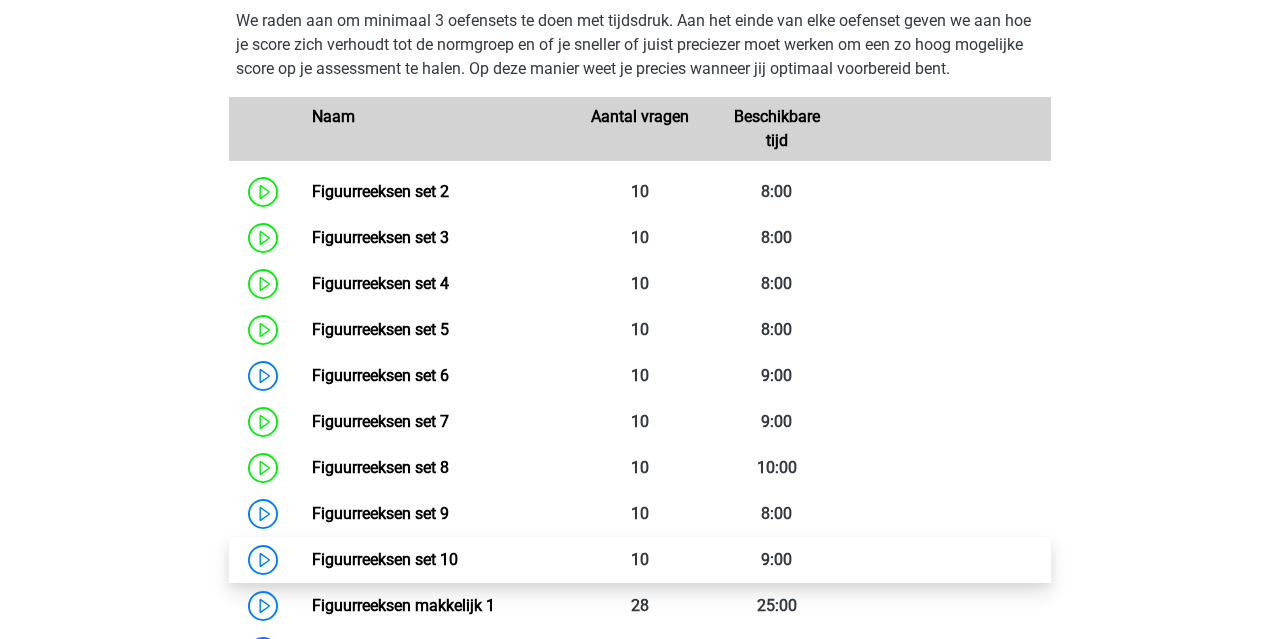 click on "Figuurreeksen
set 10" at bounding box center [385, 559] 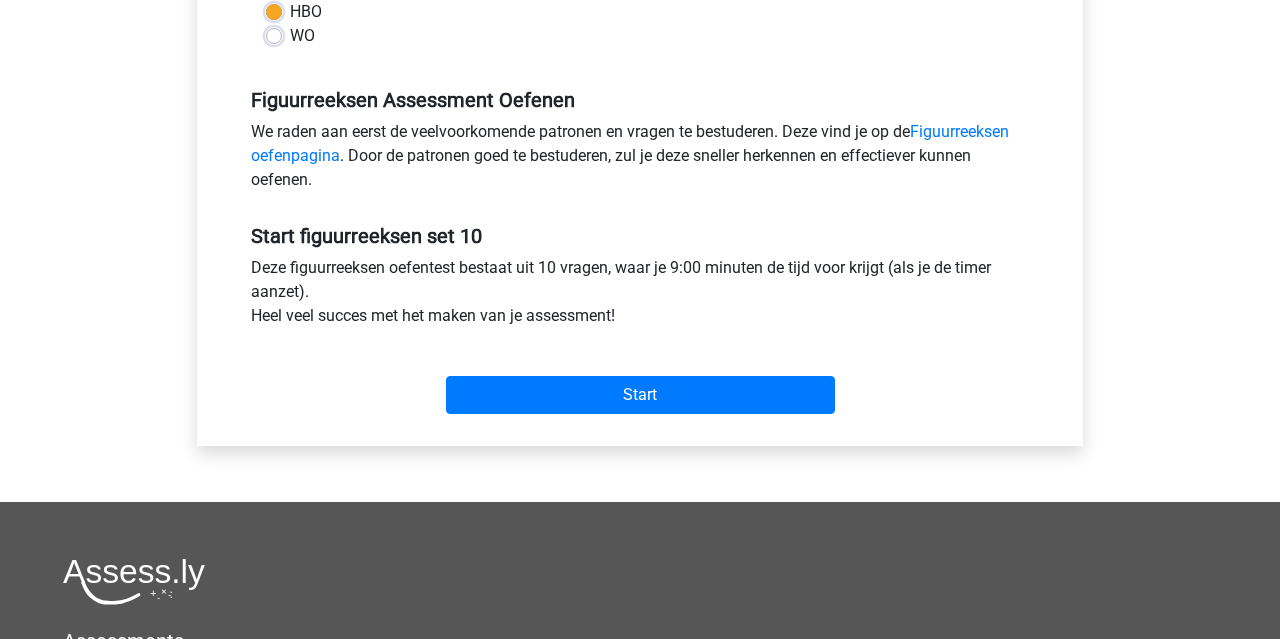scroll, scrollTop: 578, scrollLeft: 0, axis: vertical 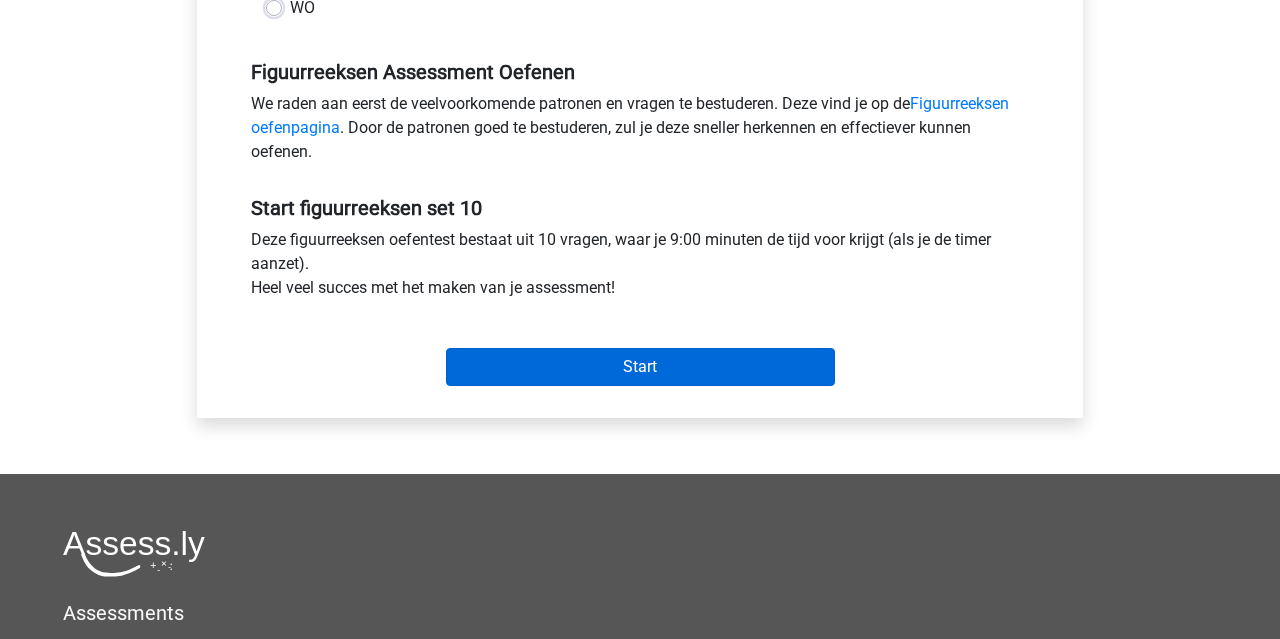 click on "Start" at bounding box center [640, 367] 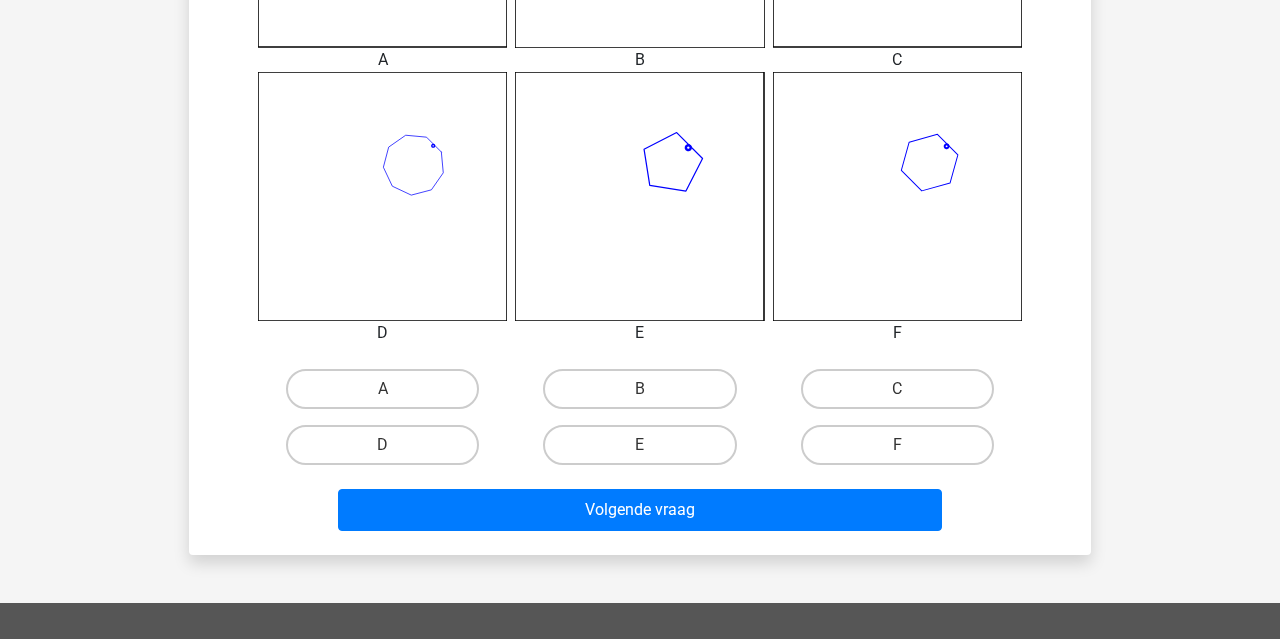 scroll, scrollTop: 769, scrollLeft: 0, axis: vertical 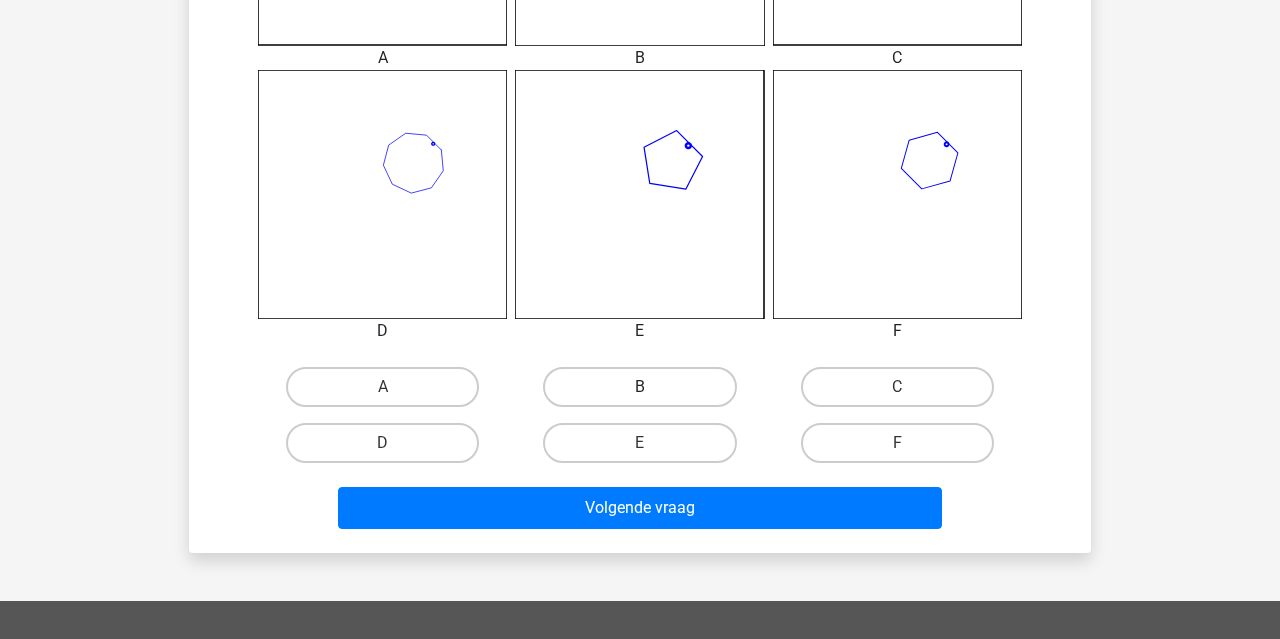 click on "B" at bounding box center (639, 387) 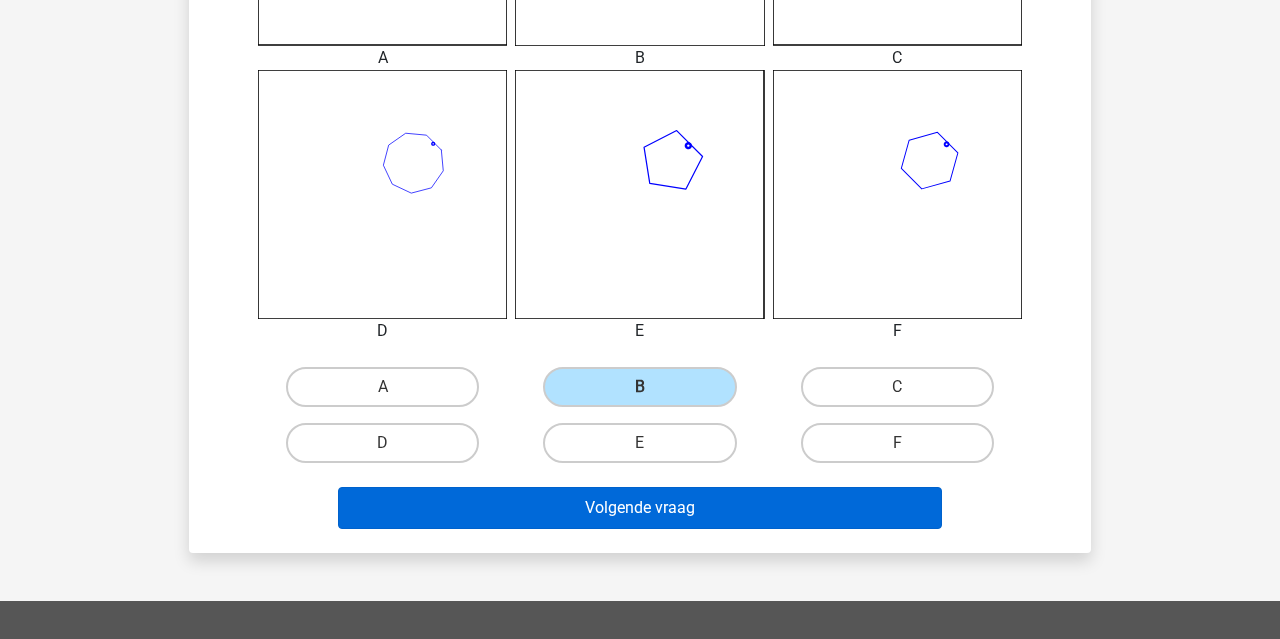click on "Volgende vraag" at bounding box center (640, 508) 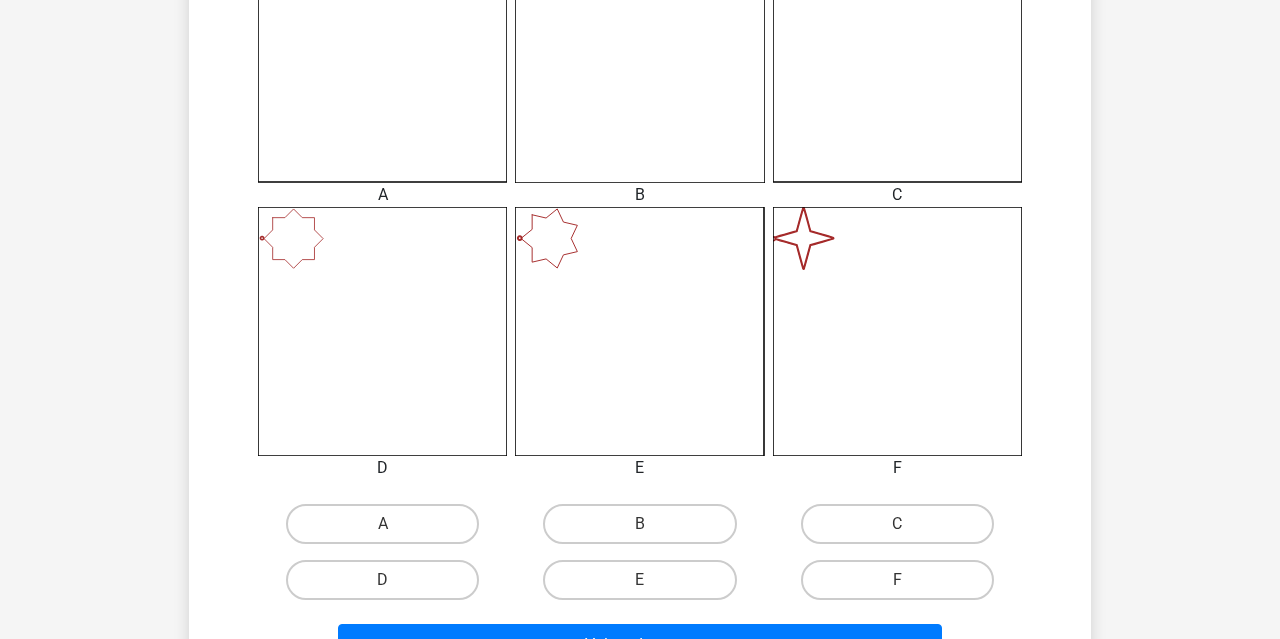 scroll, scrollTop: 676, scrollLeft: 0, axis: vertical 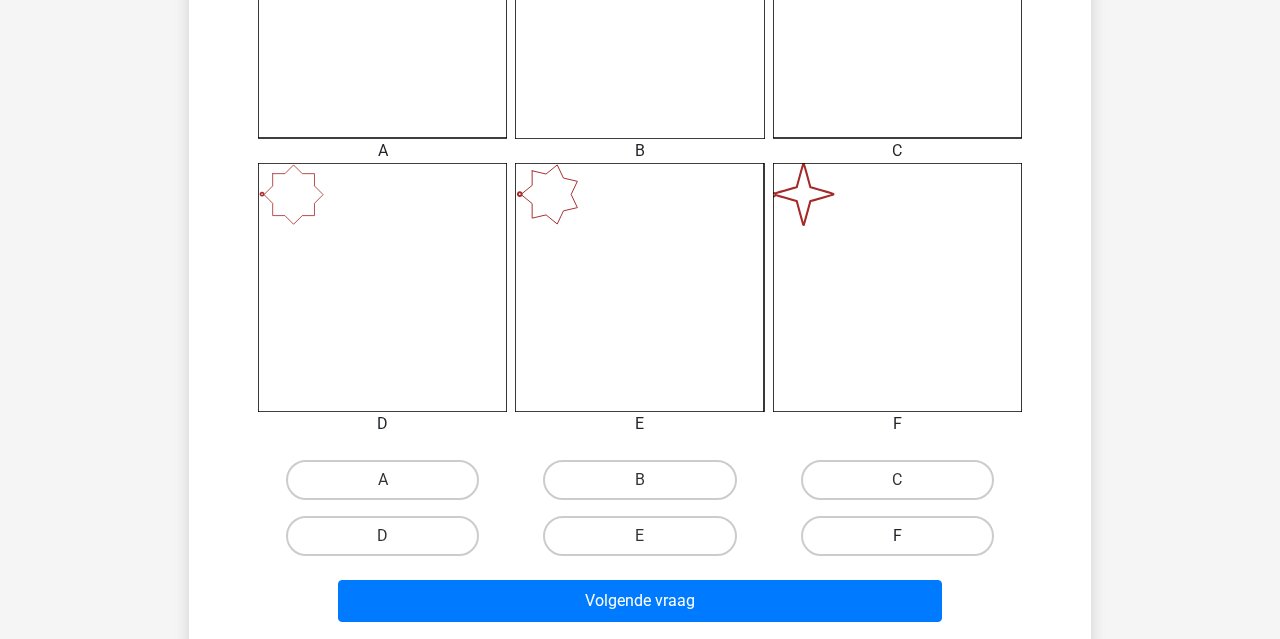 click on "F" at bounding box center (897, 536) 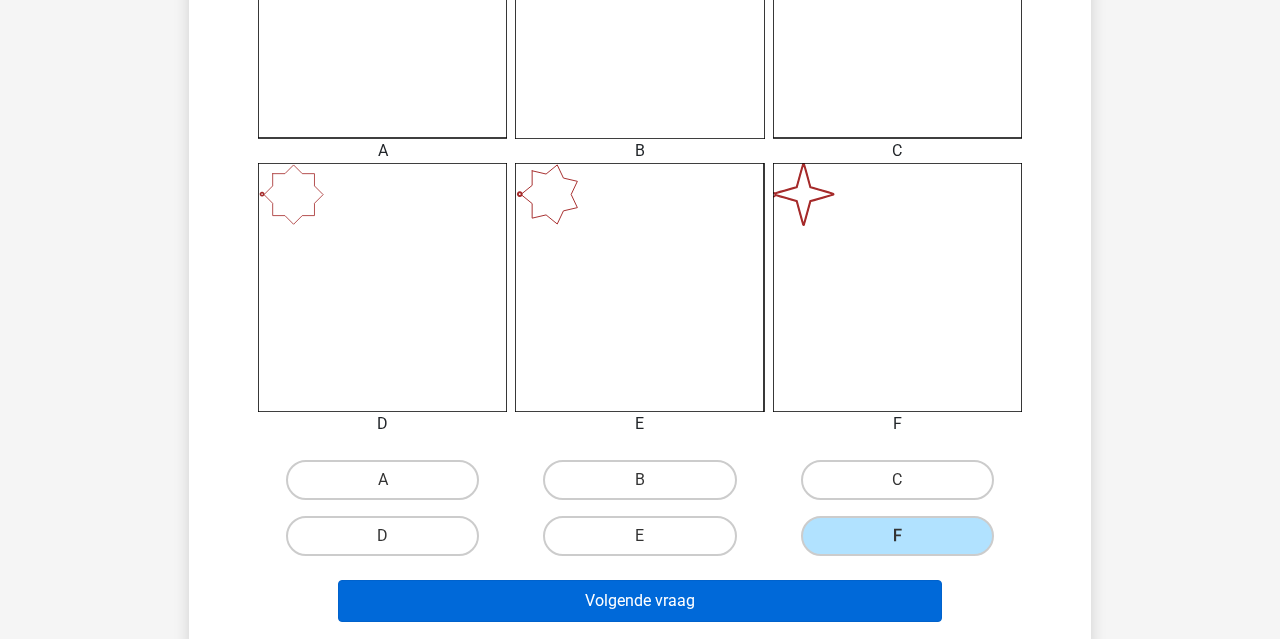 click on "Volgende vraag" at bounding box center (640, 601) 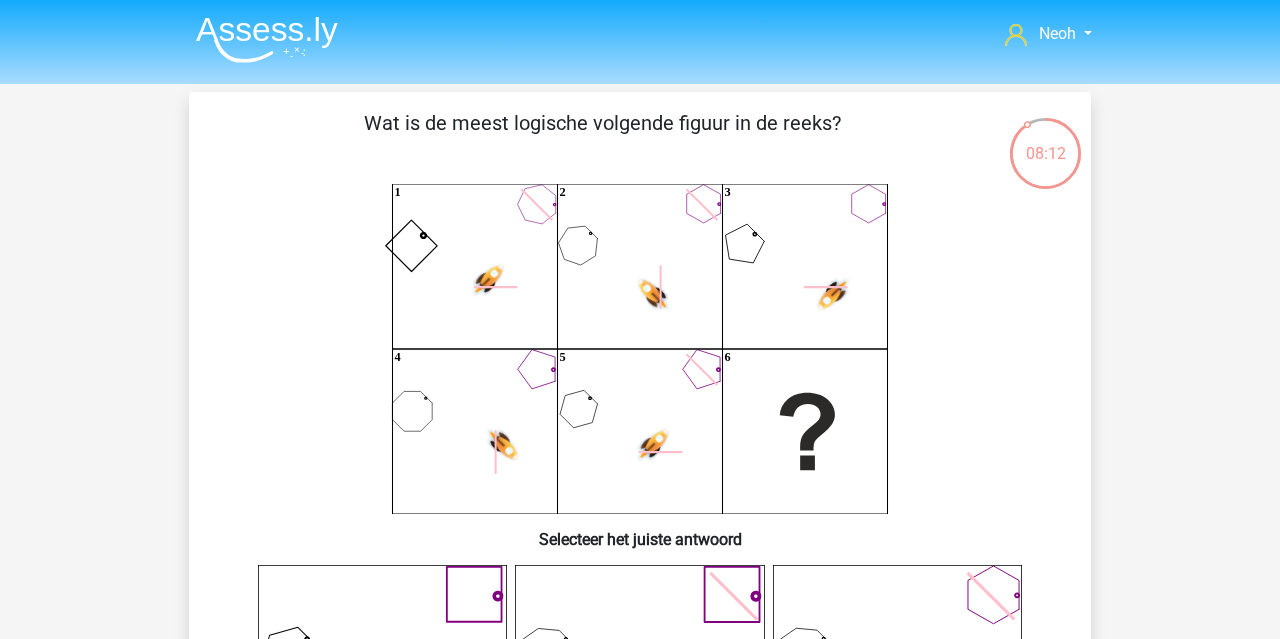 scroll, scrollTop: 0, scrollLeft: 0, axis: both 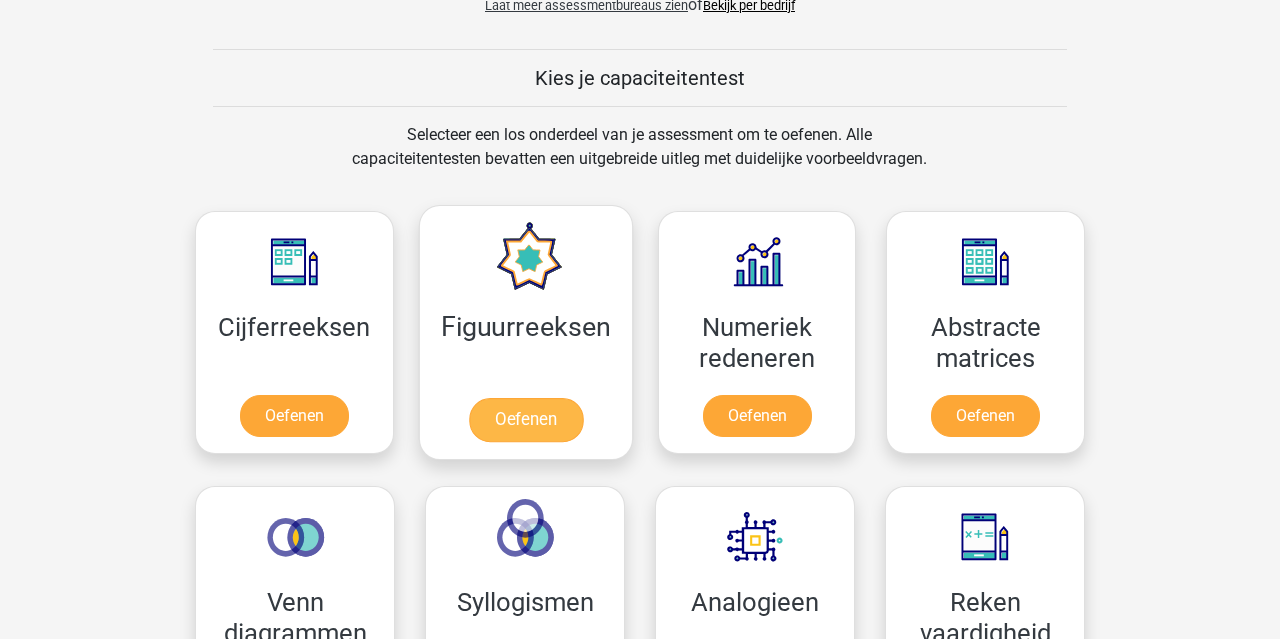 click on "Oefenen" at bounding box center (525, 420) 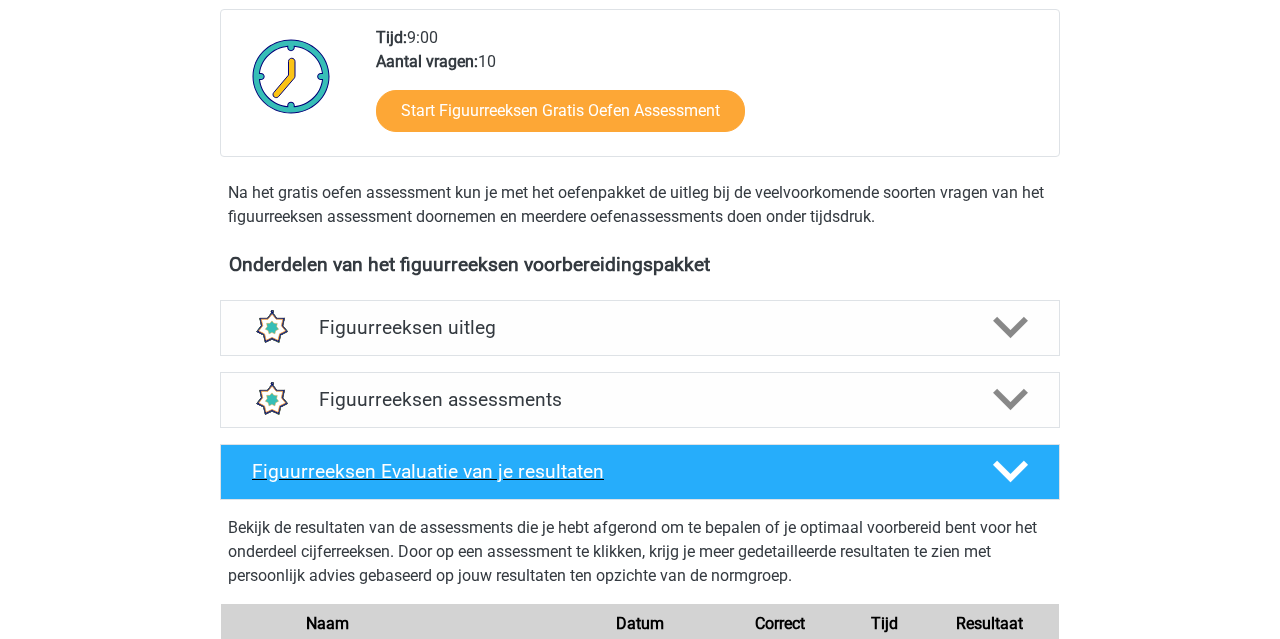 scroll, scrollTop: 559, scrollLeft: 0, axis: vertical 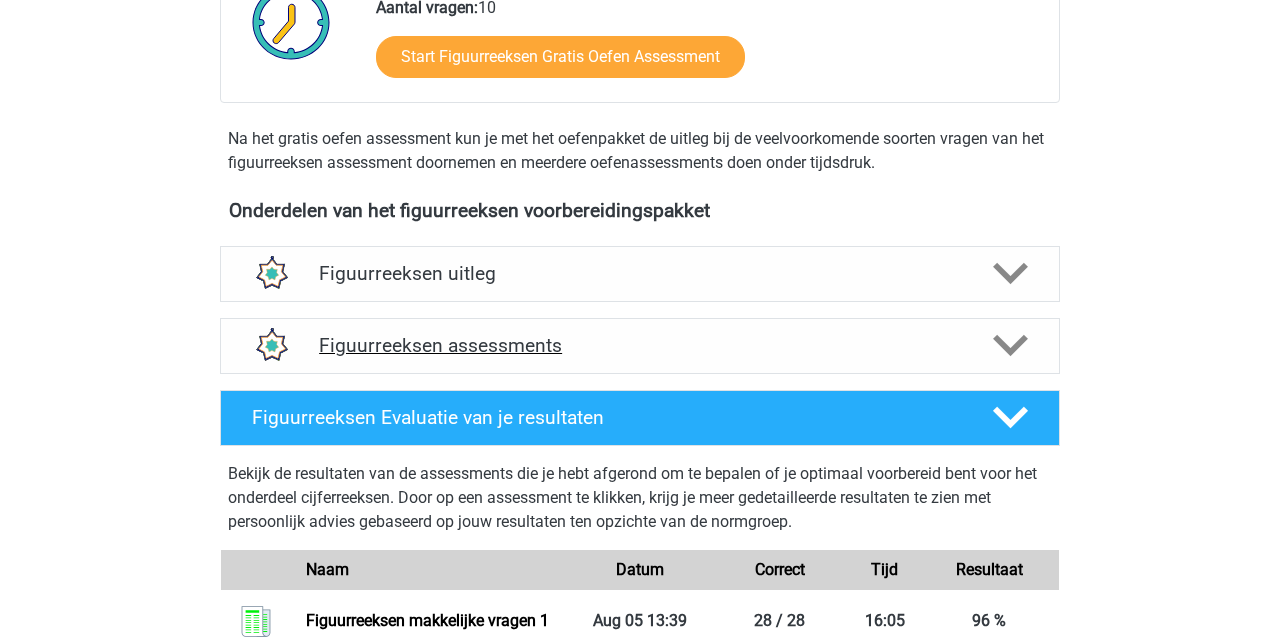click on "Figuurreeksen assessments" at bounding box center [640, 345] 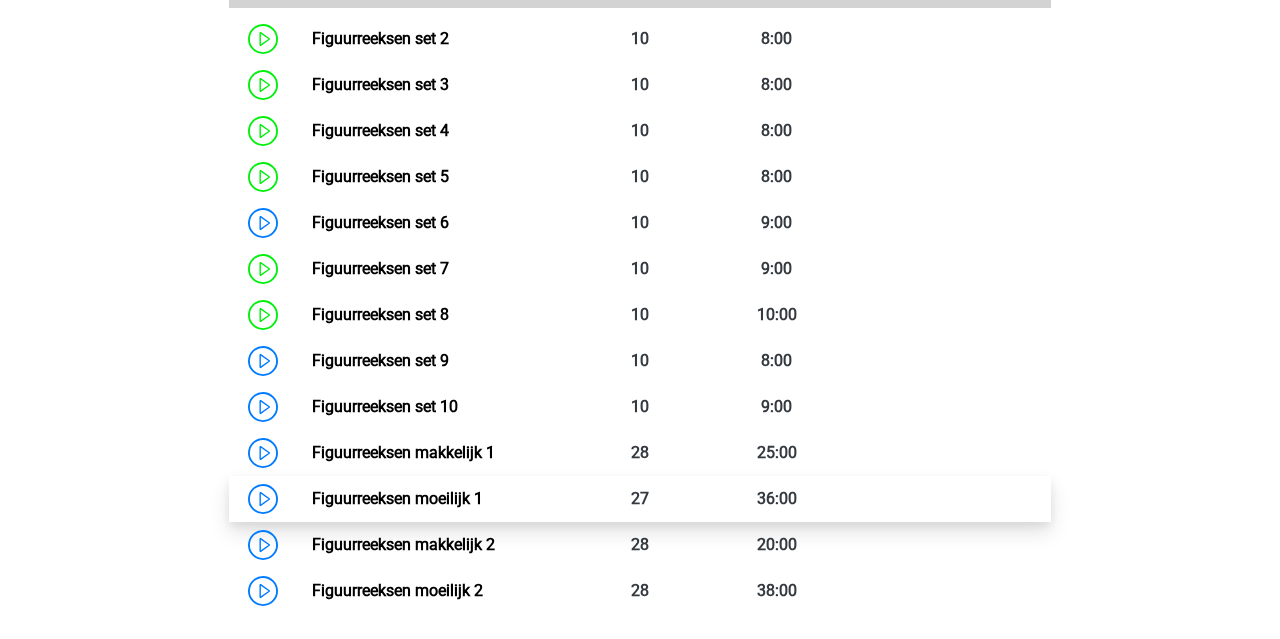scroll, scrollTop: 1096, scrollLeft: 0, axis: vertical 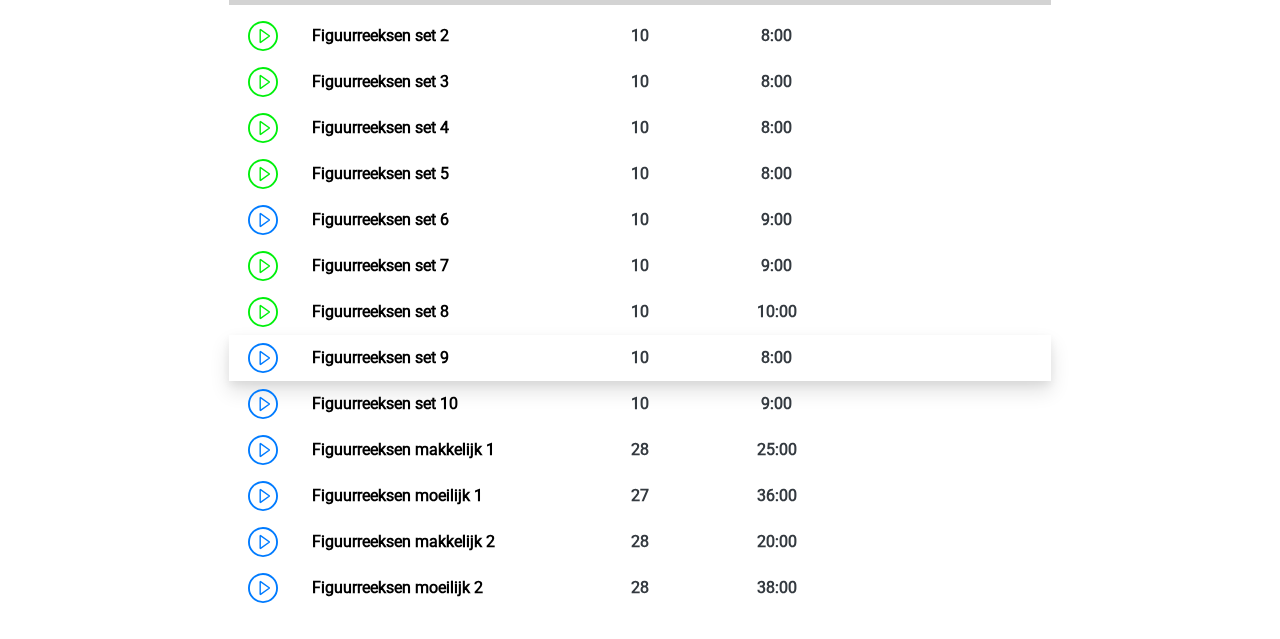 click on "Figuurreeksen
set 9" at bounding box center [380, 357] 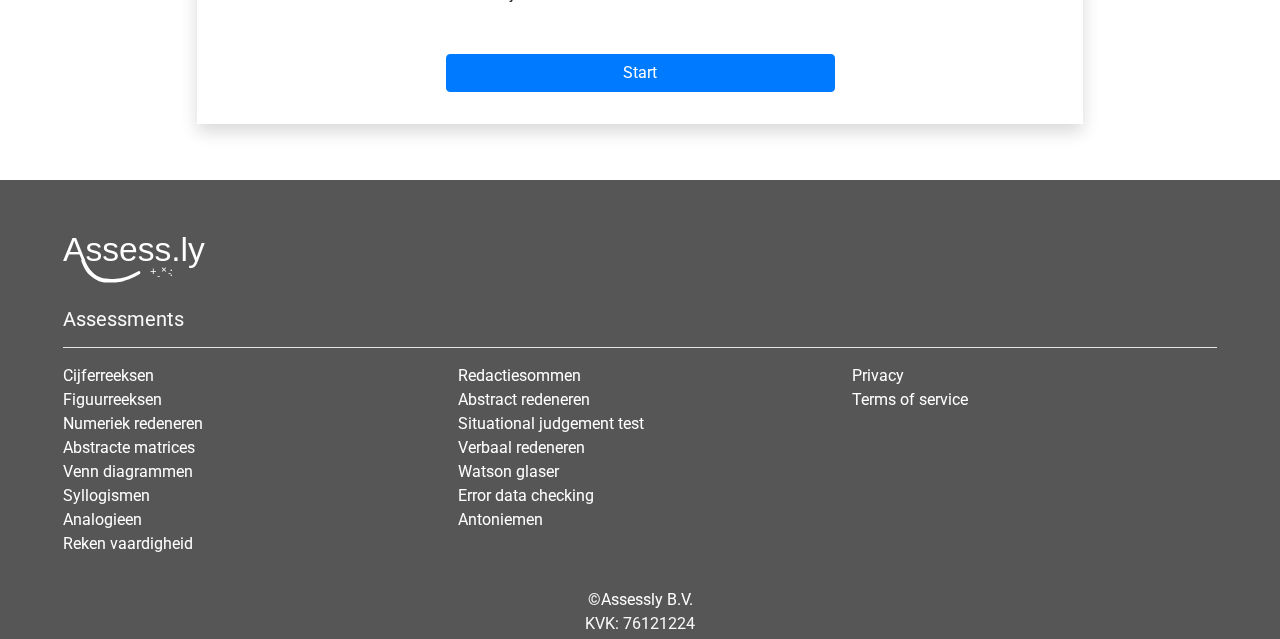 scroll, scrollTop: 703, scrollLeft: 0, axis: vertical 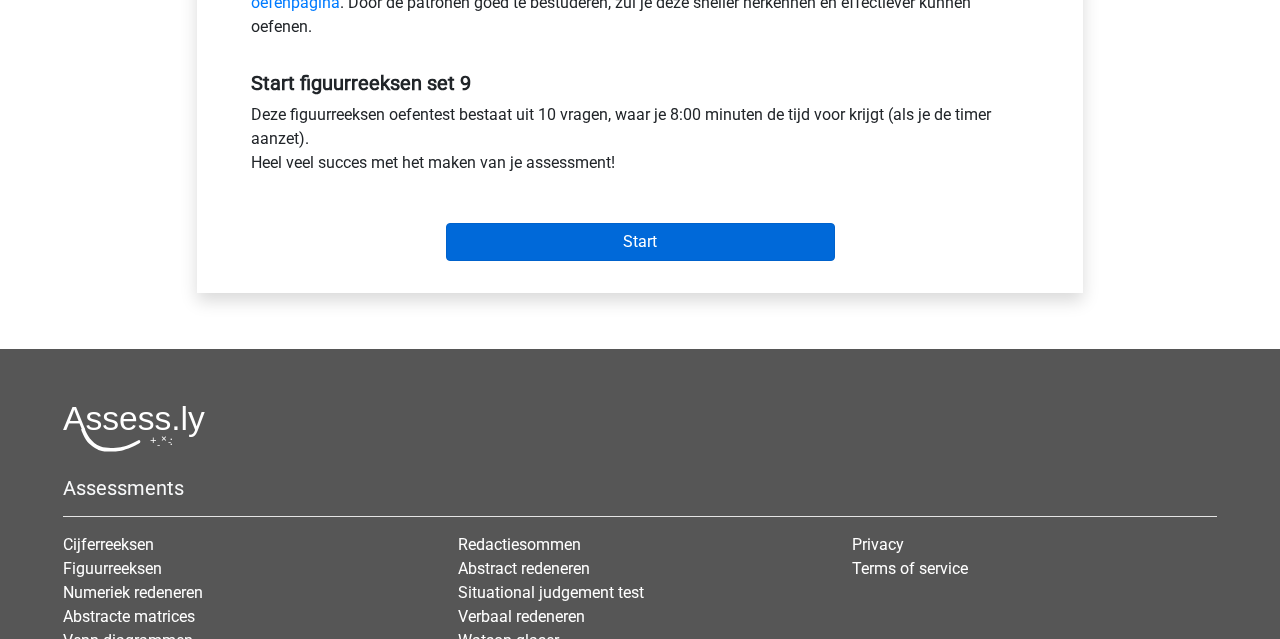 click on "Start" at bounding box center (640, 242) 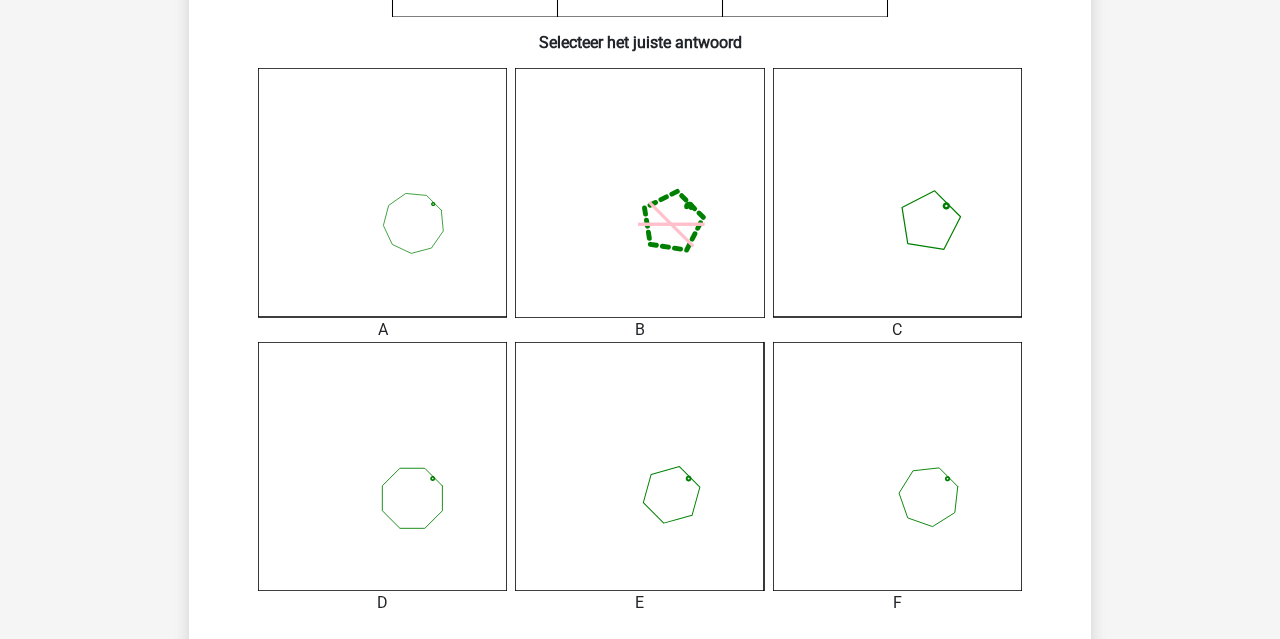 scroll, scrollTop: 652, scrollLeft: 0, axis: vertical 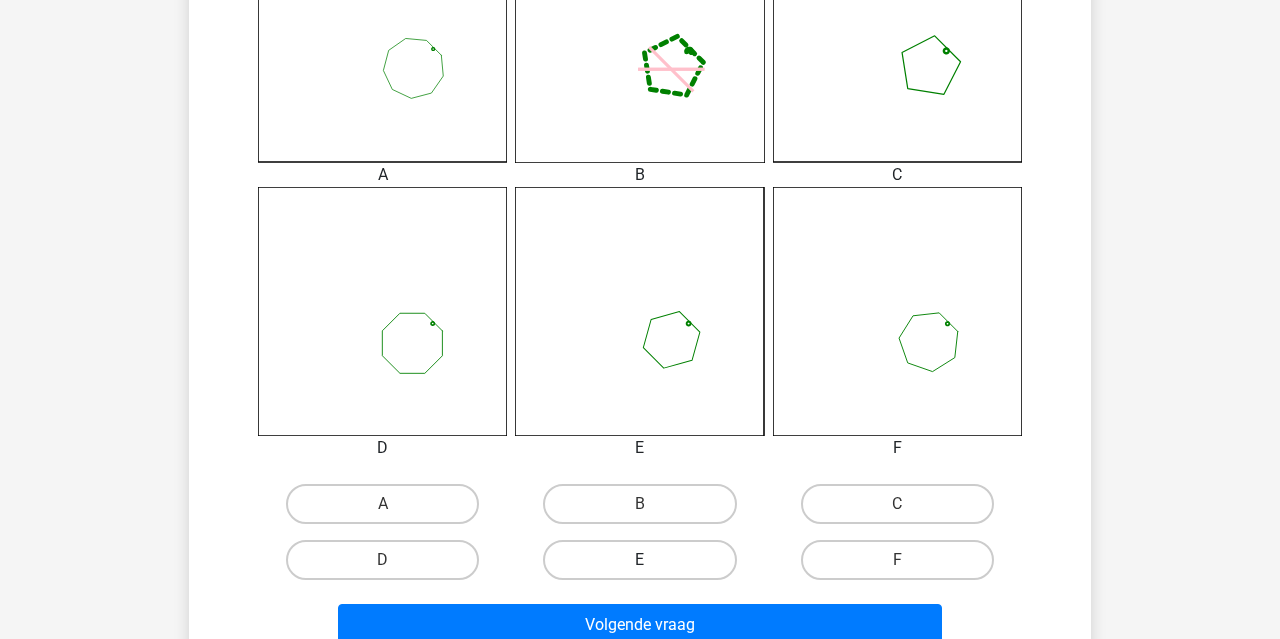 click on "E" at bounding box center [639, 560] 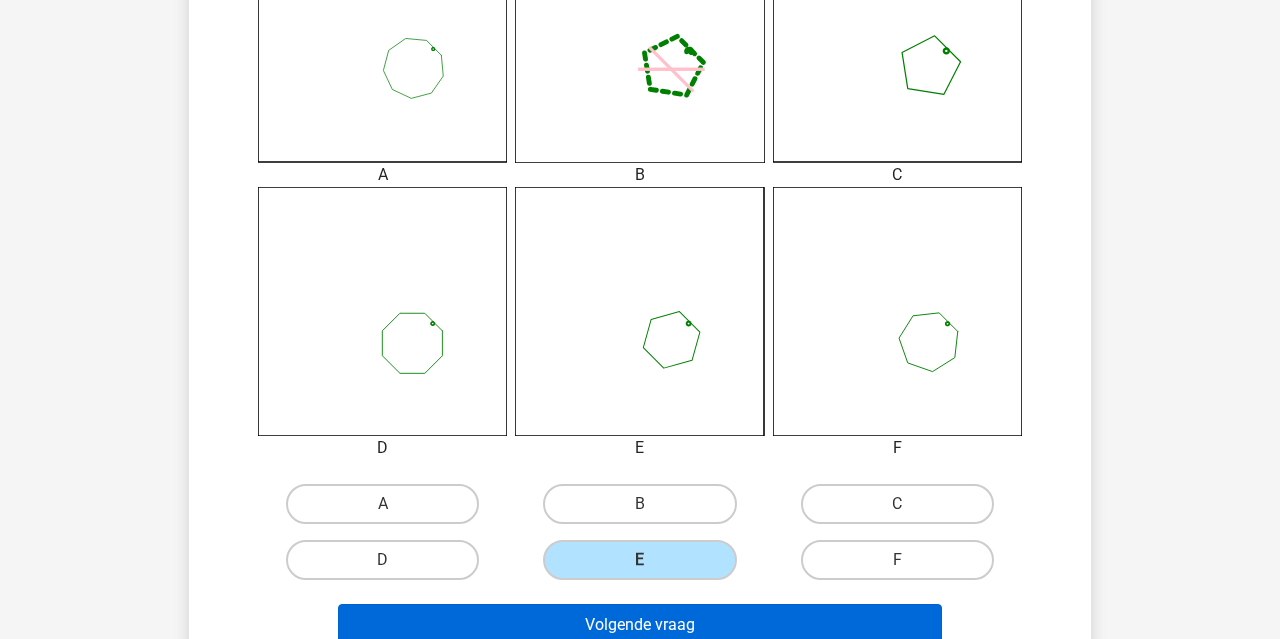 click on "Volgende vraag" at bounding box center [640, 625] 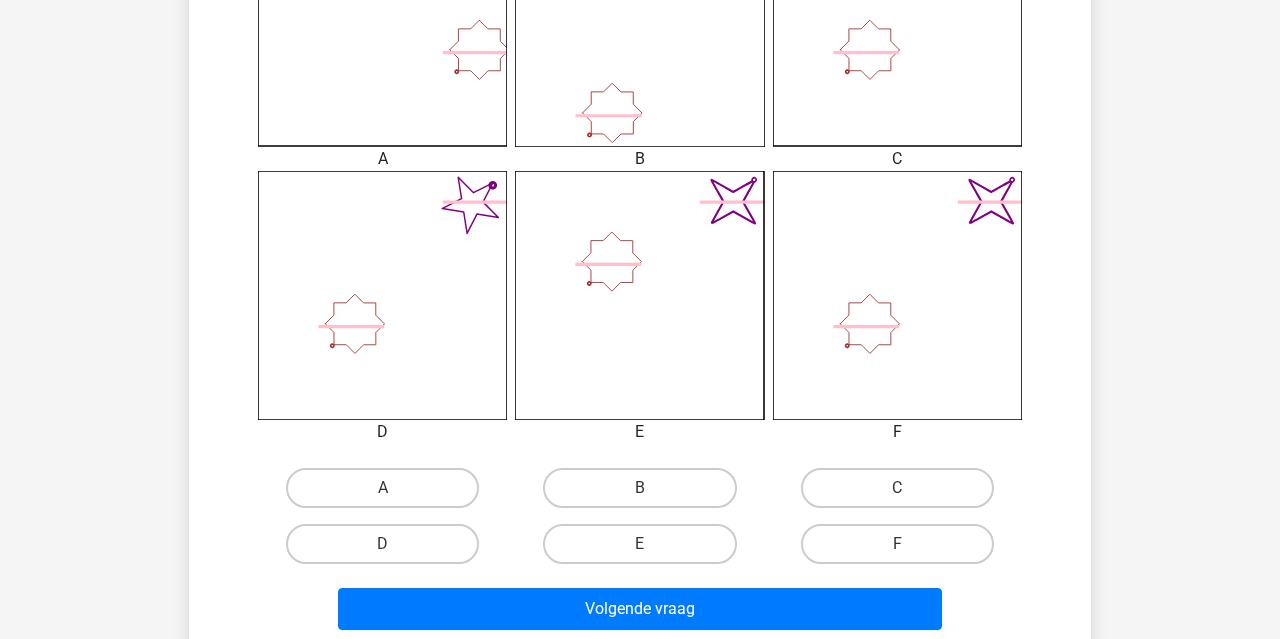 scroll, scrollTop: 679, scrollLeft: 0, axis: vertical 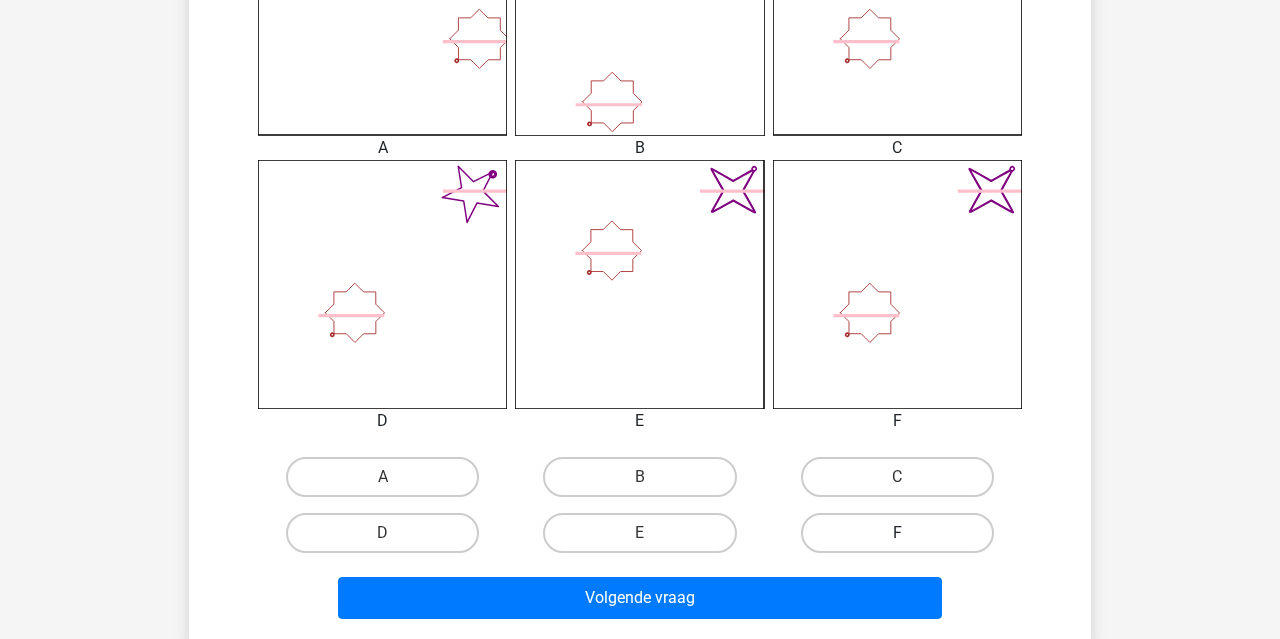 click on "F" at bounding box center [897, 533] 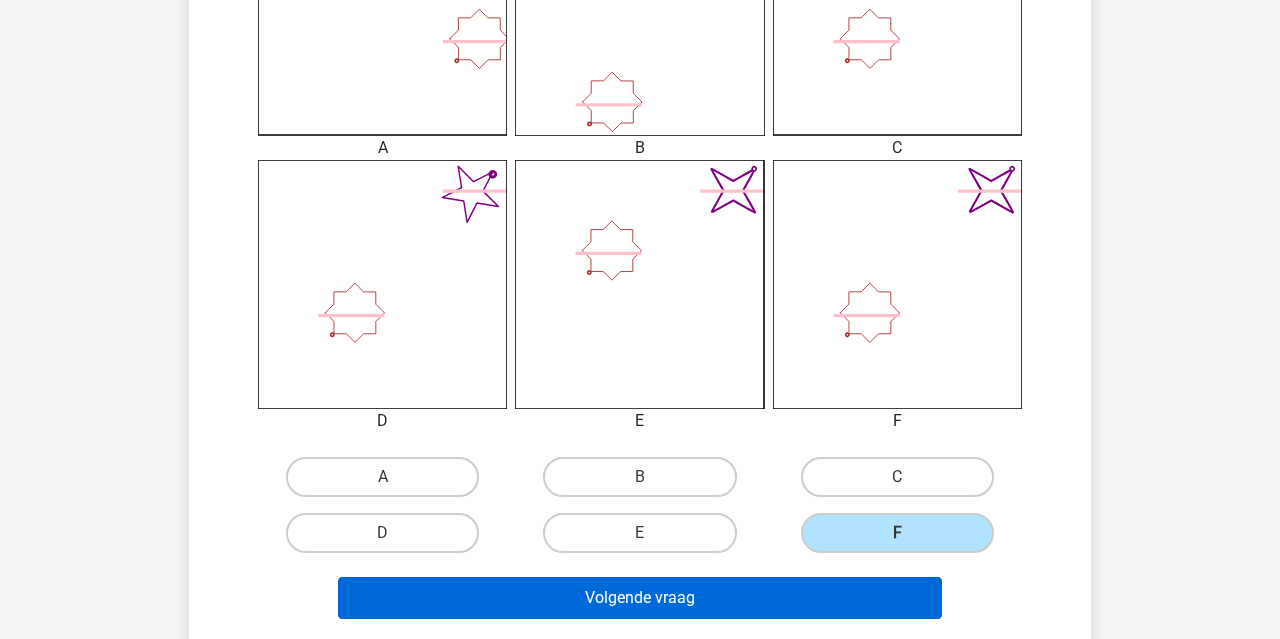 click on "Volgende vraag" at bounding box center (640, 598) 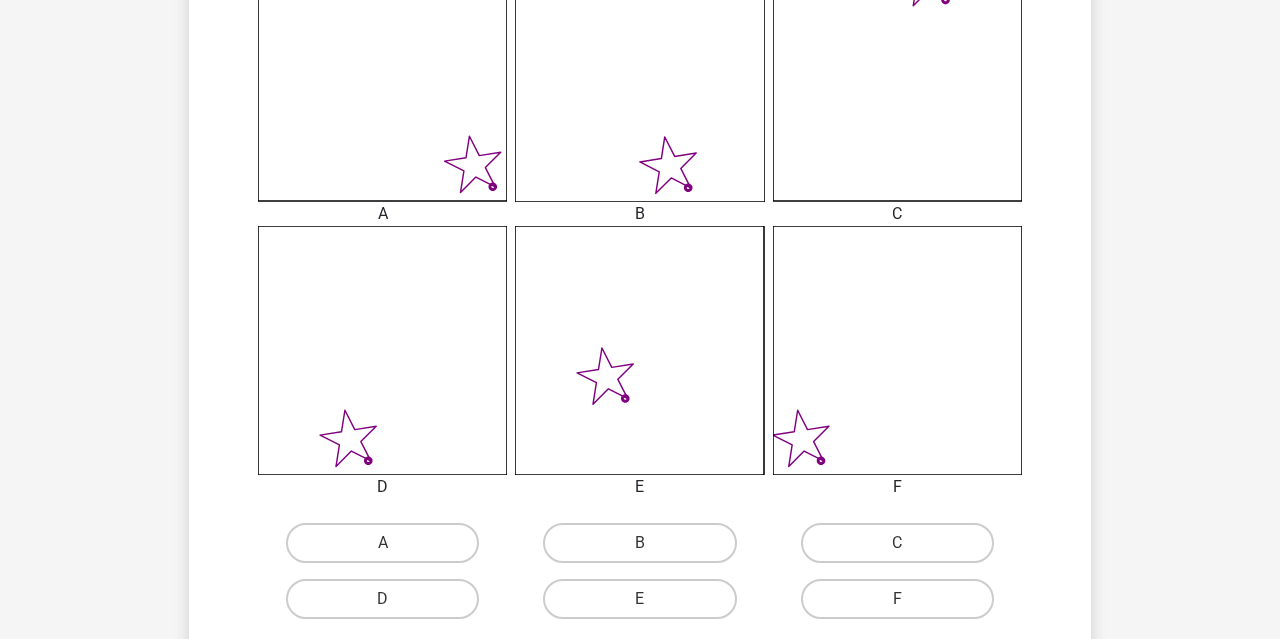 scroll, scrollTop: 616, scrollLeft: 0, axis: vertical 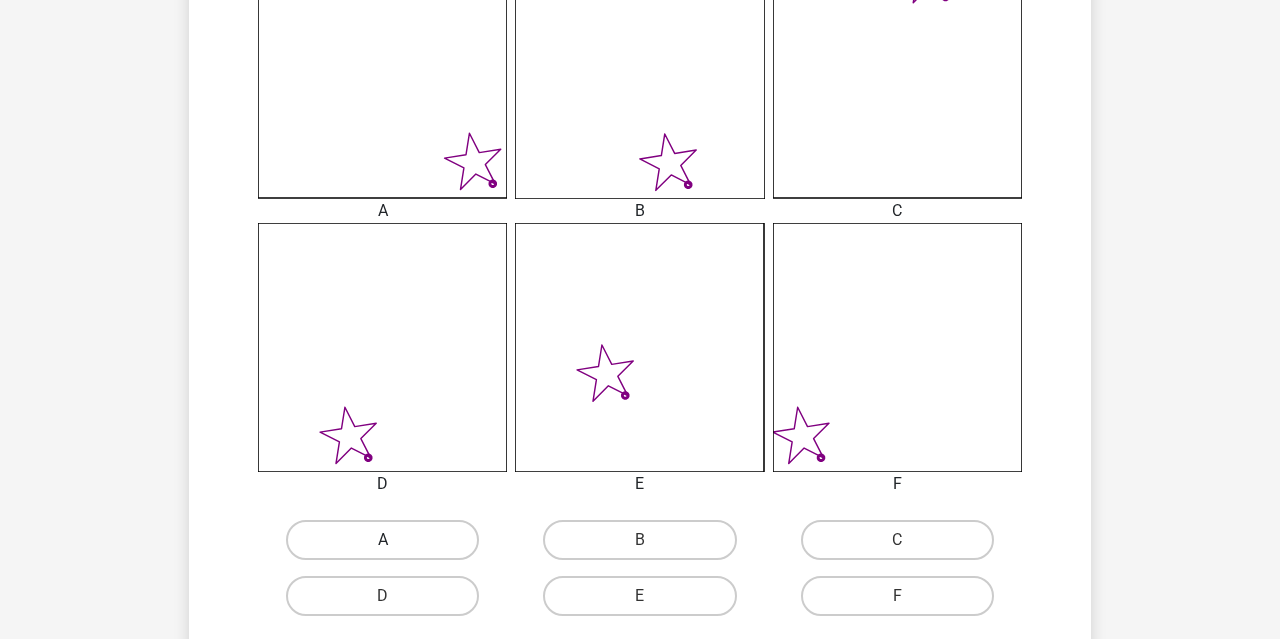 click on "A" at bounding box center [382, 540] 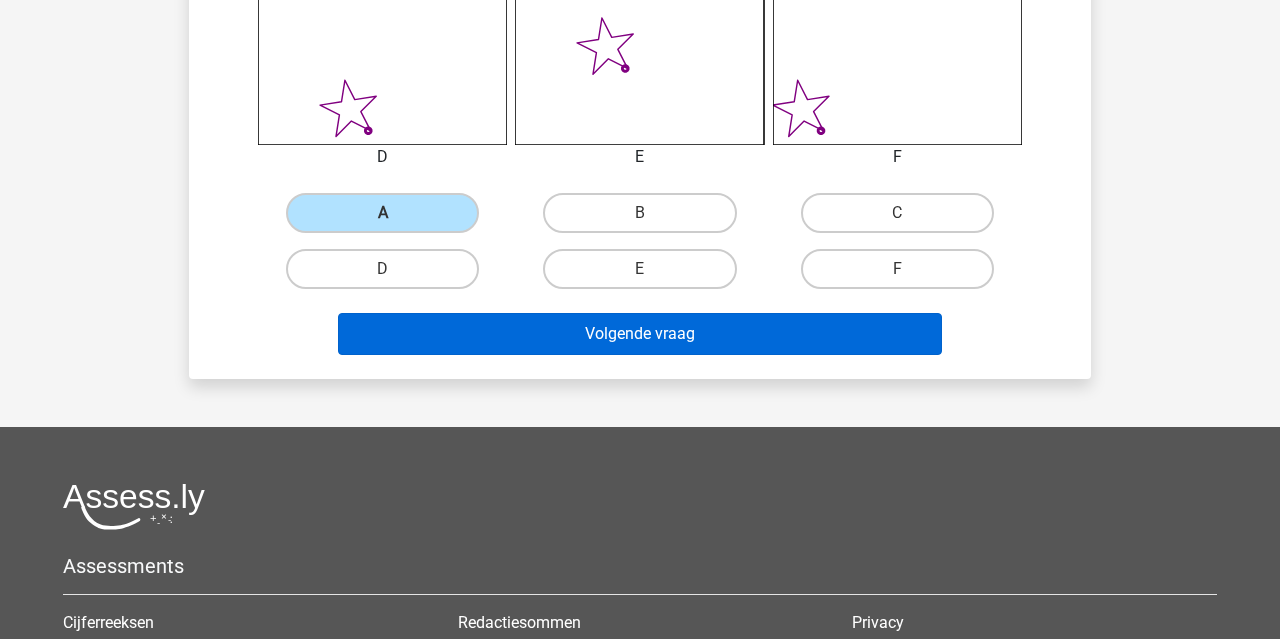 click on "Volgende vraag" at bounding box center [640, 334] 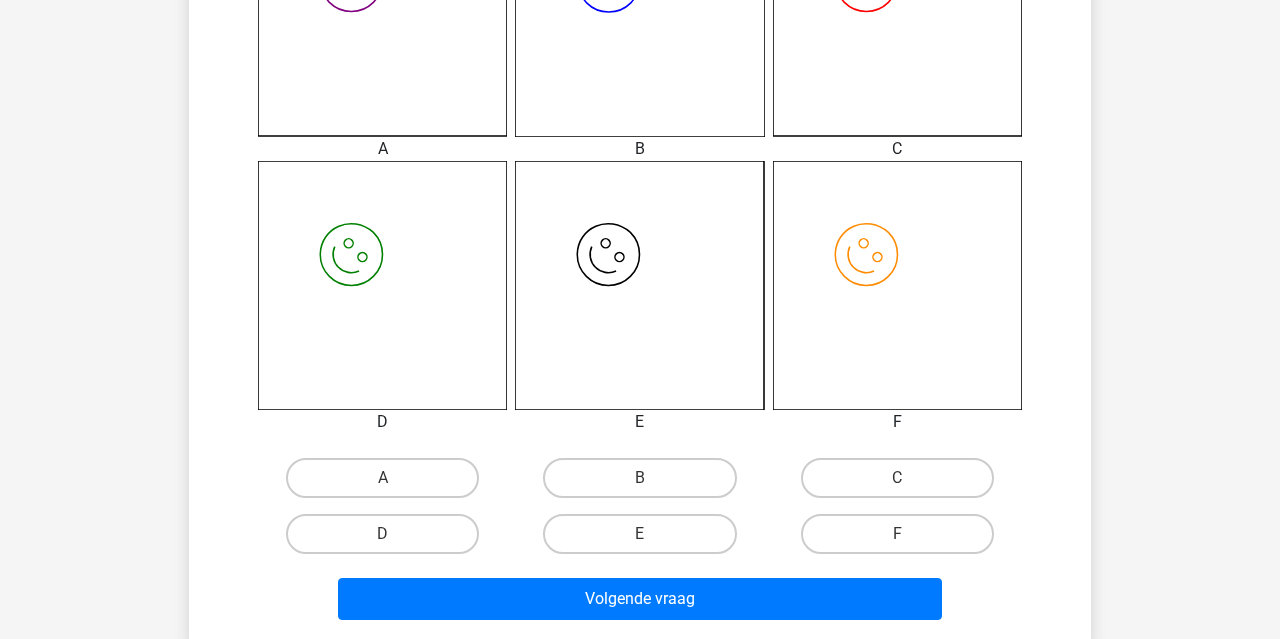 scroll, scrollTop: 743, scrollLeft: 0, axis: vertical 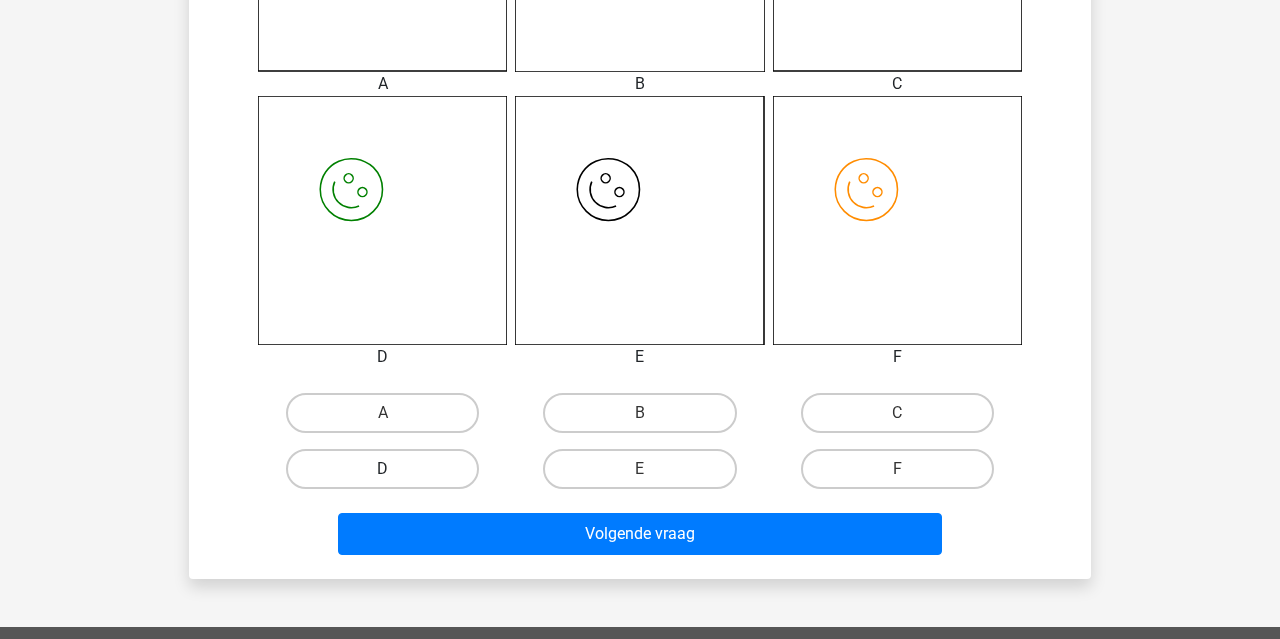 click on "D" at bounding box center (382, 469) 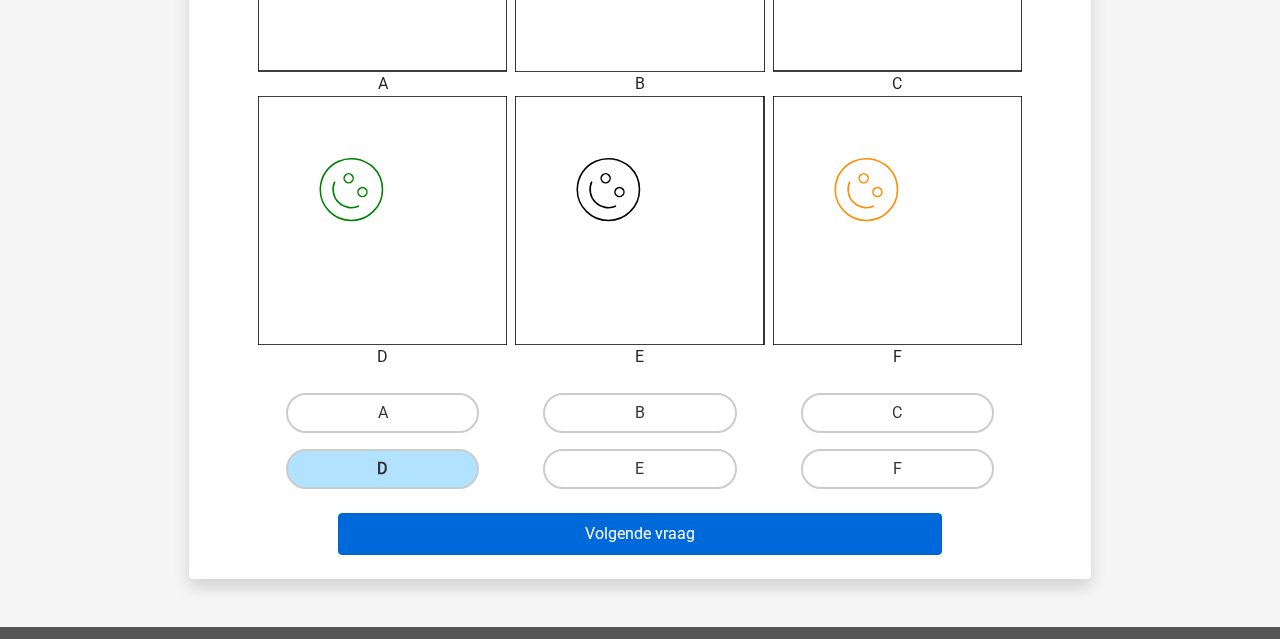 click on "Volgende vraag" at bounding box center (640, 534) 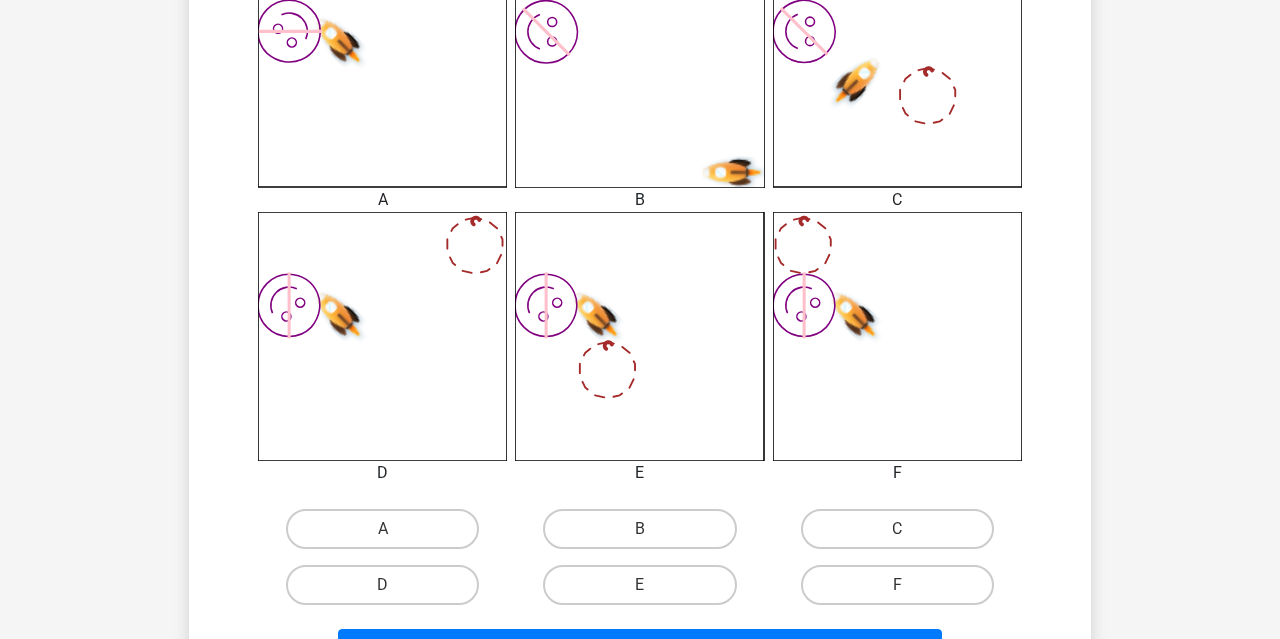 scroll, scrollTop: 665, scrollLeft: 0, axis: vertical 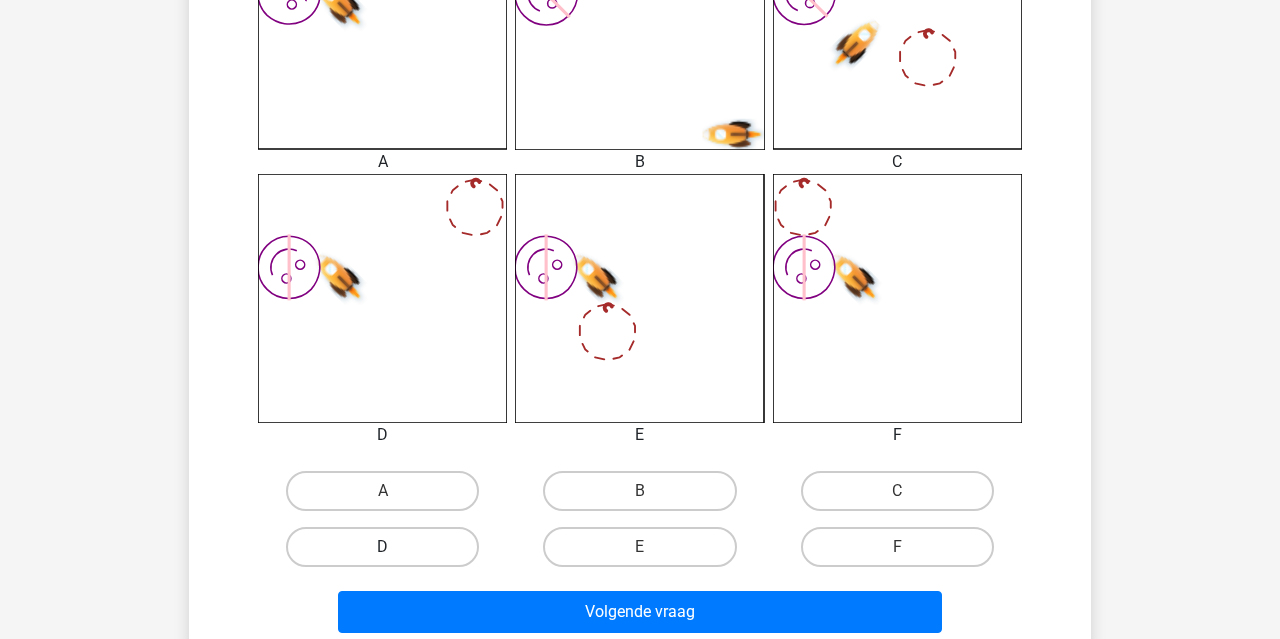 click on "D" at bounding box center [382, 547] 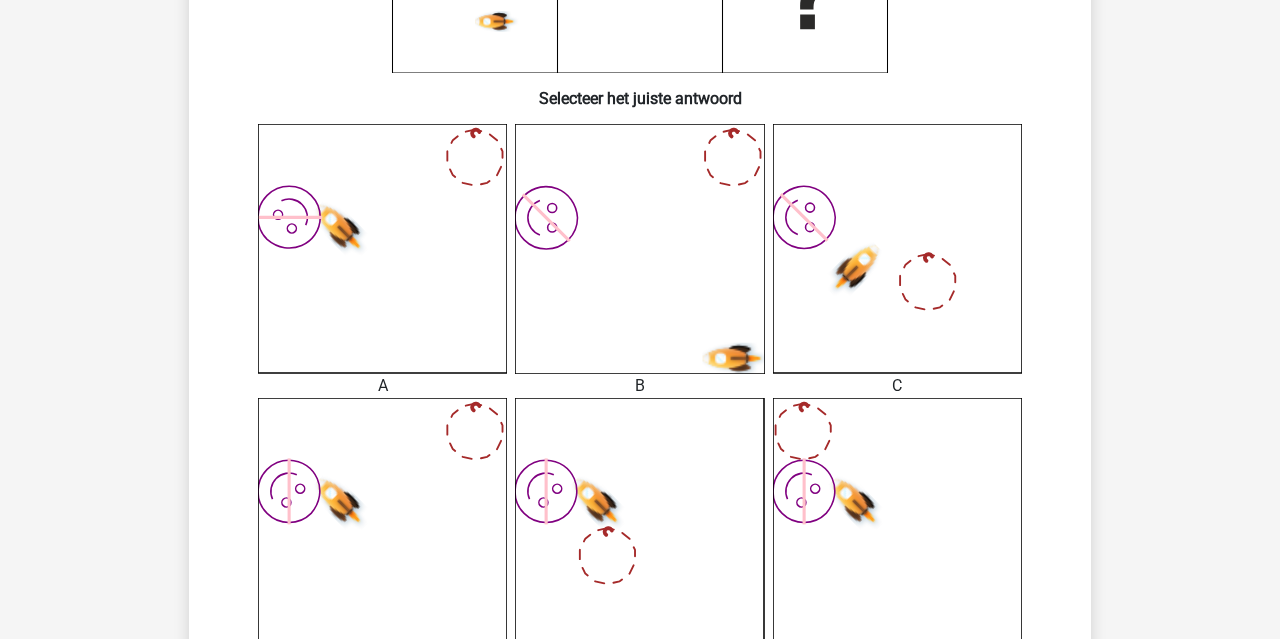 scroll, scrollTop: 698, scrollLeft: 0, axis: vertical 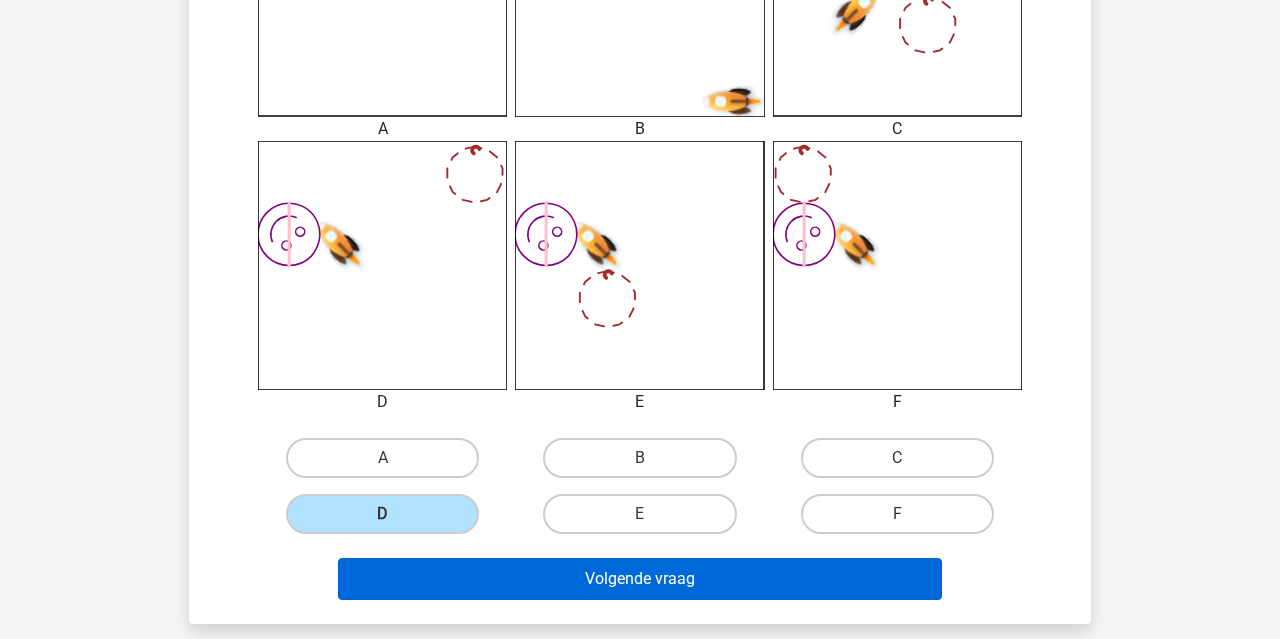 click on "Volgende vraag" at bounding box center (640, 579) 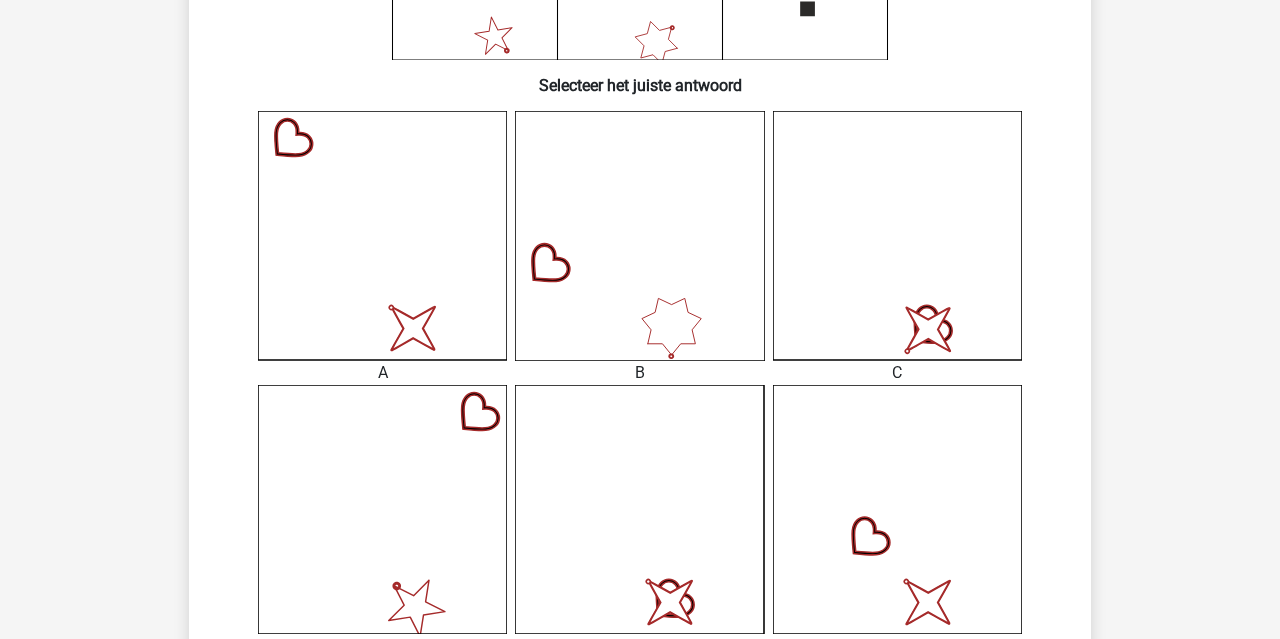 scroll, scrollTop: 553, scrollLeft: 0, axis: vertical 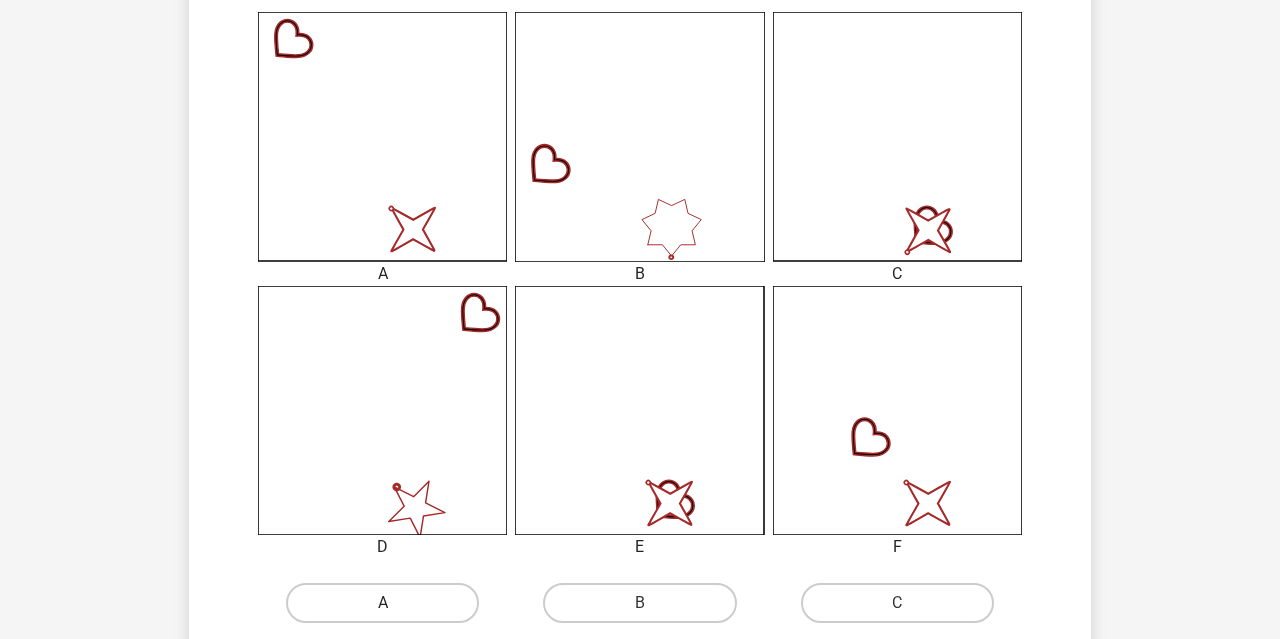 click on "A" at bounding box center [382, 603] 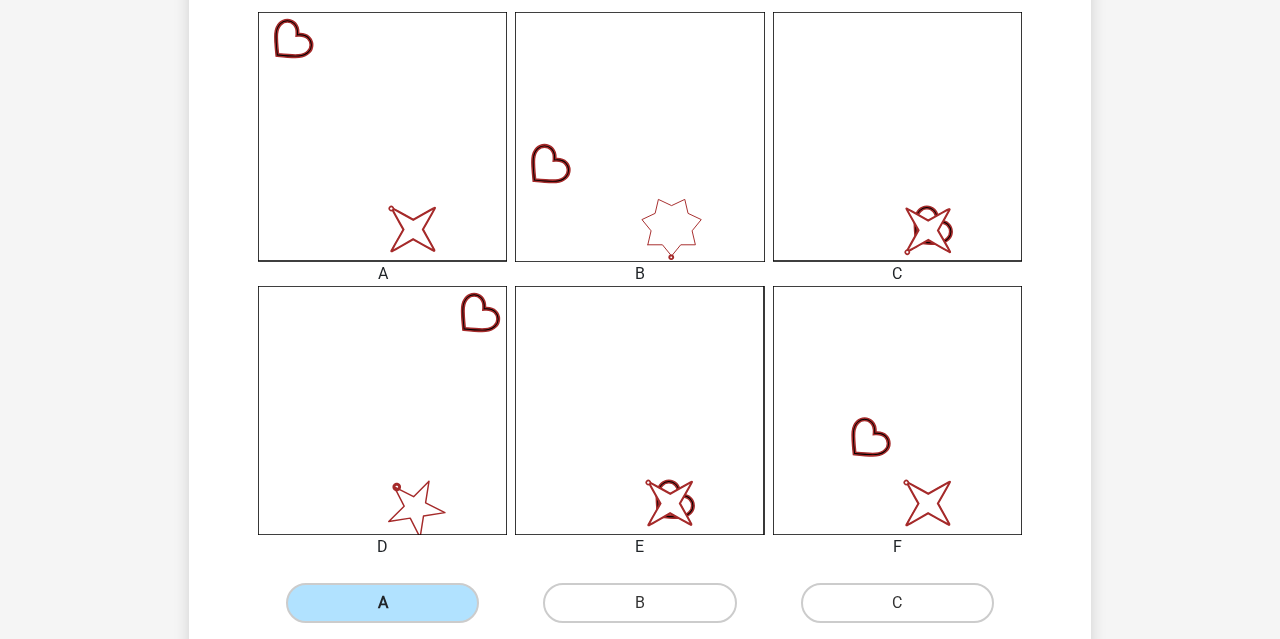 scroll, scrollTop: 714, scrollLeft: 0, axis: vertical 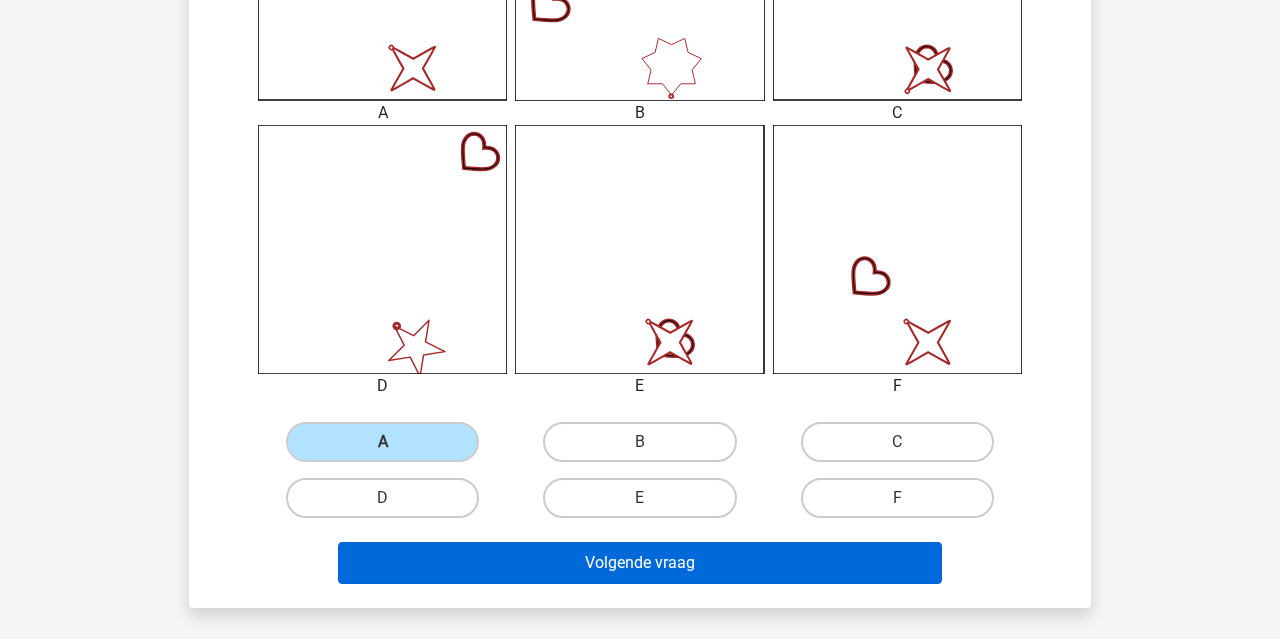 click on "Volgende vraag" at bounding box center (640, 563) 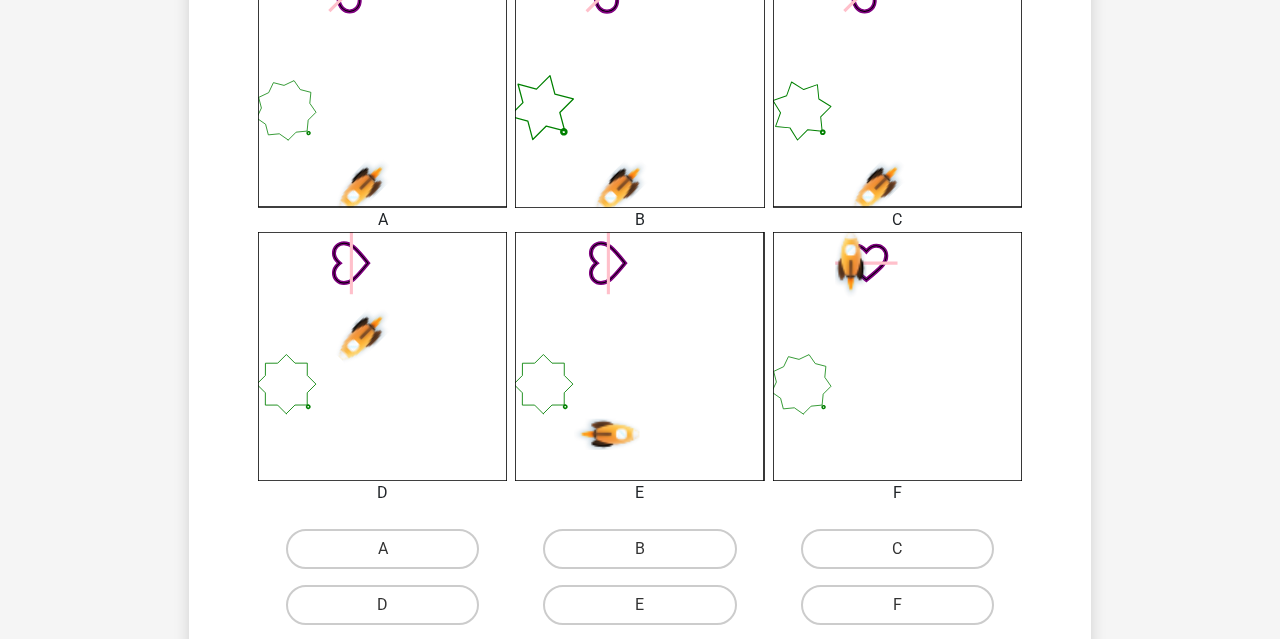 scroll, scrollTop: 697, scrollLeft: 0, axis: vertical 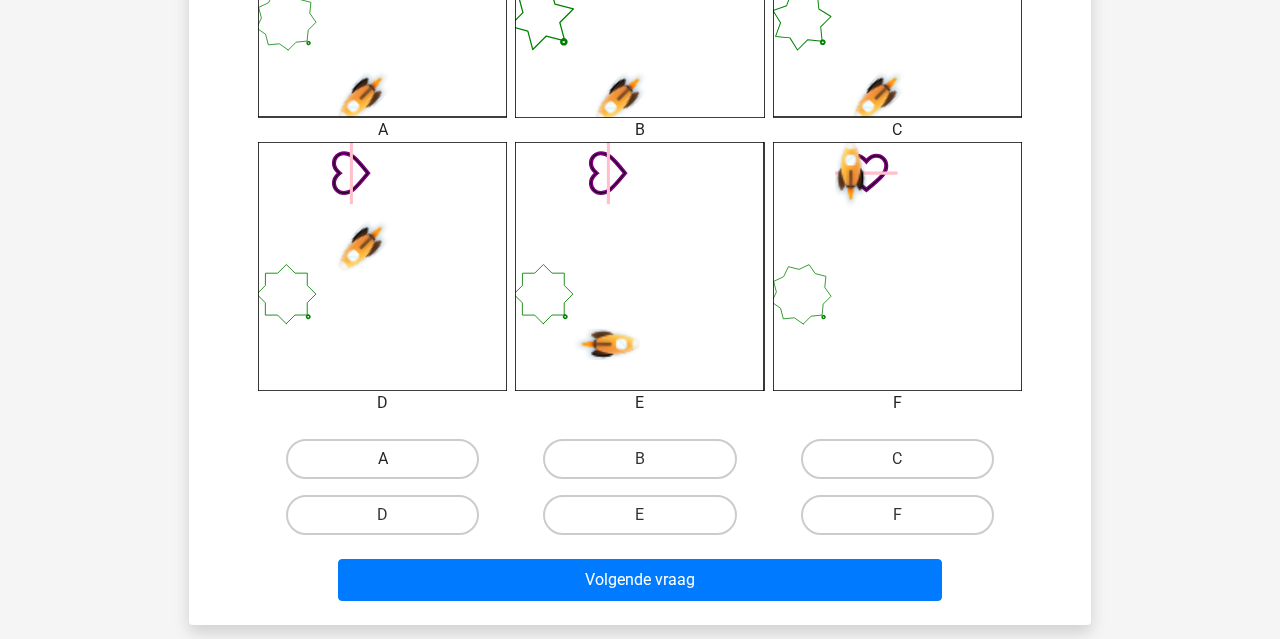click on "A" at bounding box center (382, 459) 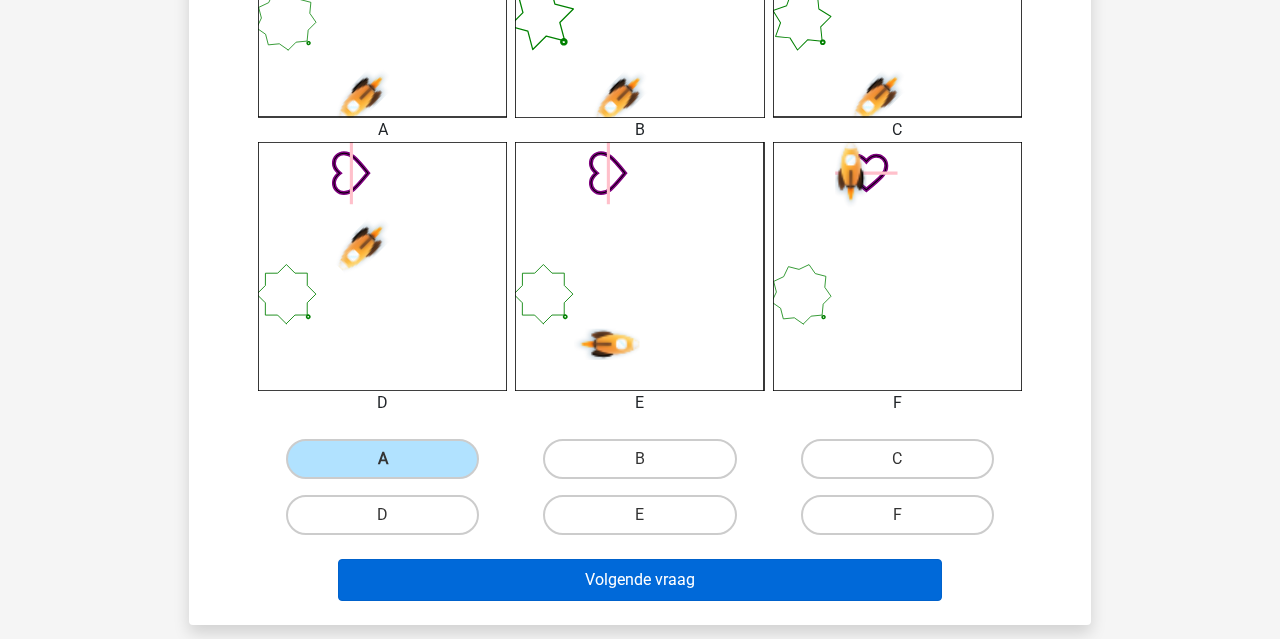 click on "Volgende vraag" at bounding box center [640, 580] 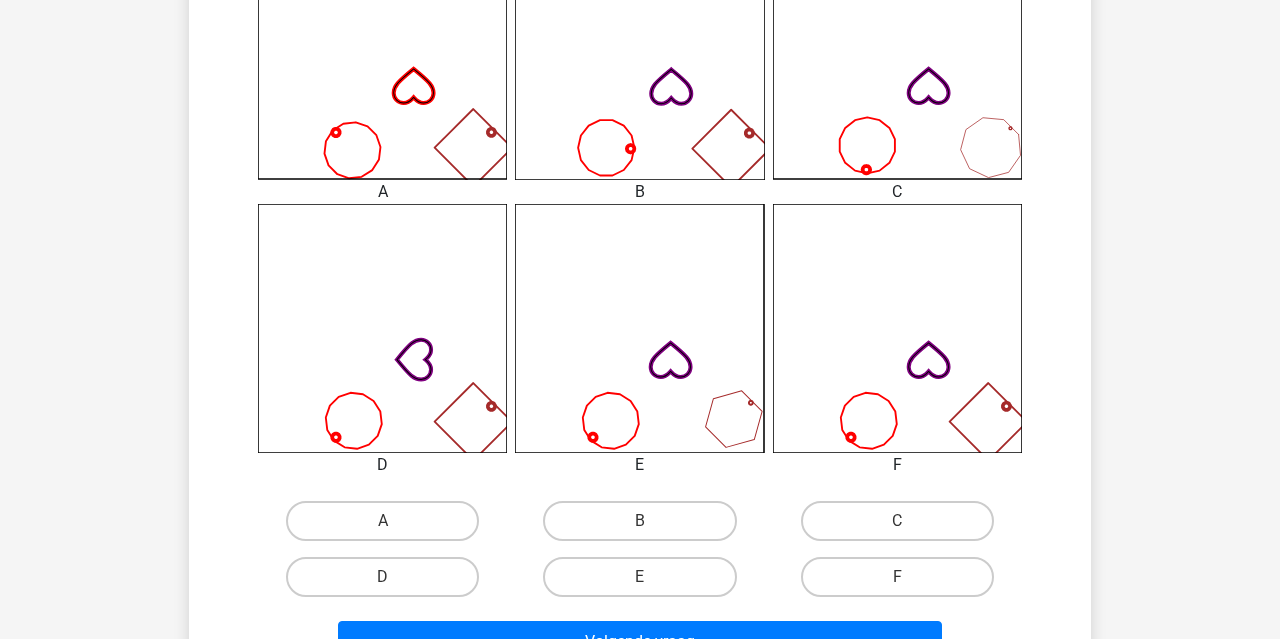 scroll, scrollTop: 694, scrollLeft: 0, axis: vertical 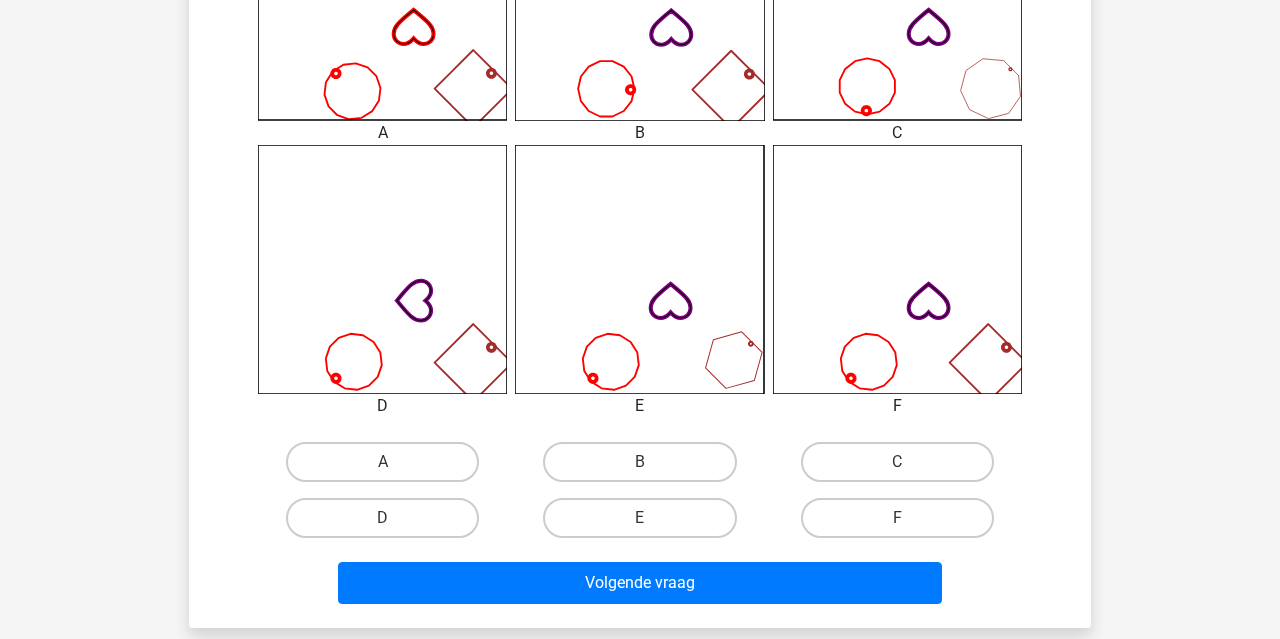 click on "F" at bounding box center (903, 524) 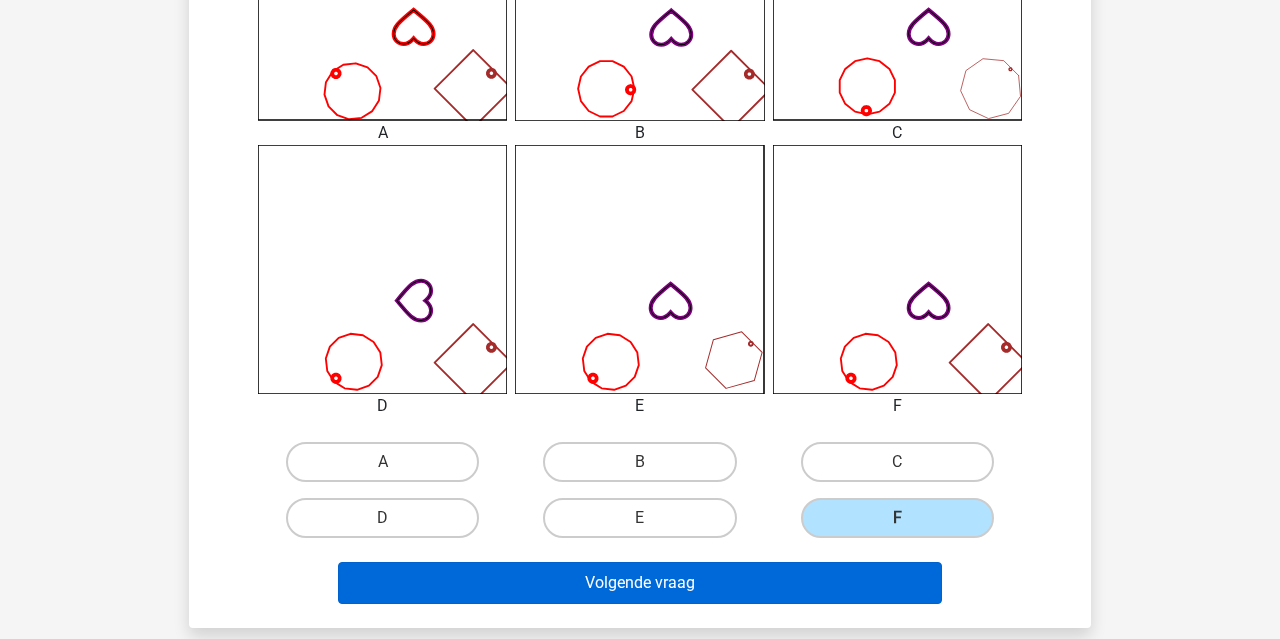 click on "Volgende vraag" at bounding box center [640, 583] 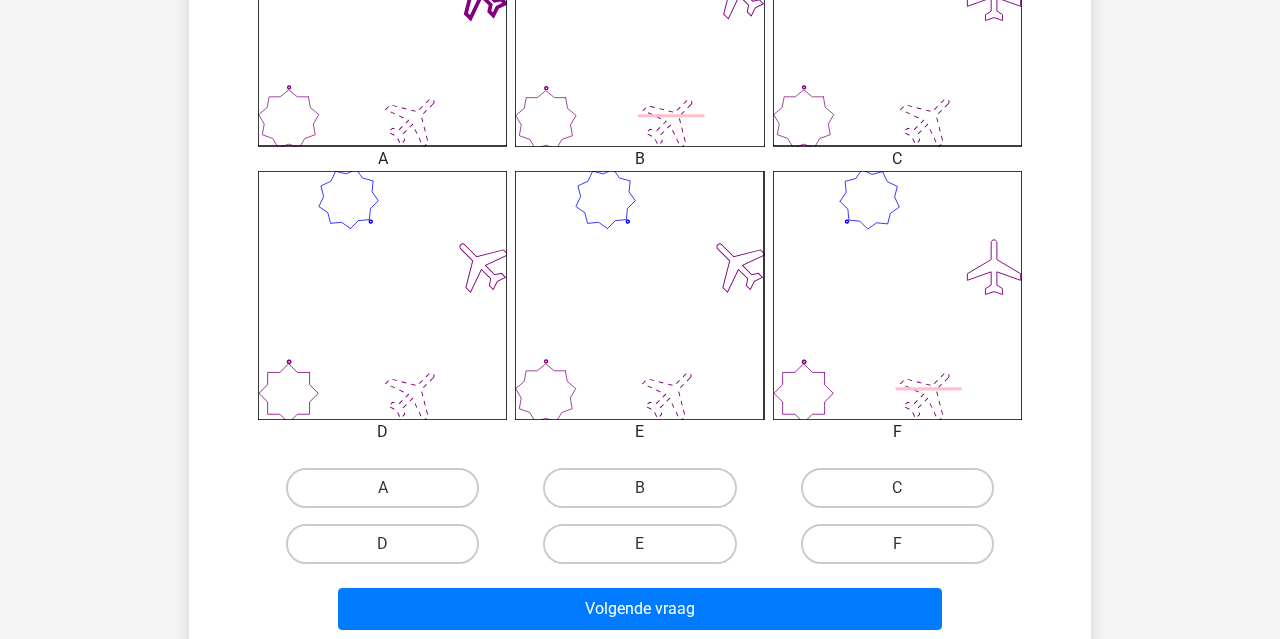 scroll, scrollTop: 653, scrollLeft: 0, axis: vertical 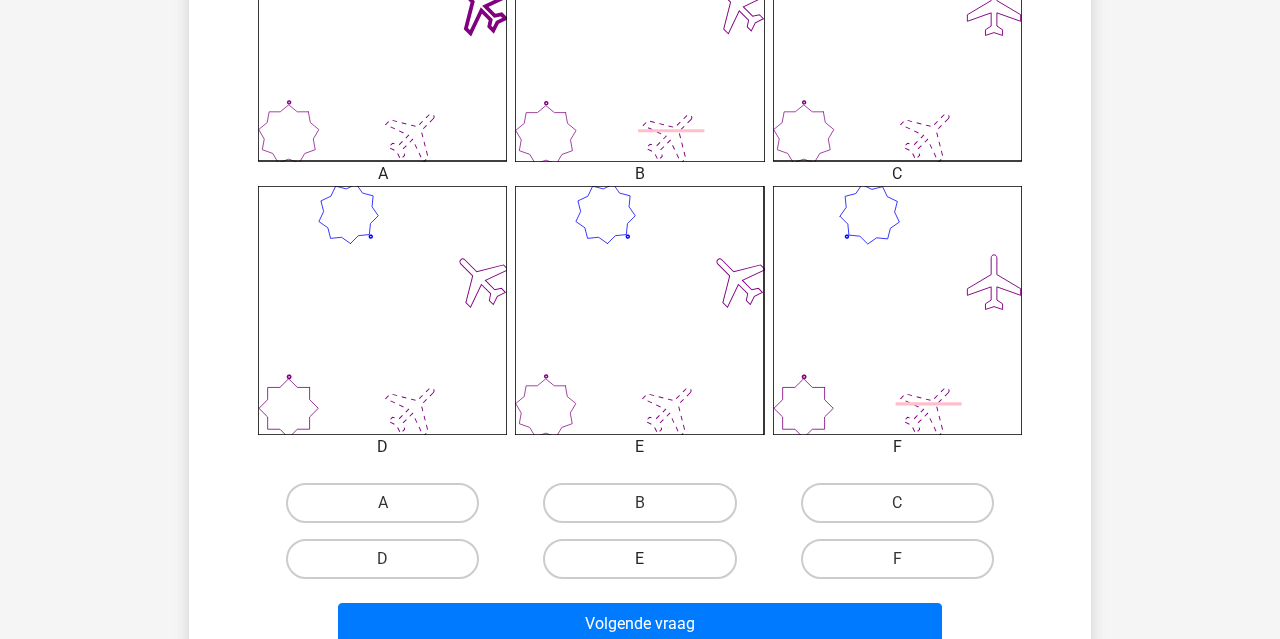 click on "E" at bounding box center (639, 559) 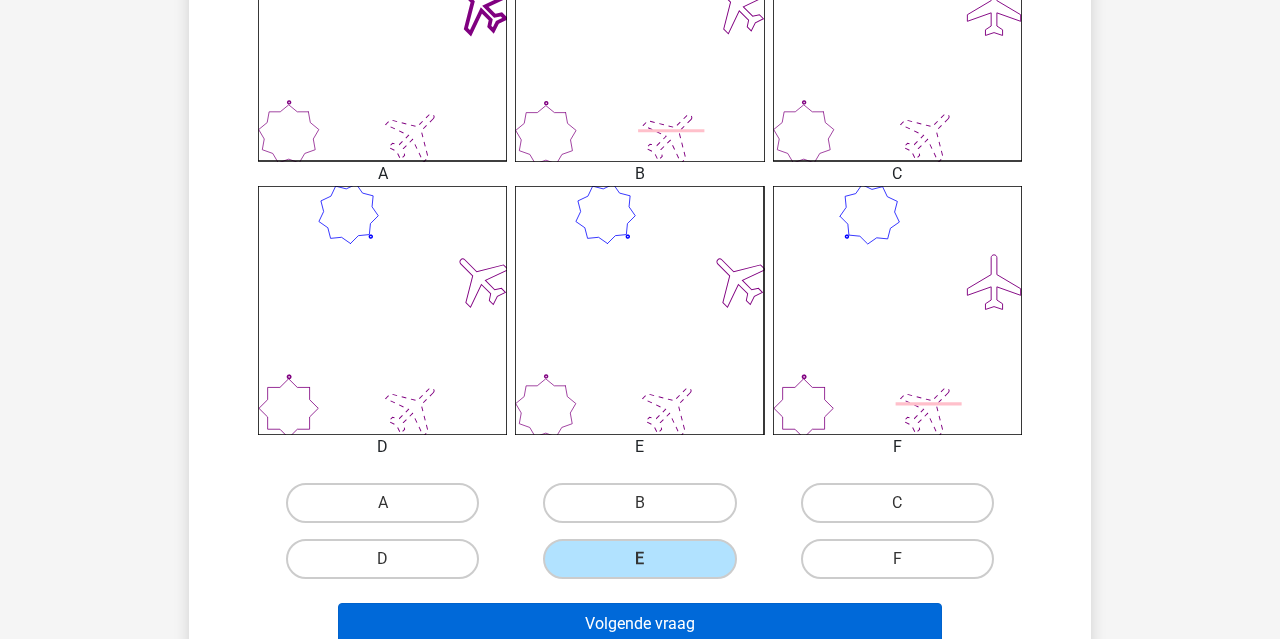 click on "Volgende vraag" at bounding box center (640, 624) 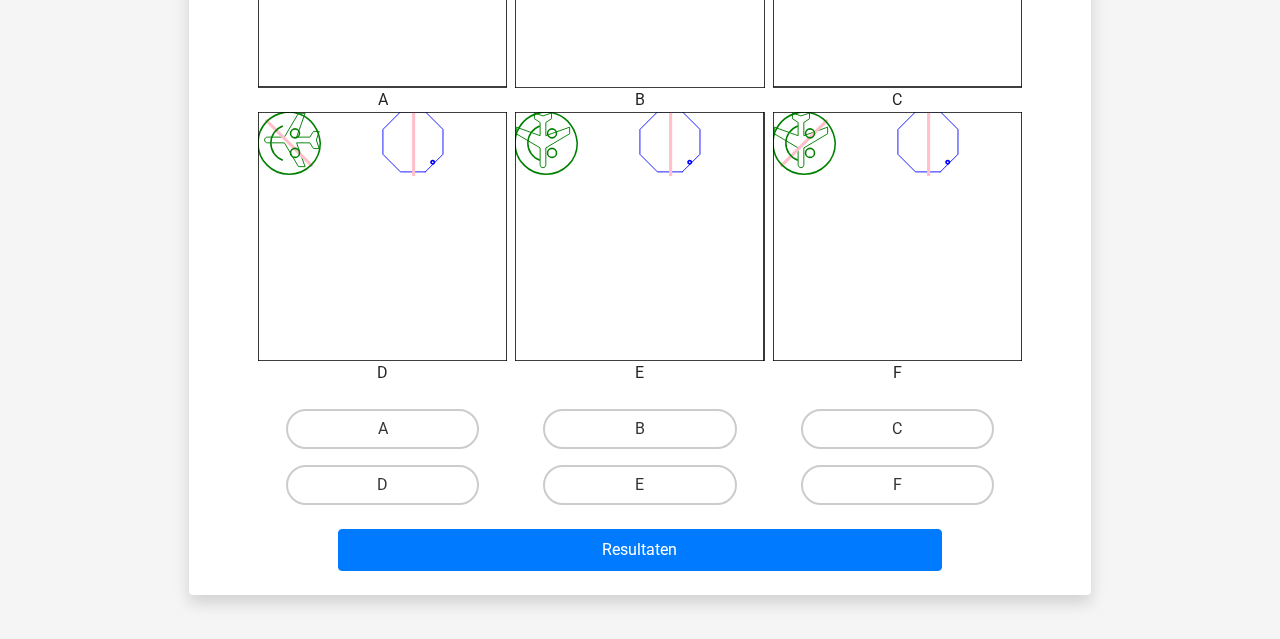 scroll, scrollTop: 716, scrollLeft: 0, axis: vertical 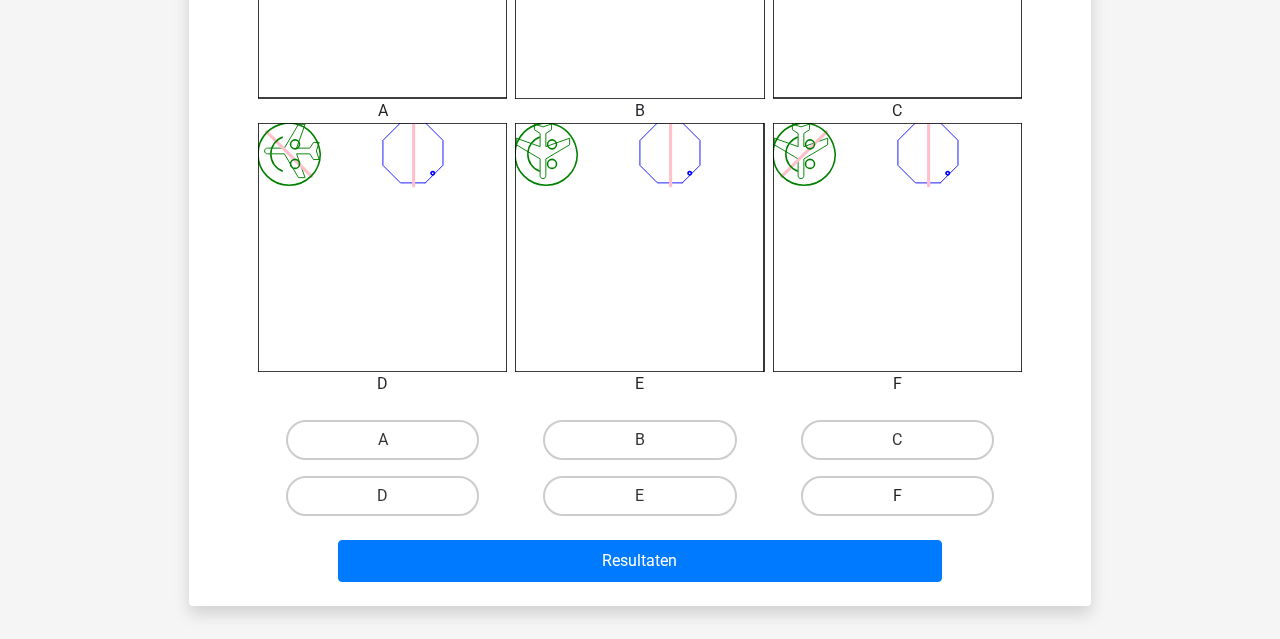 click on "F" at bounding box center (897, 496) 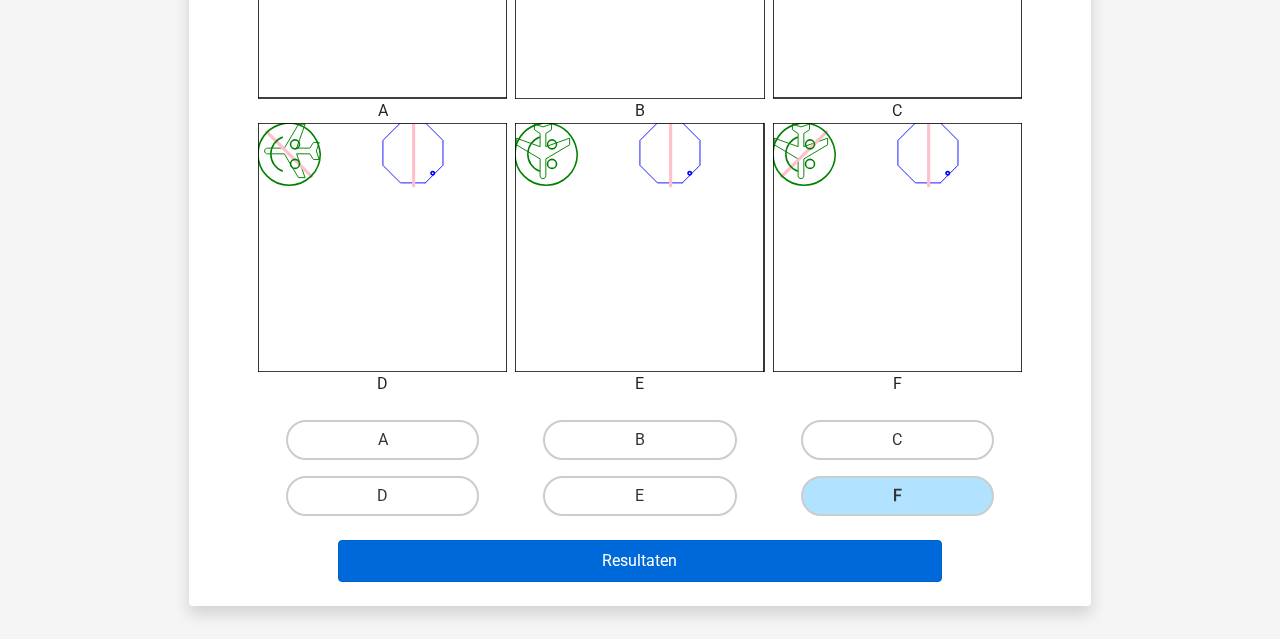 click on "Resultaten" at bounding box center (640, 561) 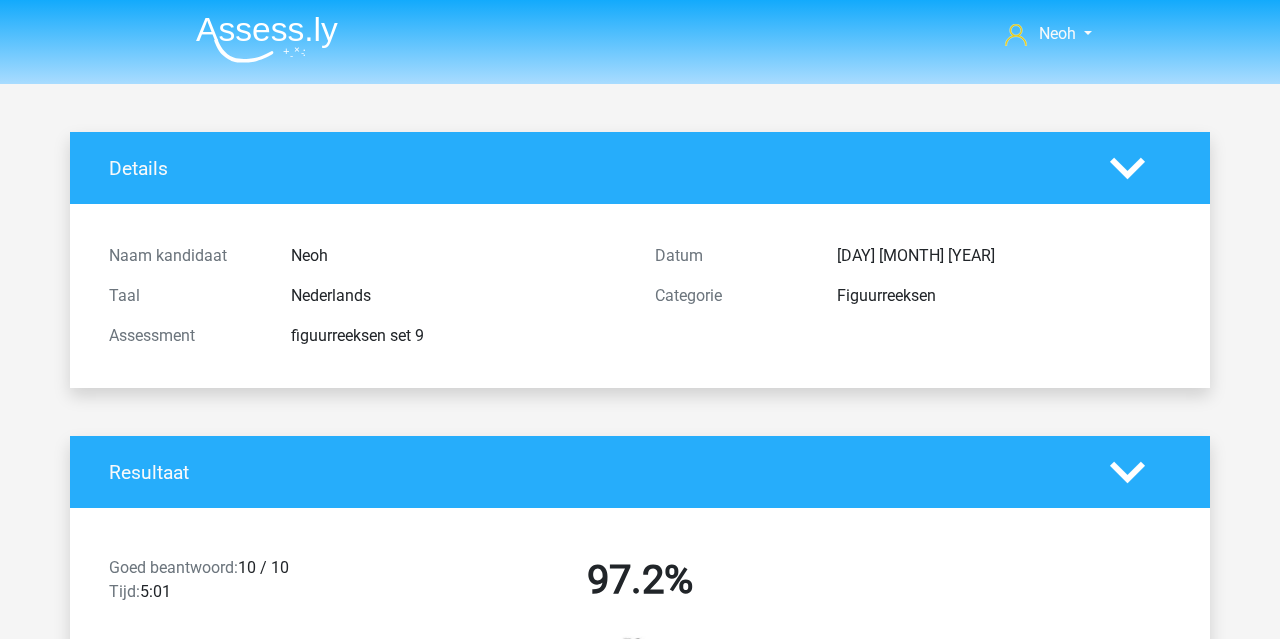 scroll, scrollTop: 0, scrollLeft: 0, axis: both 